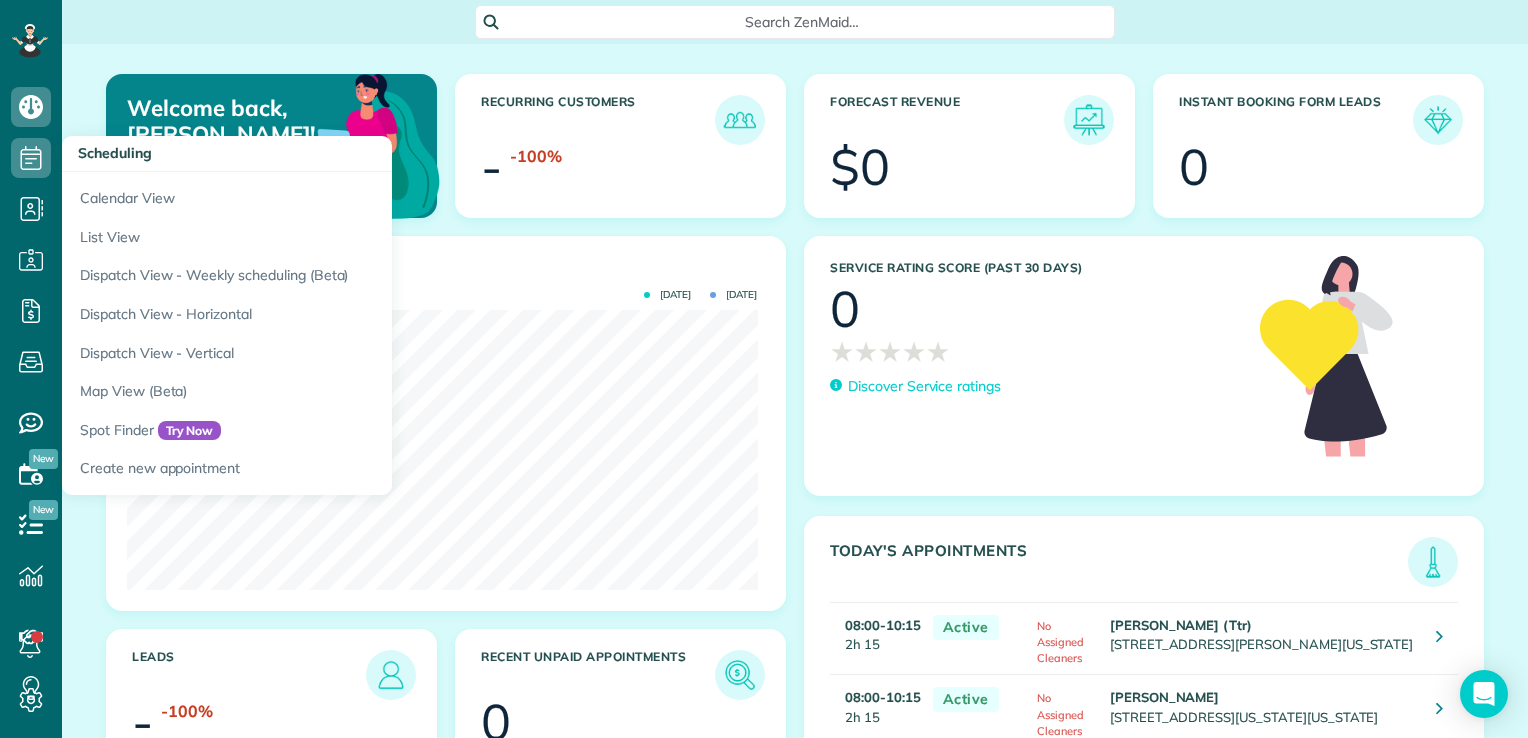scroll, scrollTop: 0, scrollLeft: 0, axis: both 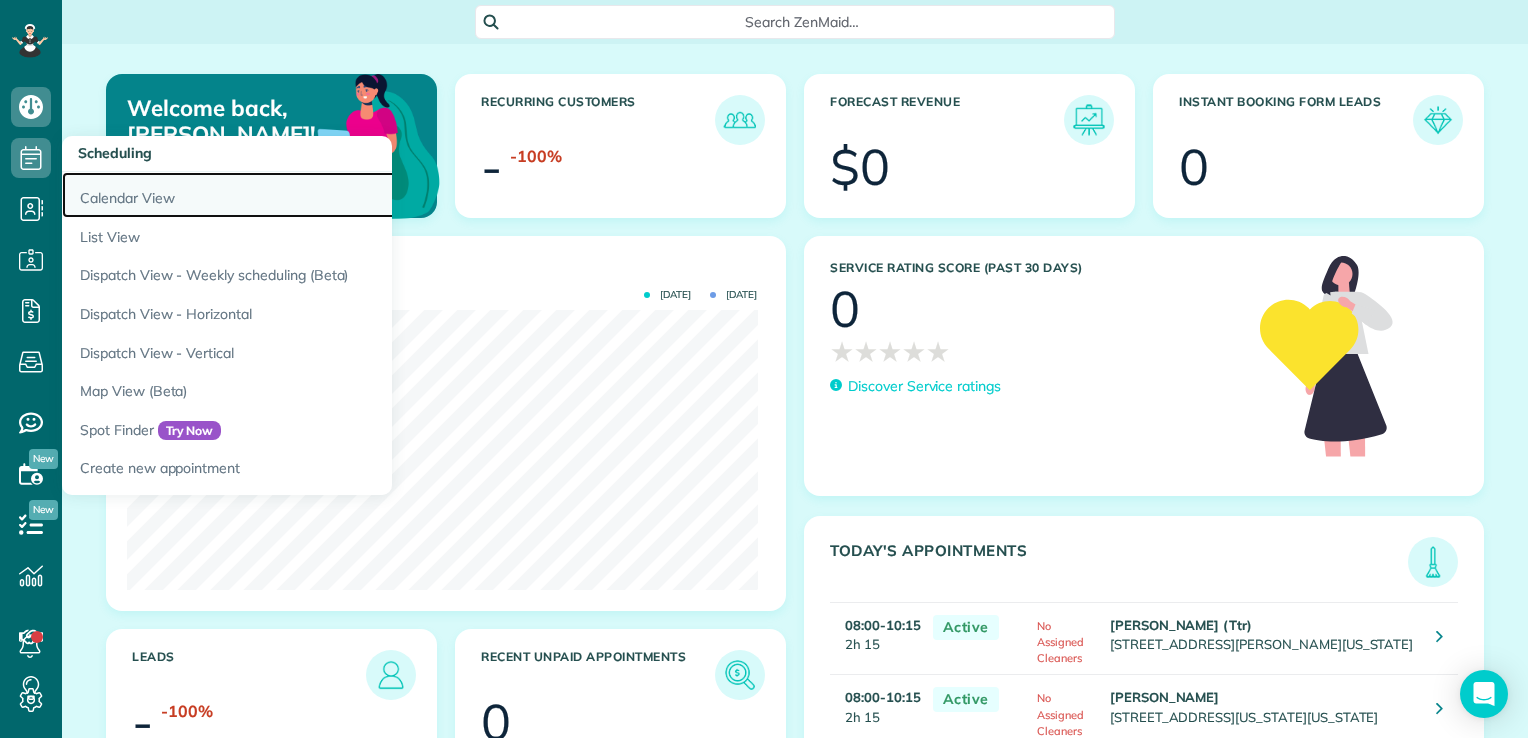 drag, startPoint x: 154, startPoint y: 207, endPoint x: 164, endPoint y: 205, distance: 10.198039 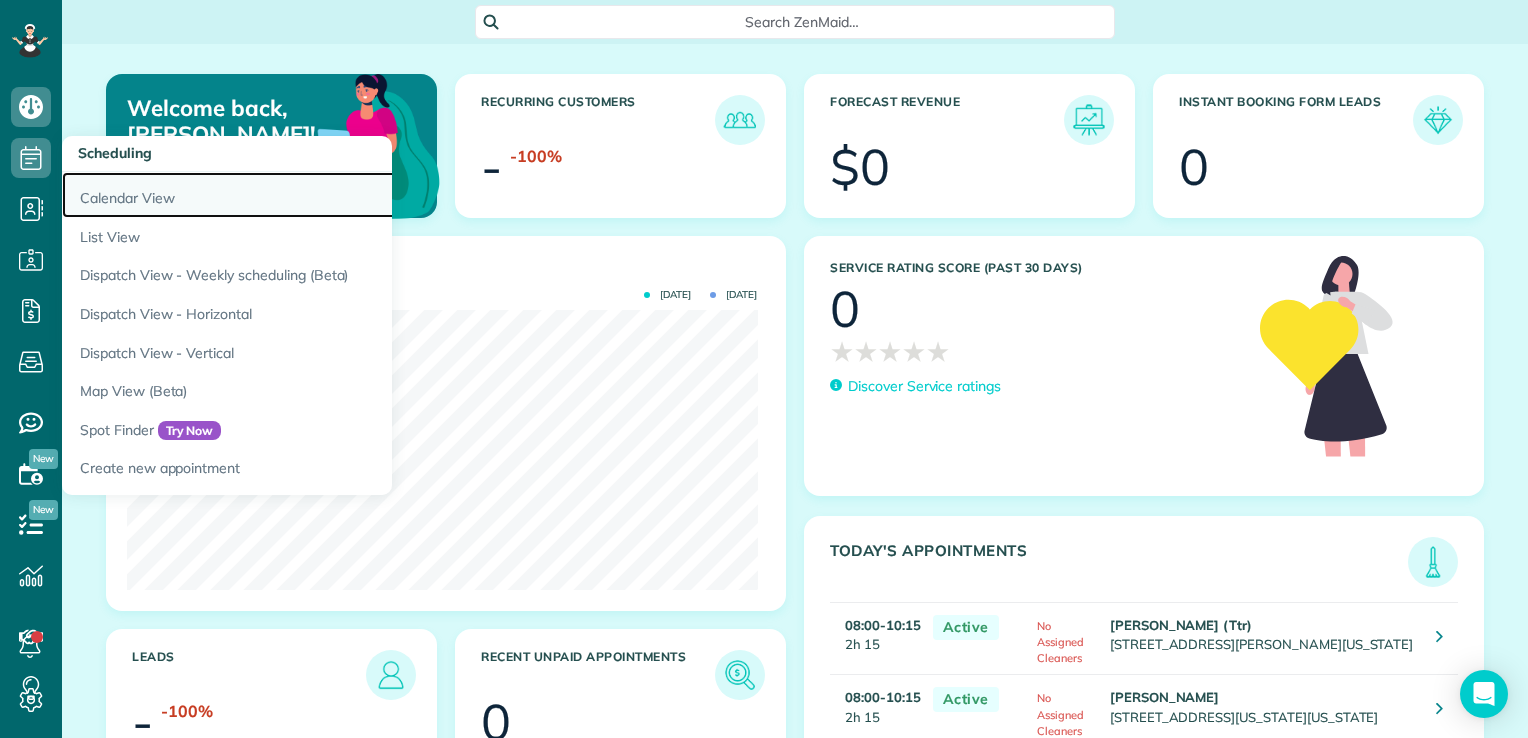 click on "Calendar View" at bounding box center [312, 195] 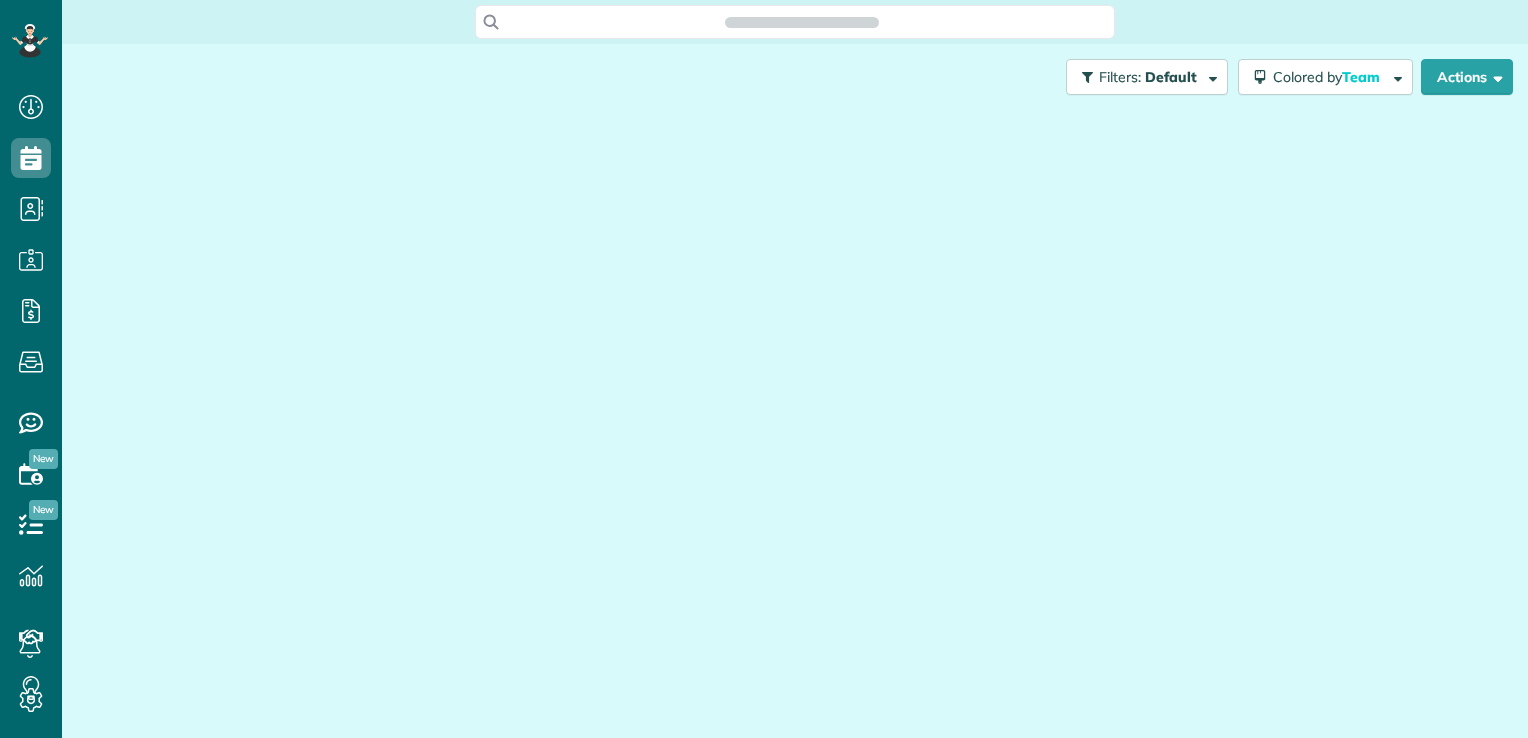 scroll, scrollTop: 0, scrollLeft: 0, axis: both 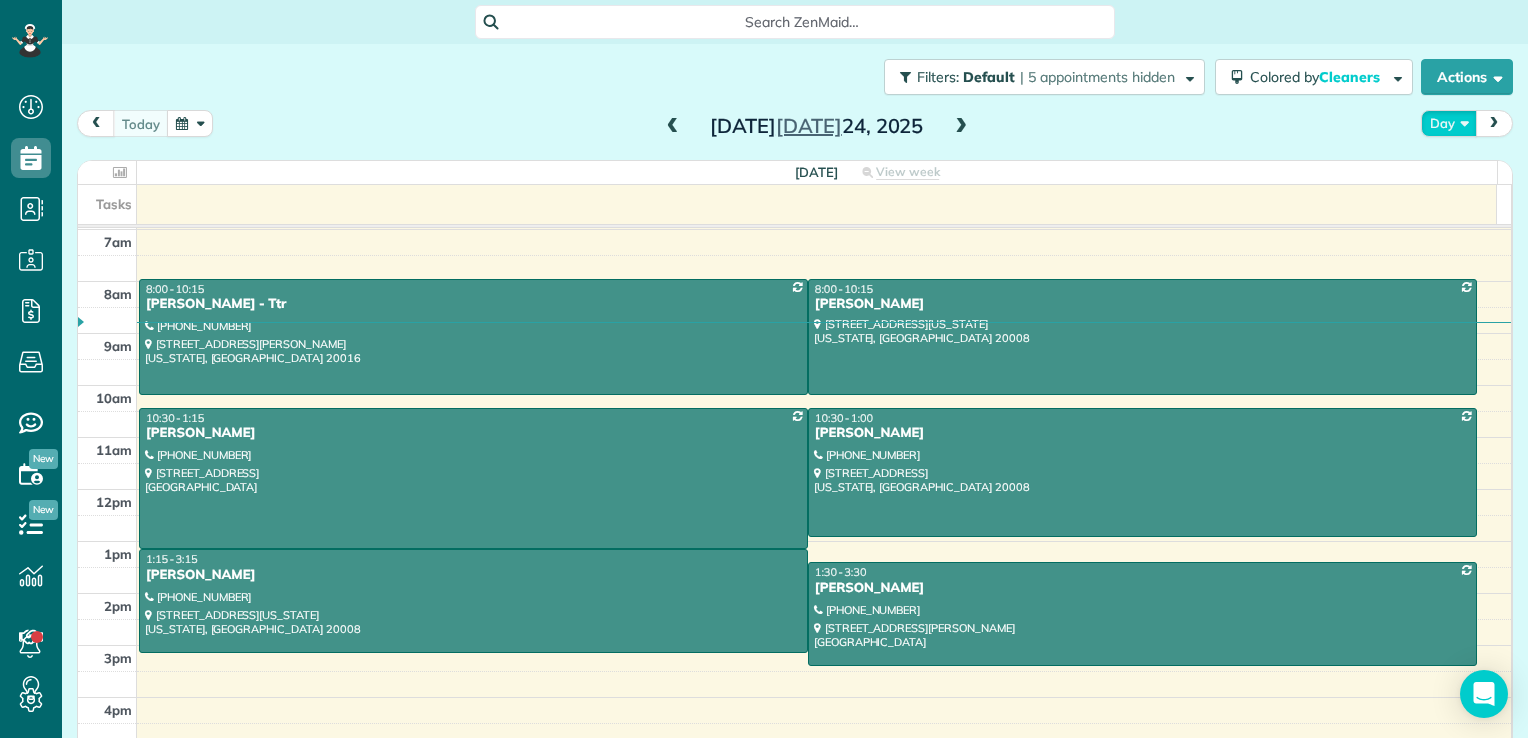 click on "Day" at bounding box center [1449, 123] 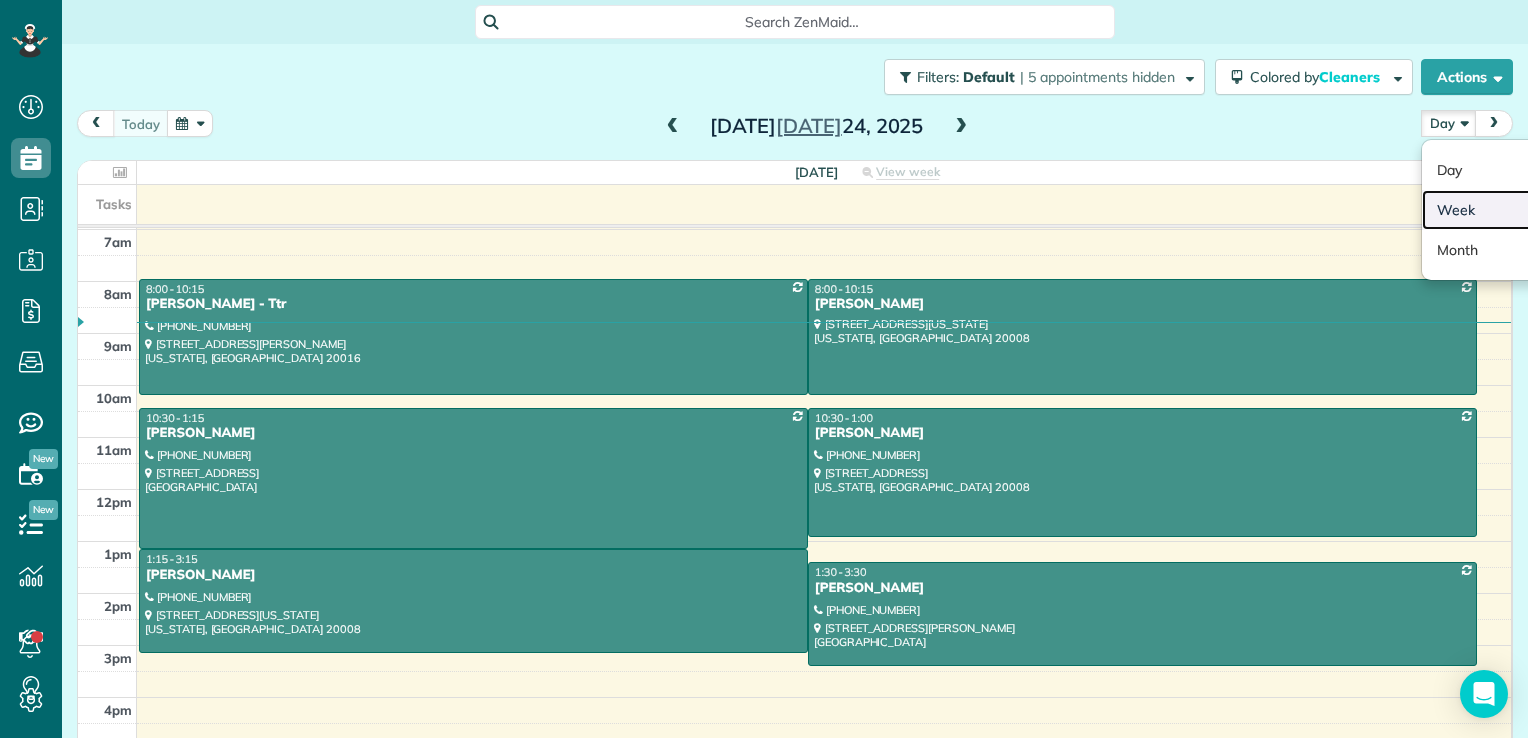 click on "Week" at bounding box center [1501, 210] 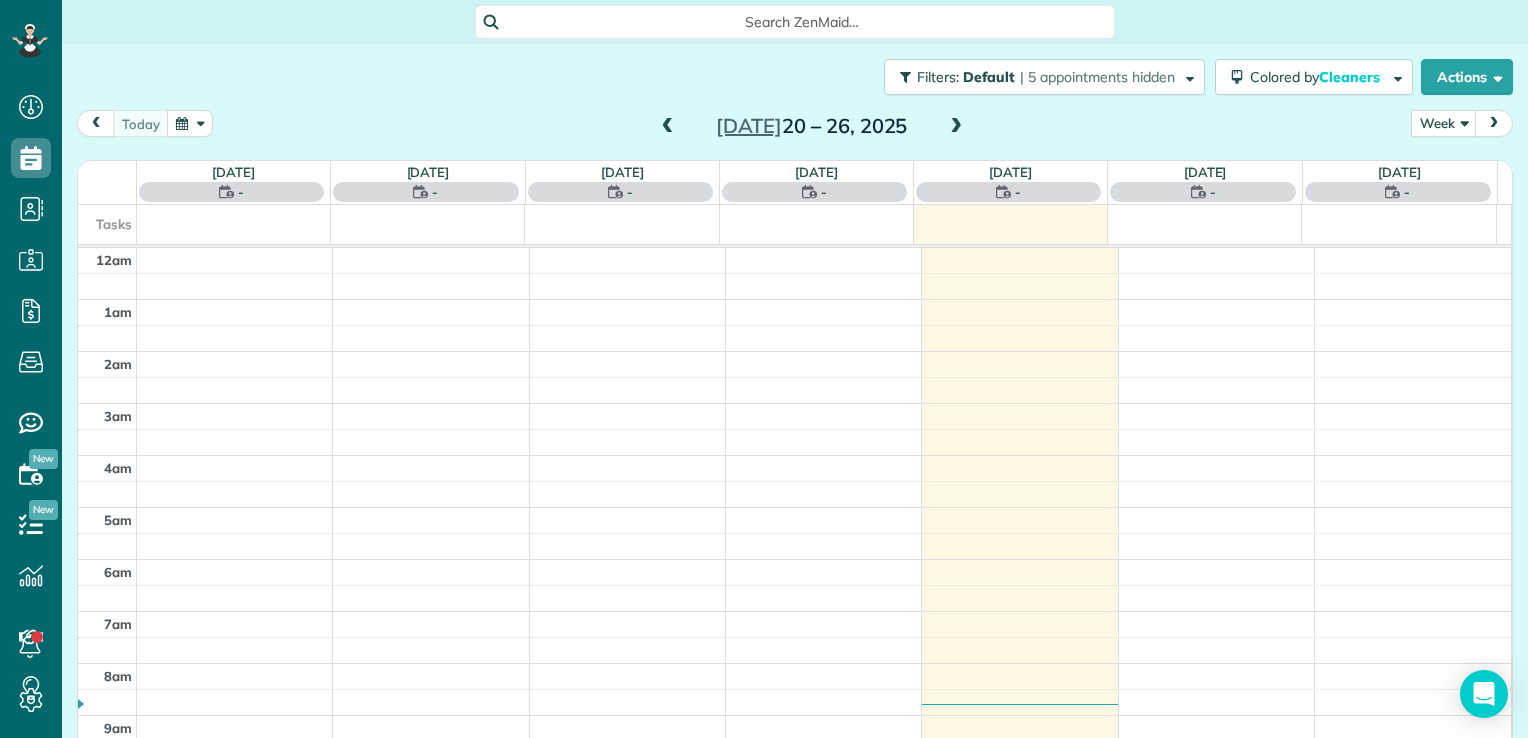 scroll, scrollTop: 362, scrollLeft: 0, axis: vertical 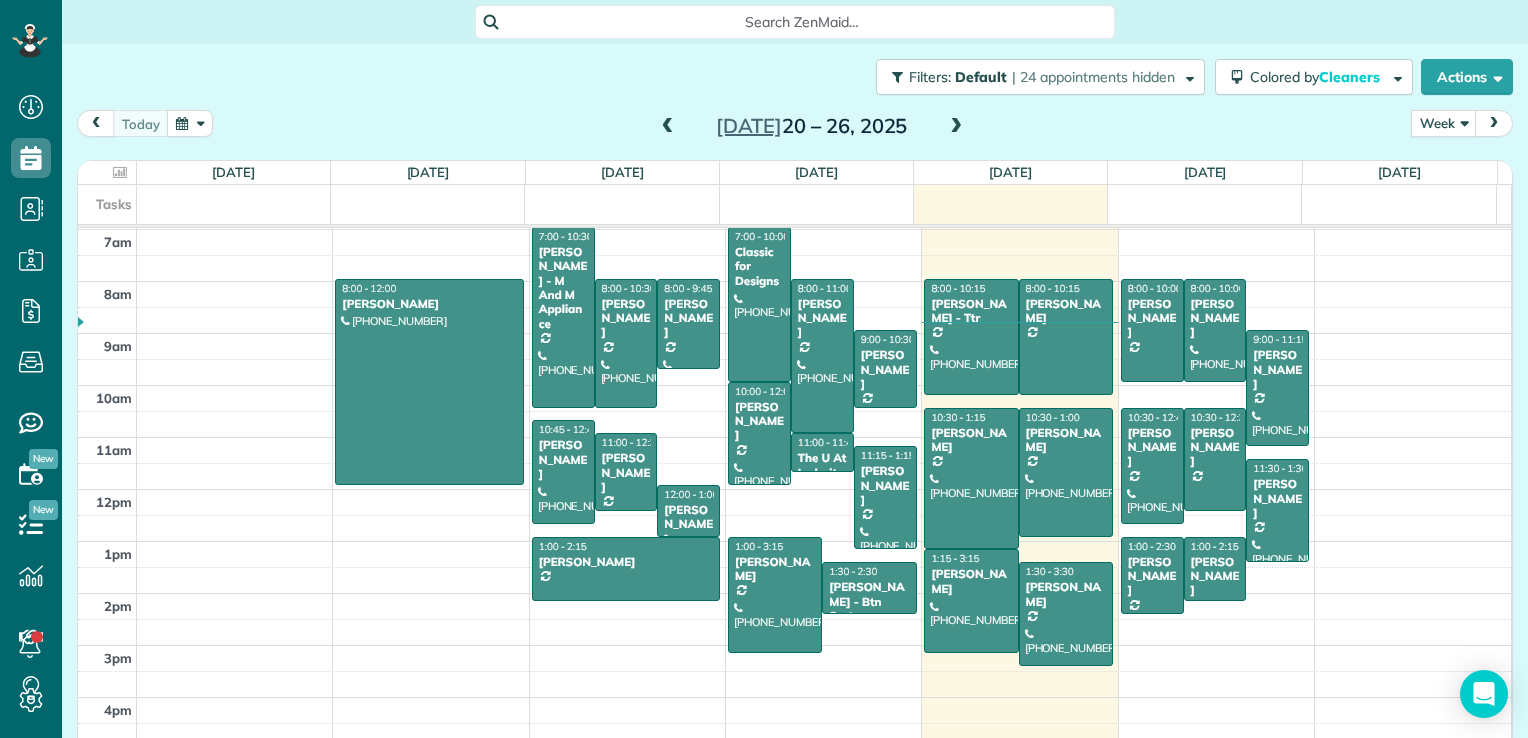 click at bounding box center [956, 127] 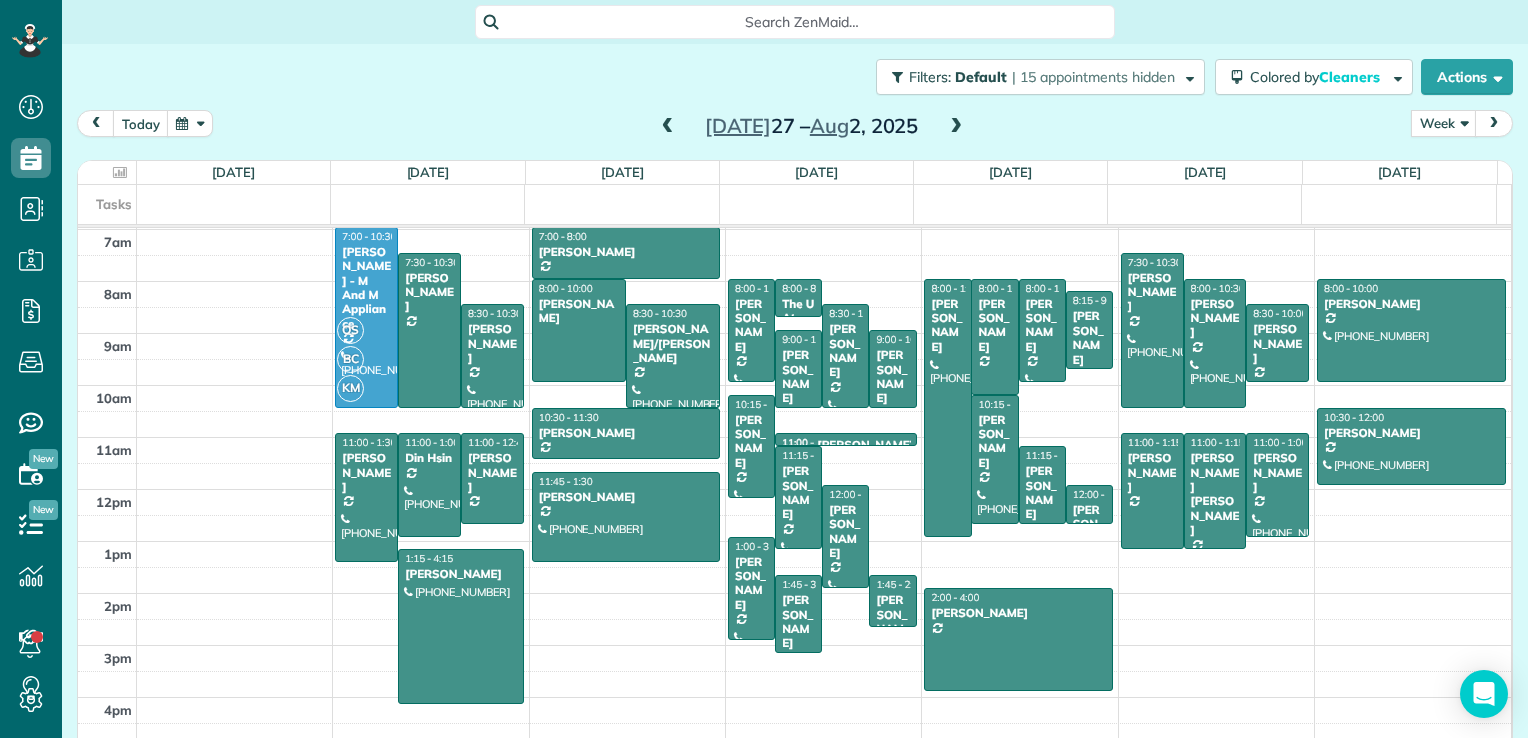 drag, startPoint x: 664, startPoint y: 131, endPoint x: 679, endPoint y: 134, distance: 15.297058 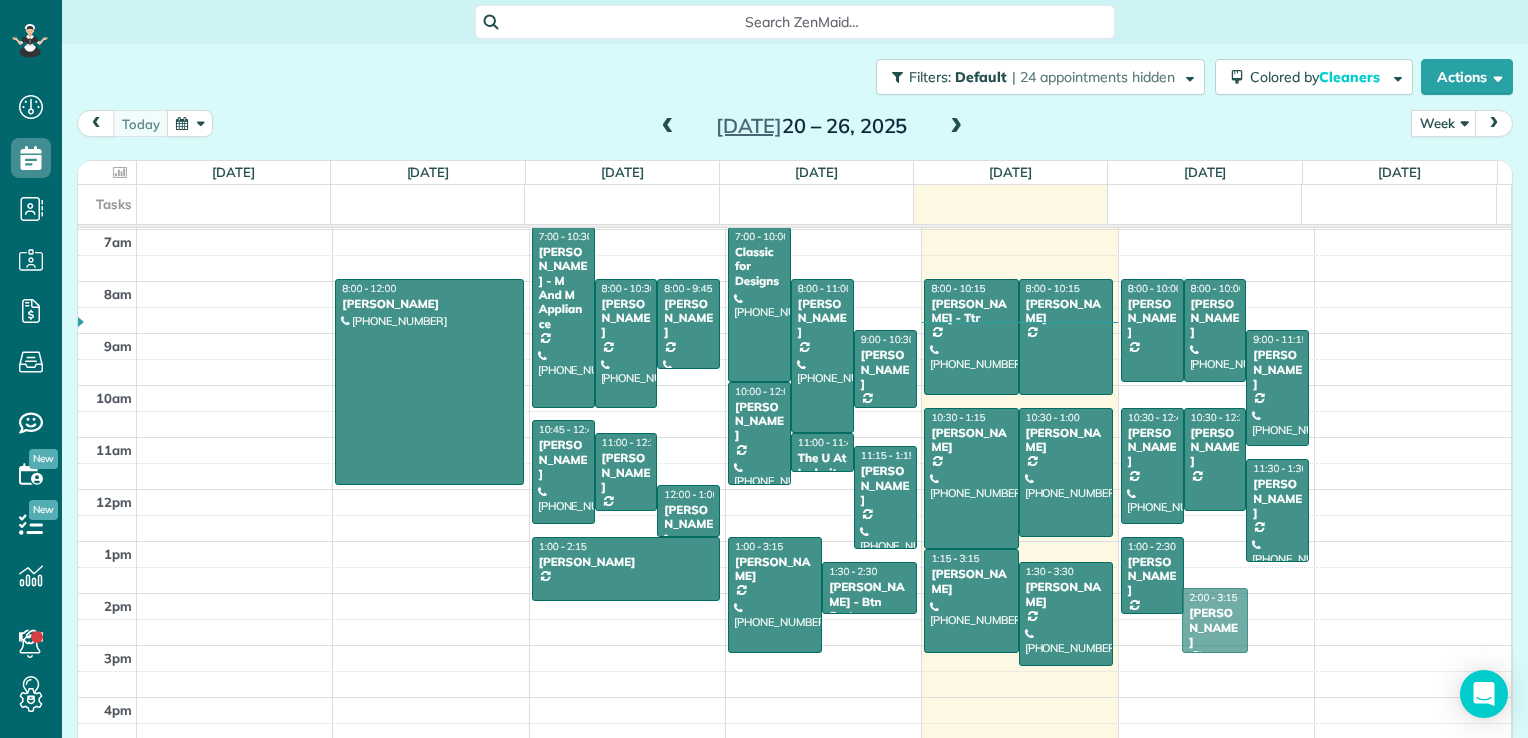 drag, startPoint x: 1173, startPoint y: 568, endPoint x: 1173, endPoint y: 614, distance: 46 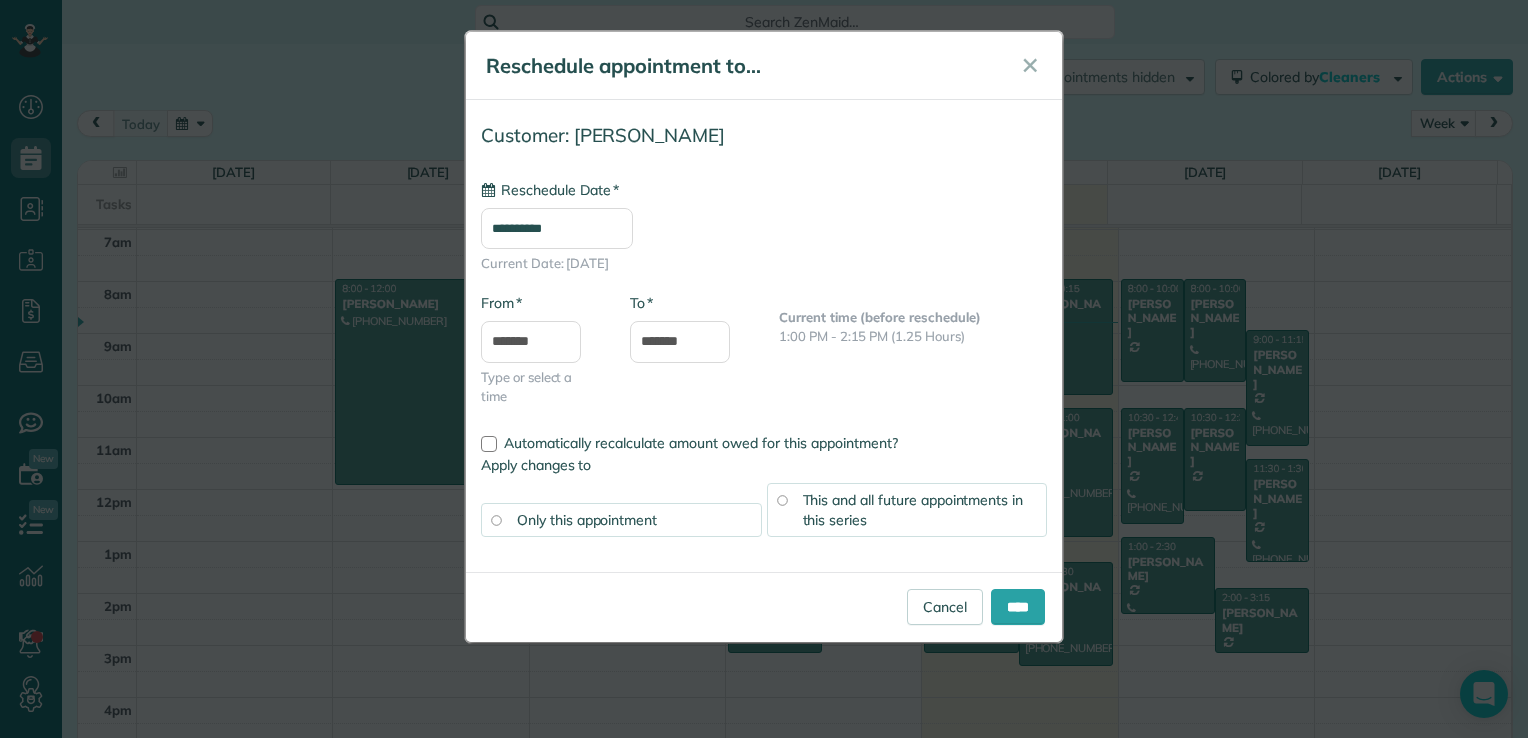 click on "**********" at bounding box center [557, 228] 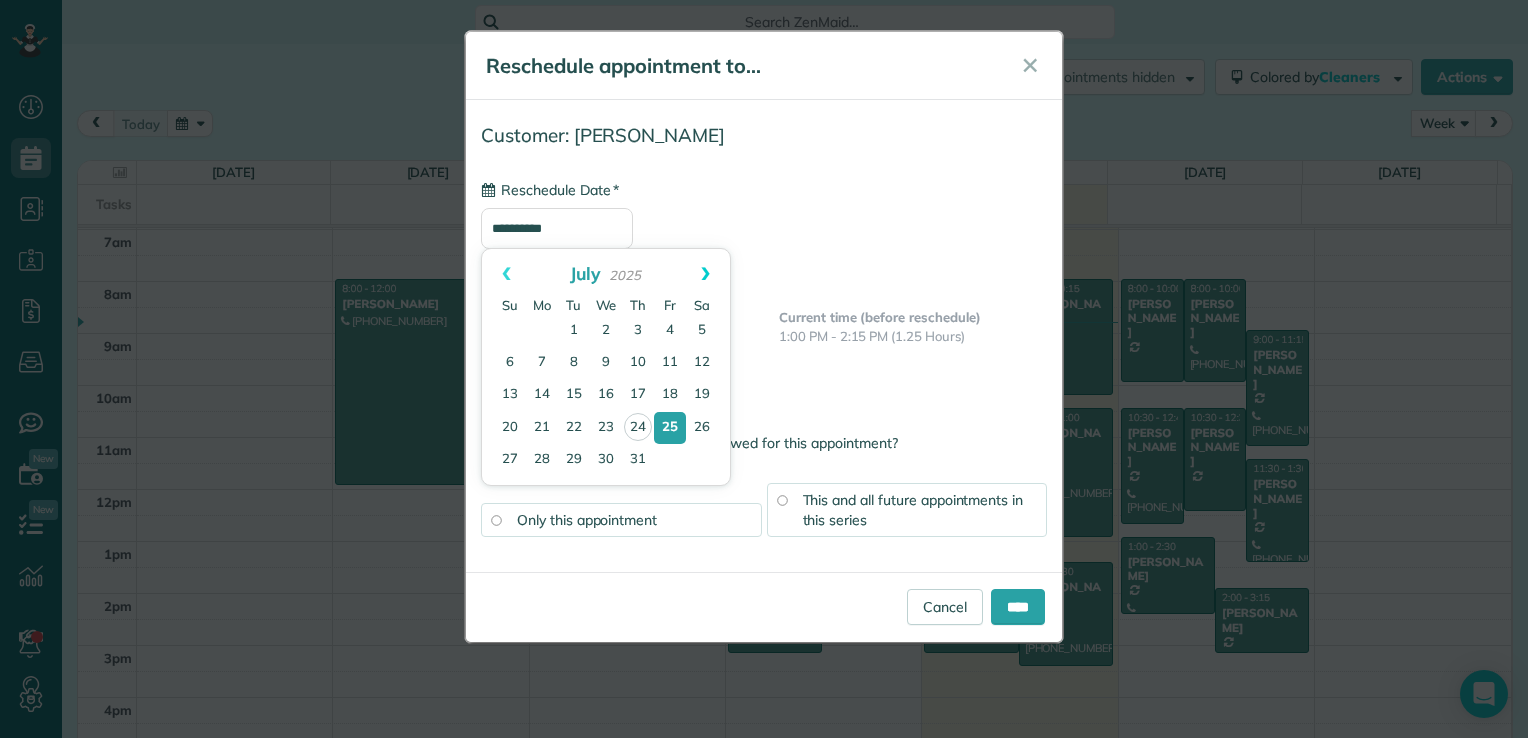 click on "Next" at bounding box center [705, 274] 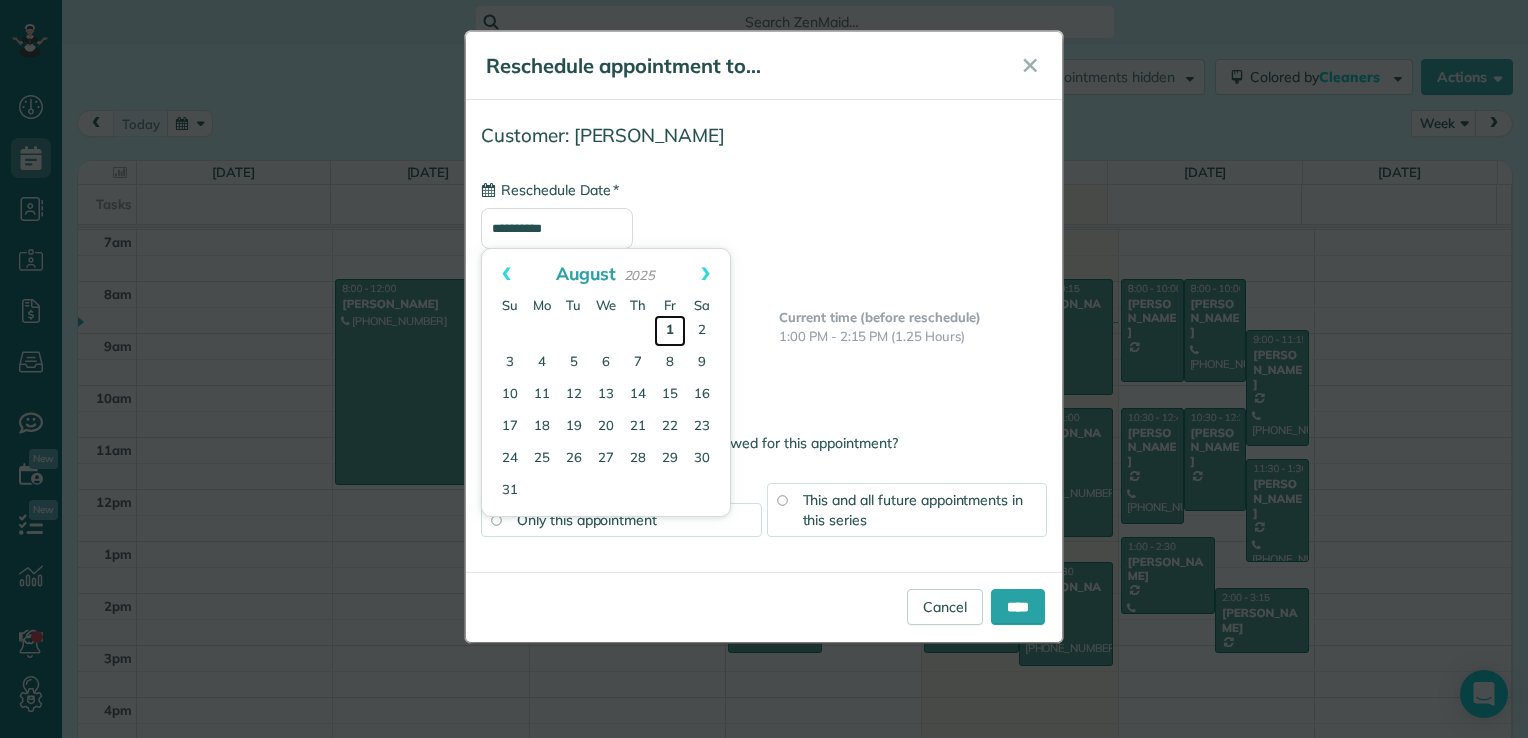 drag, startPoint x: 707, startPoint y: 270, endPoint x: 673, endPoint y: 335, distance: 73.3553 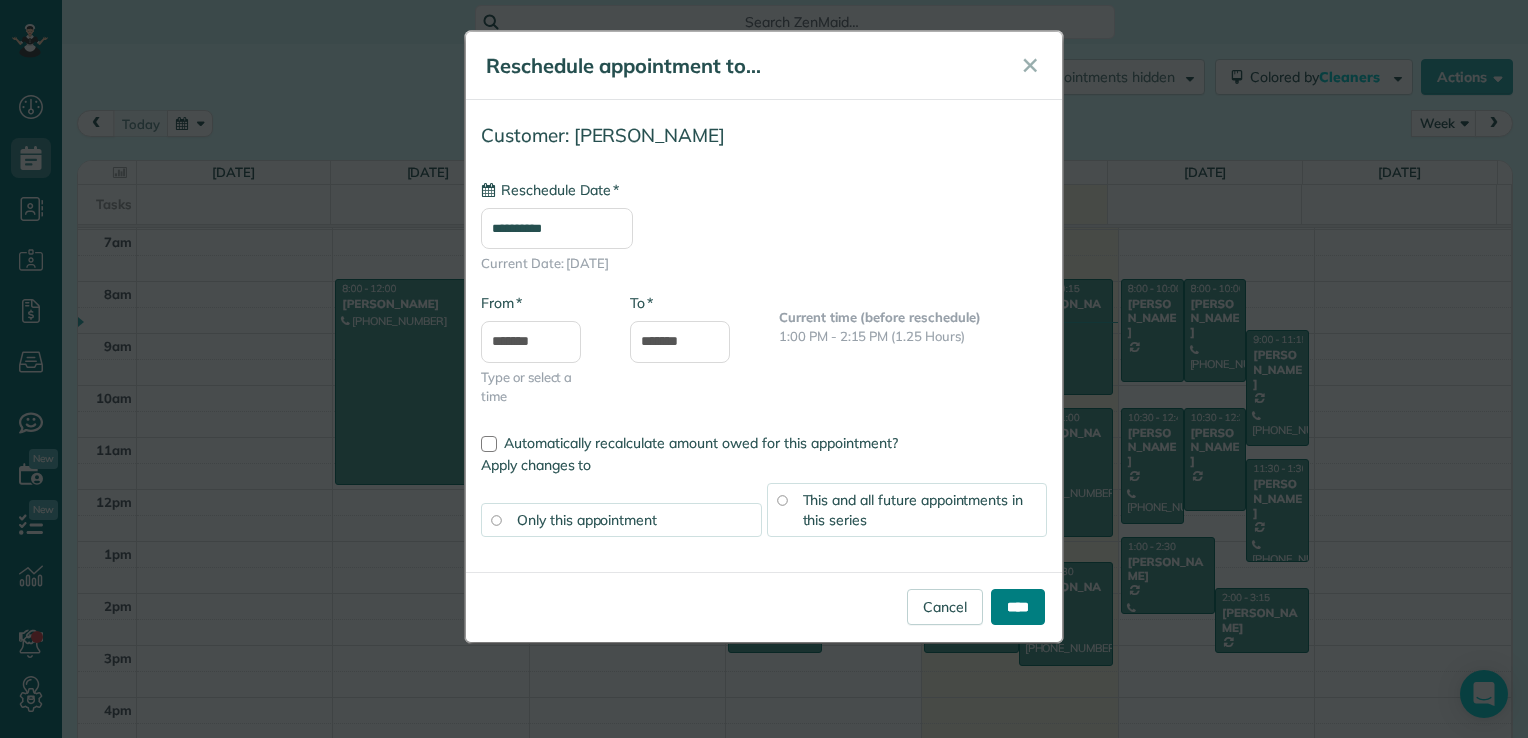 click on "****" at bounding box center [1018, 607] 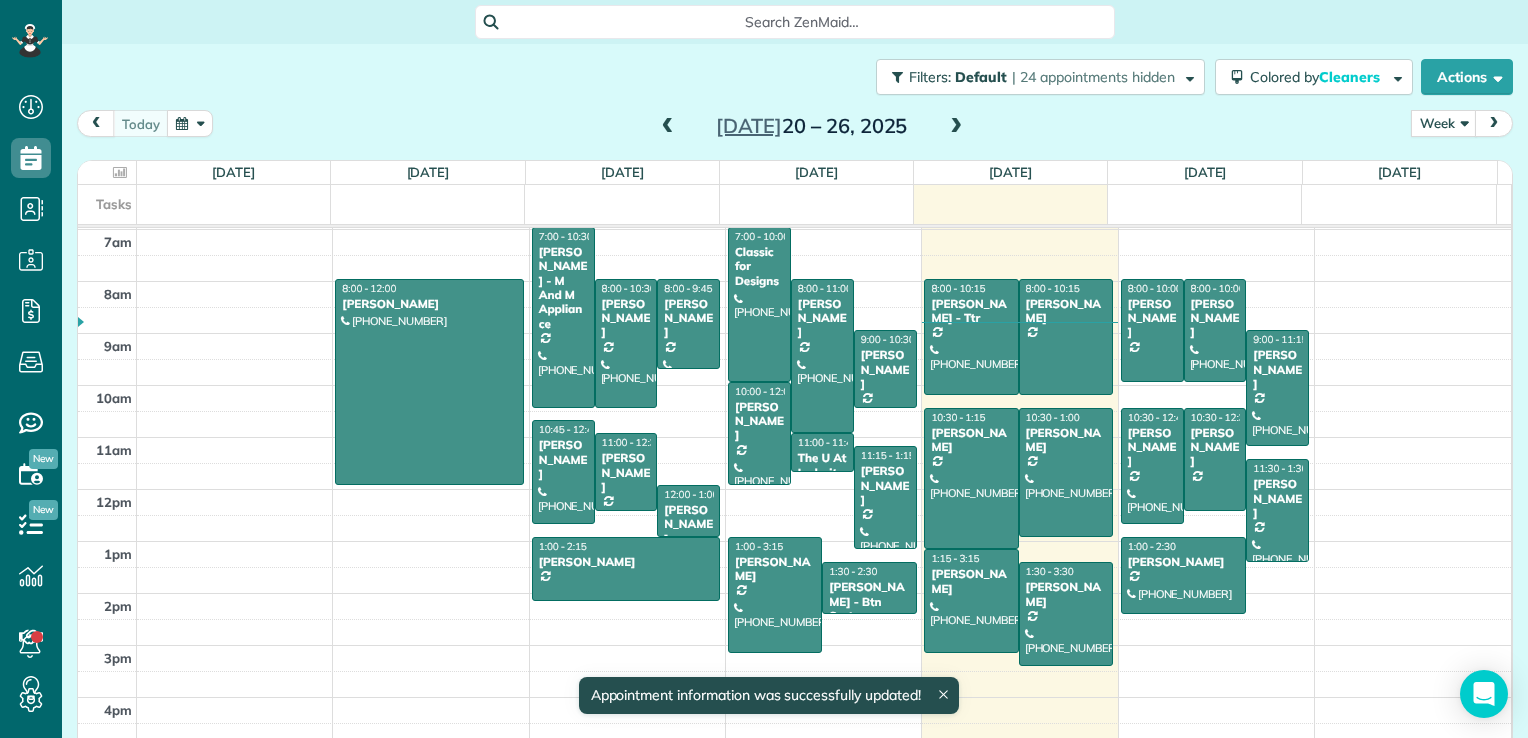 click at bounding box center [956, 127] 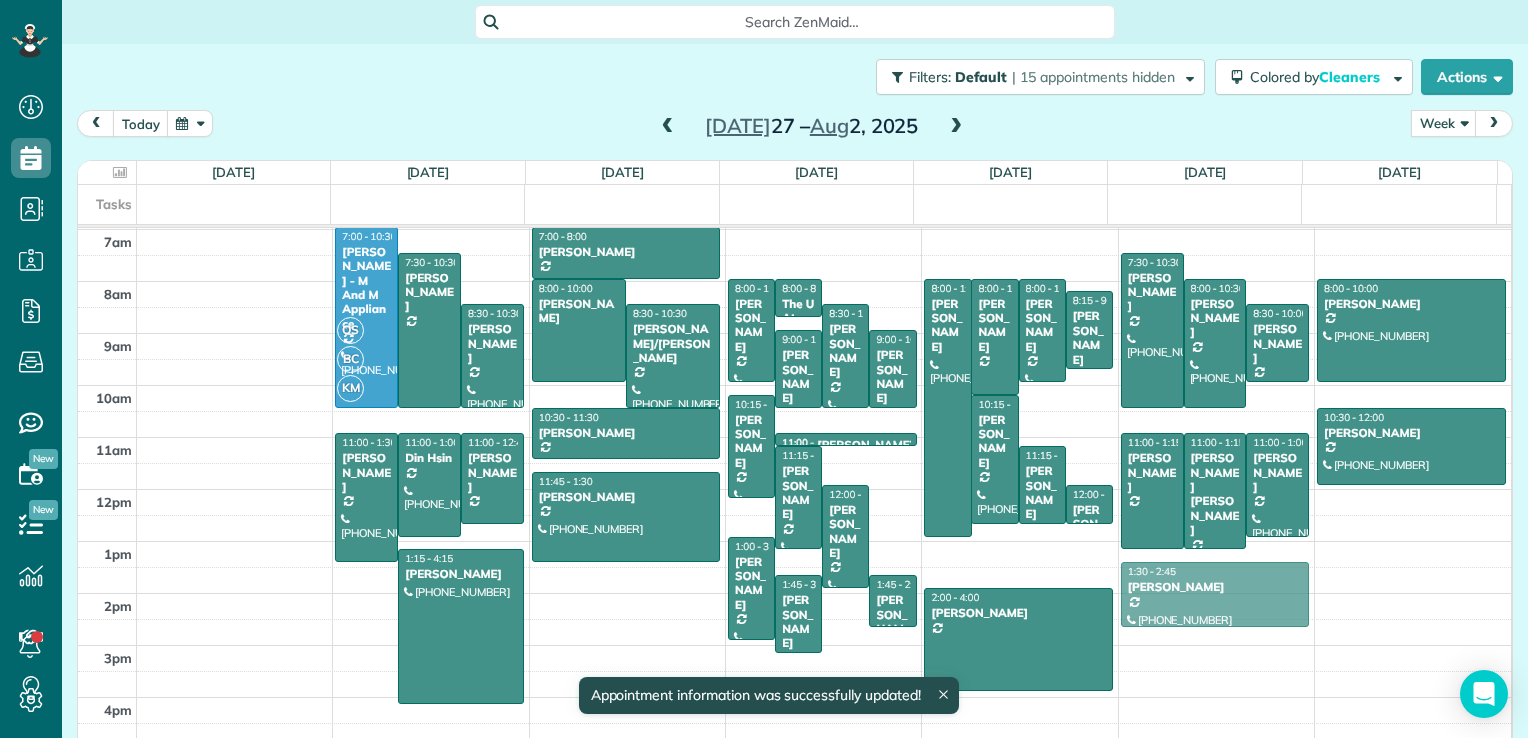 drag, startPoint x: 1226, startPoint y: 629, endPoint x: 1210, endPoint y: 610, distance: 24.839485 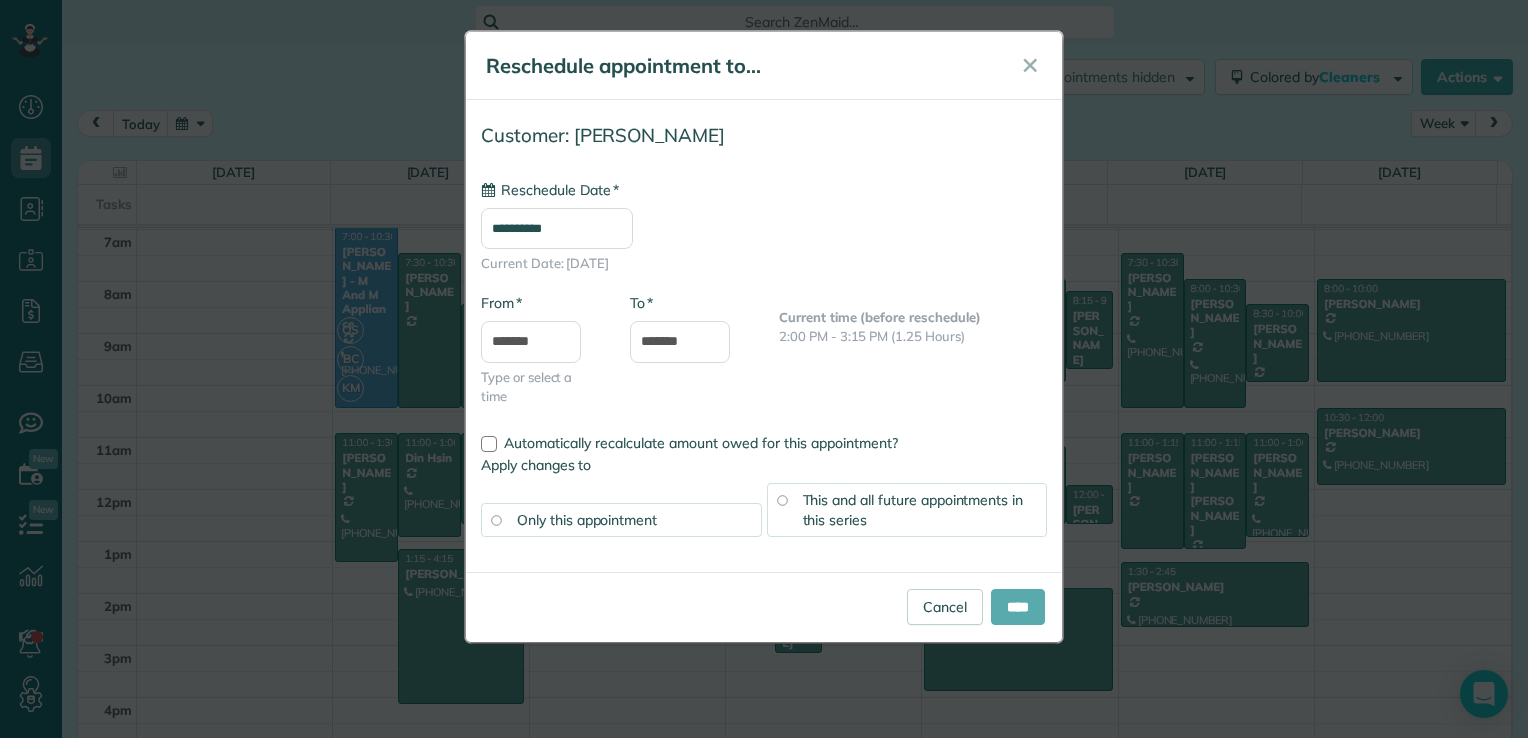 type on "**********" 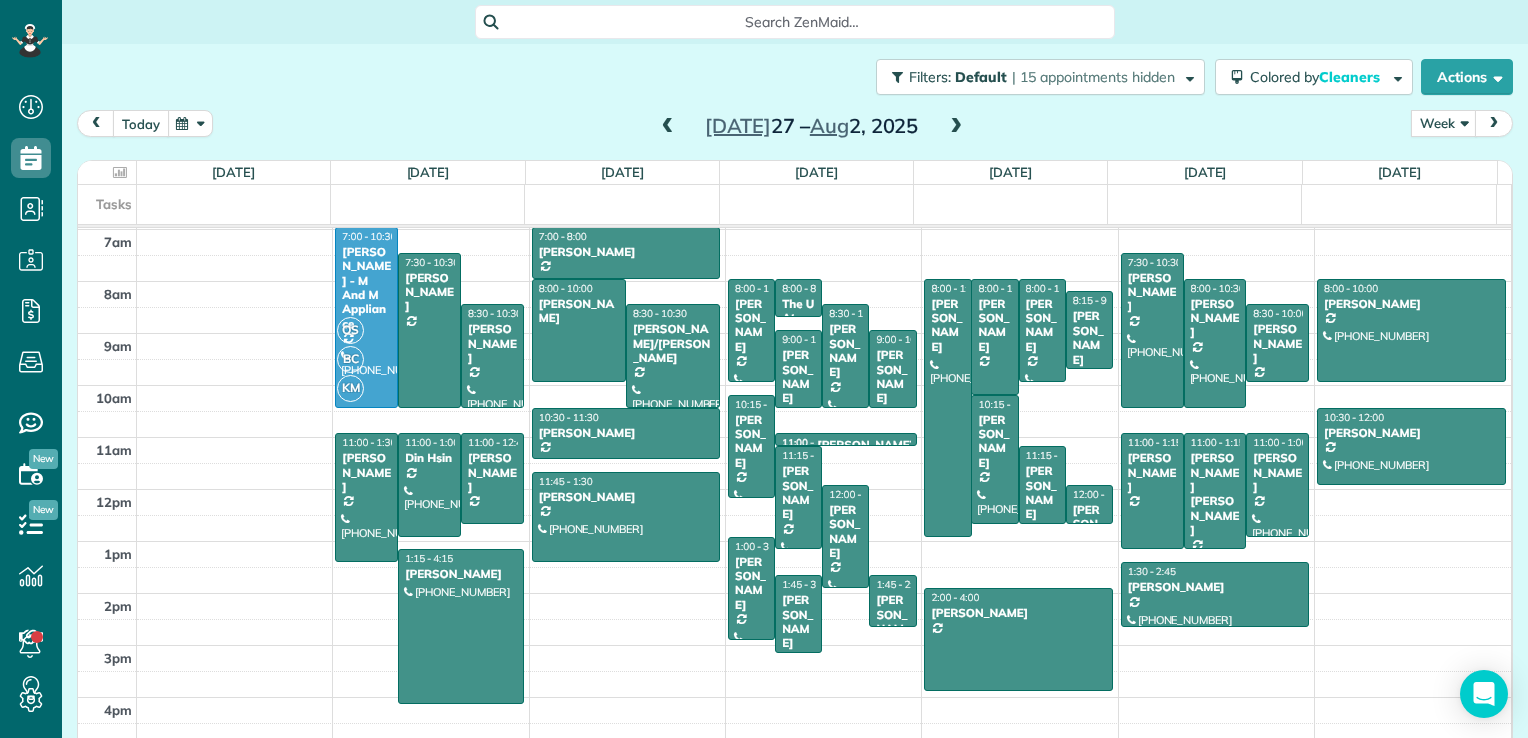 click on "today" at bounding box center (141, 123) 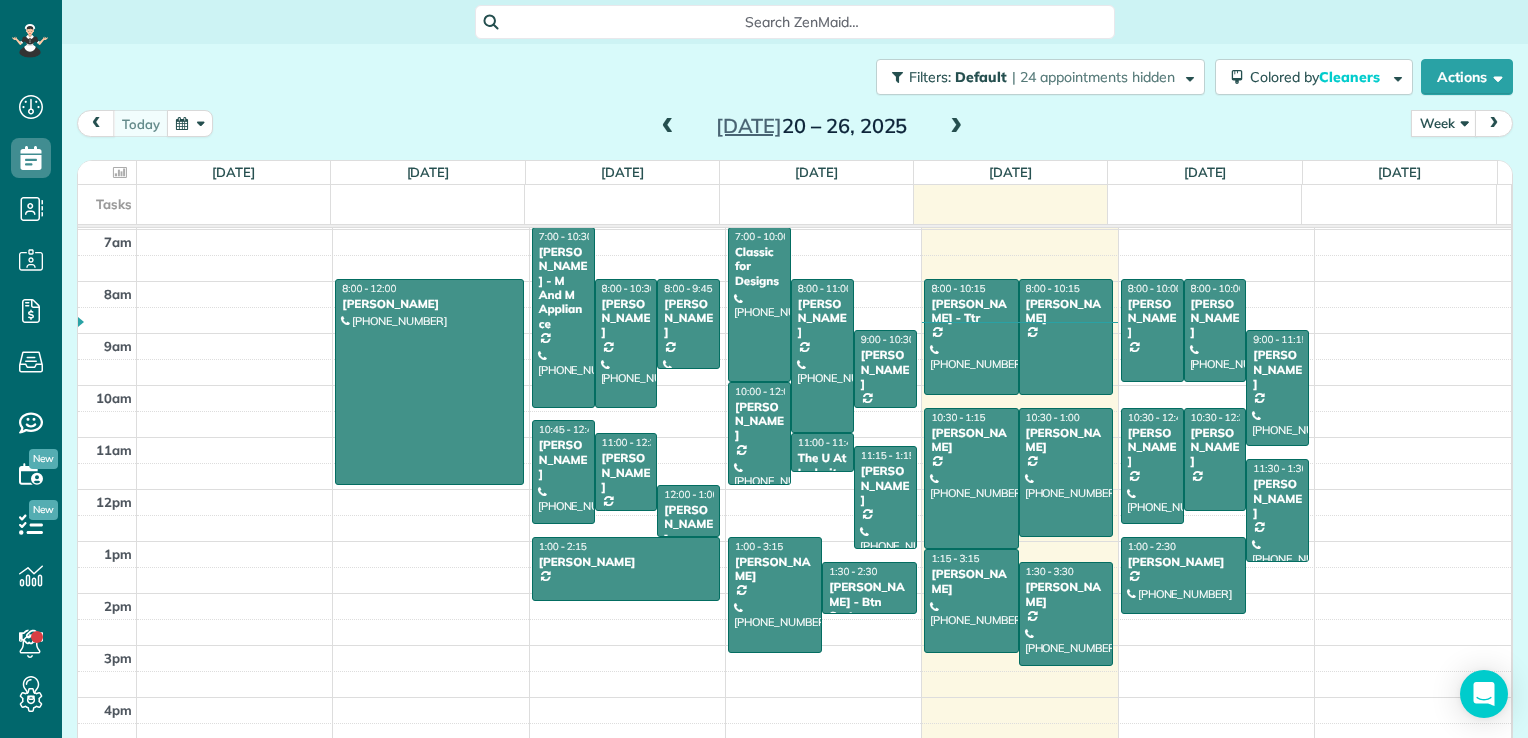 click at bounding box center (190, 123) 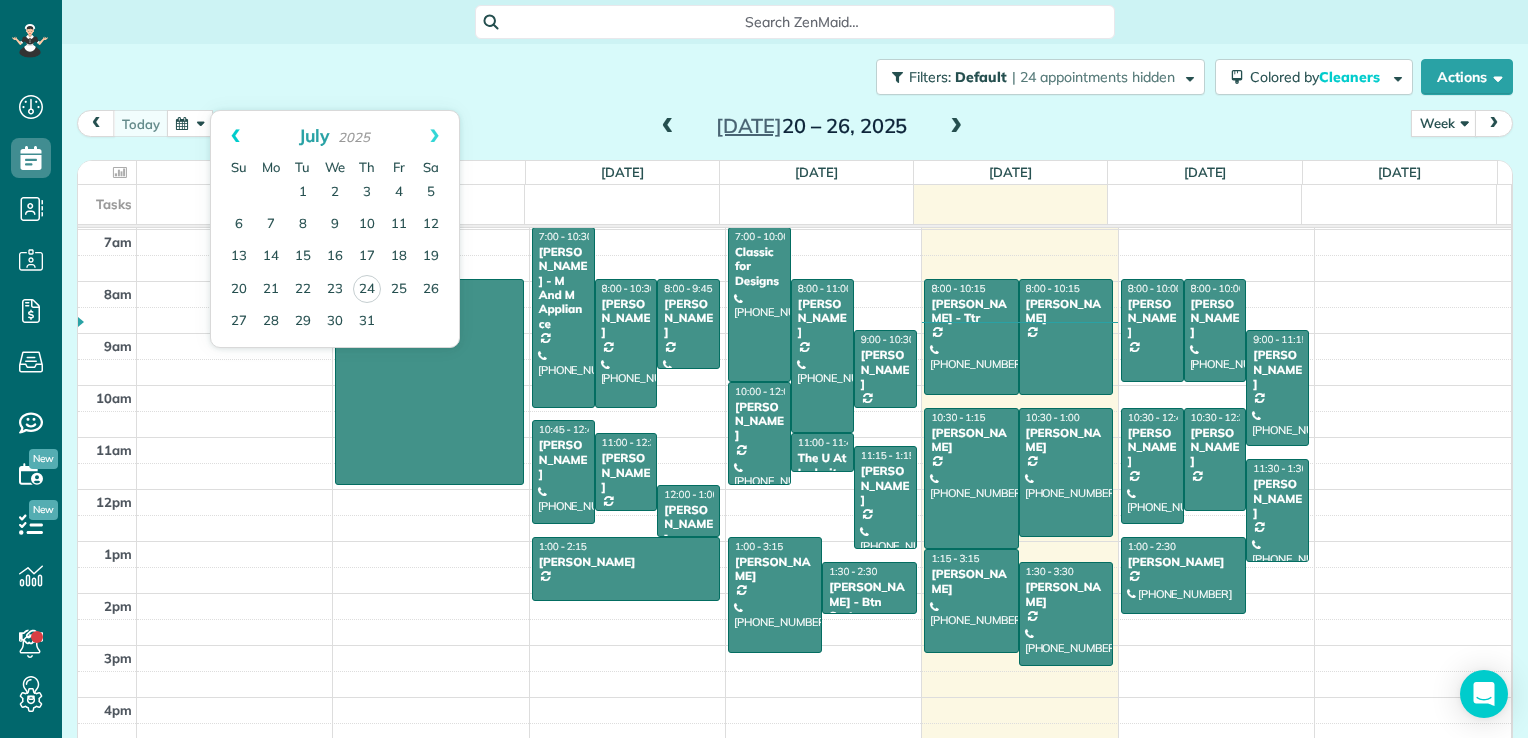 click on "Prev" at bounding box center [235, 136] 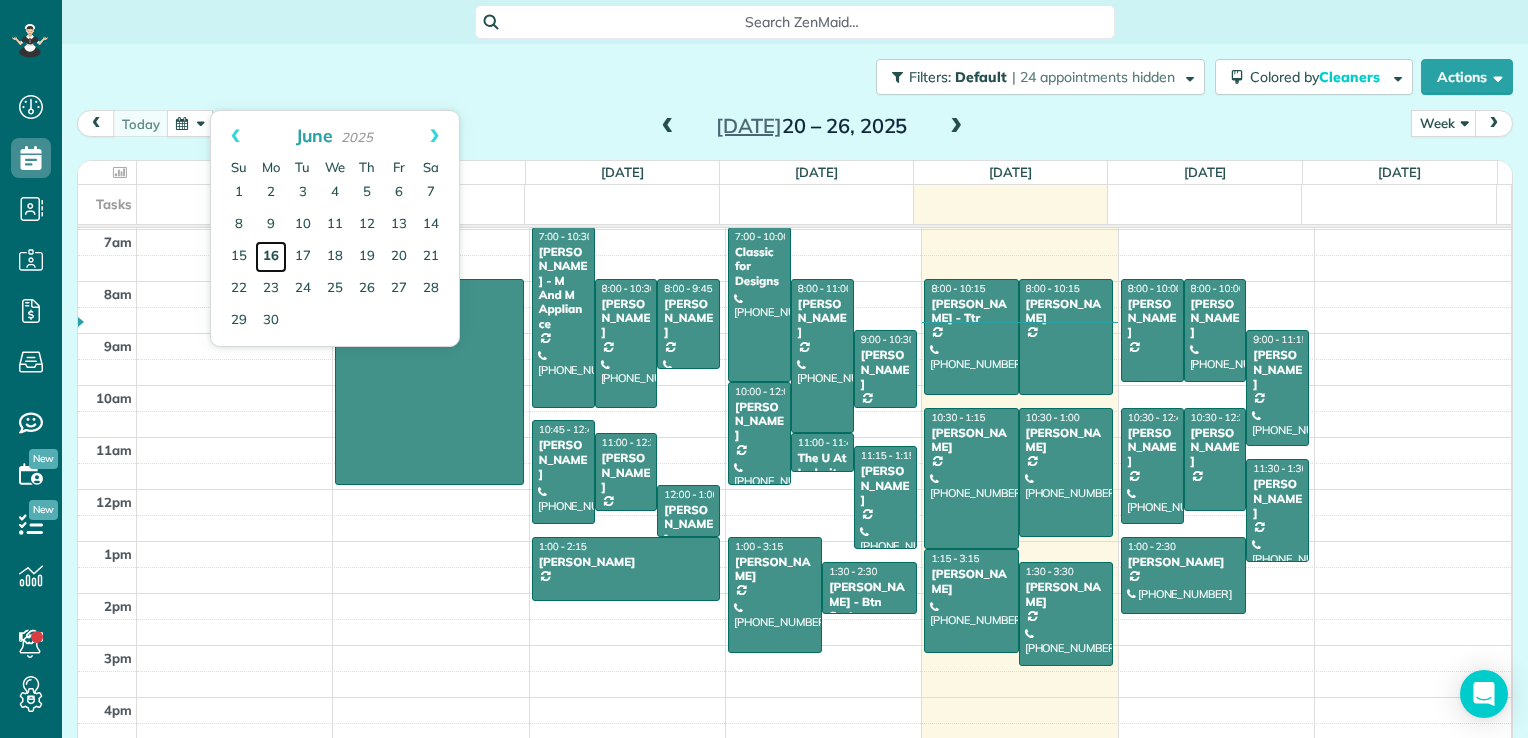 click on "16" at bounding box center (271, 257) 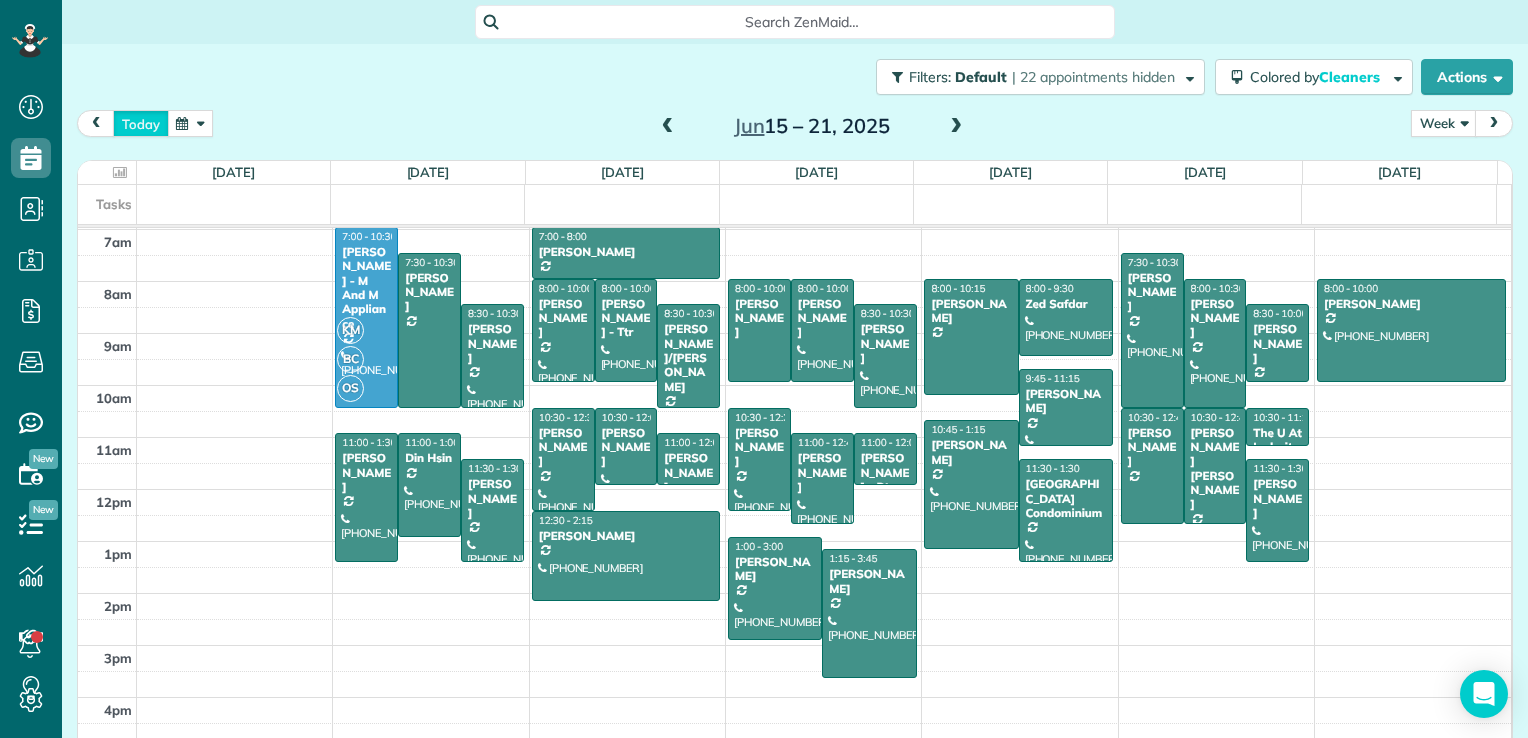 click on "today" at bounding box center (141, 123) 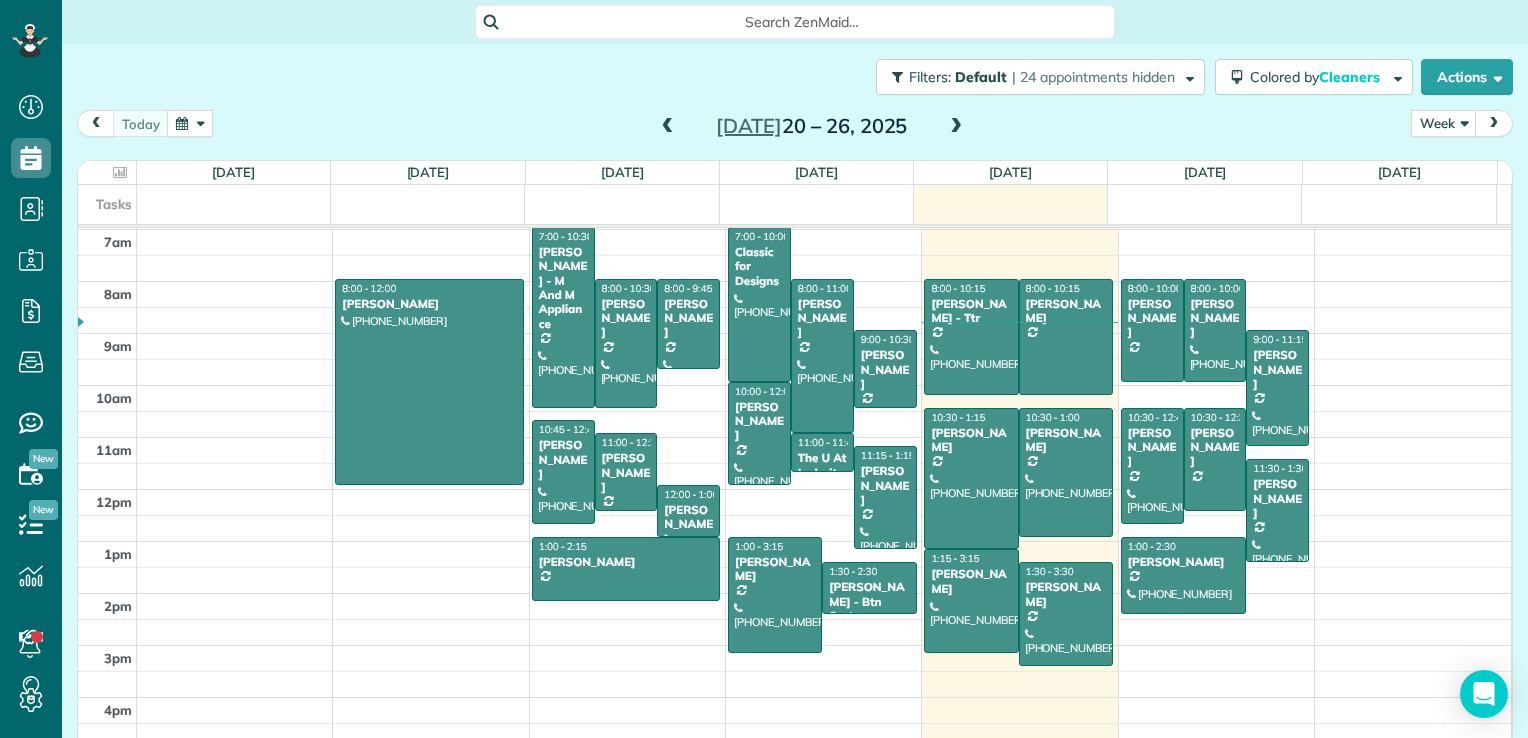 click at bounding box center (956, 127) 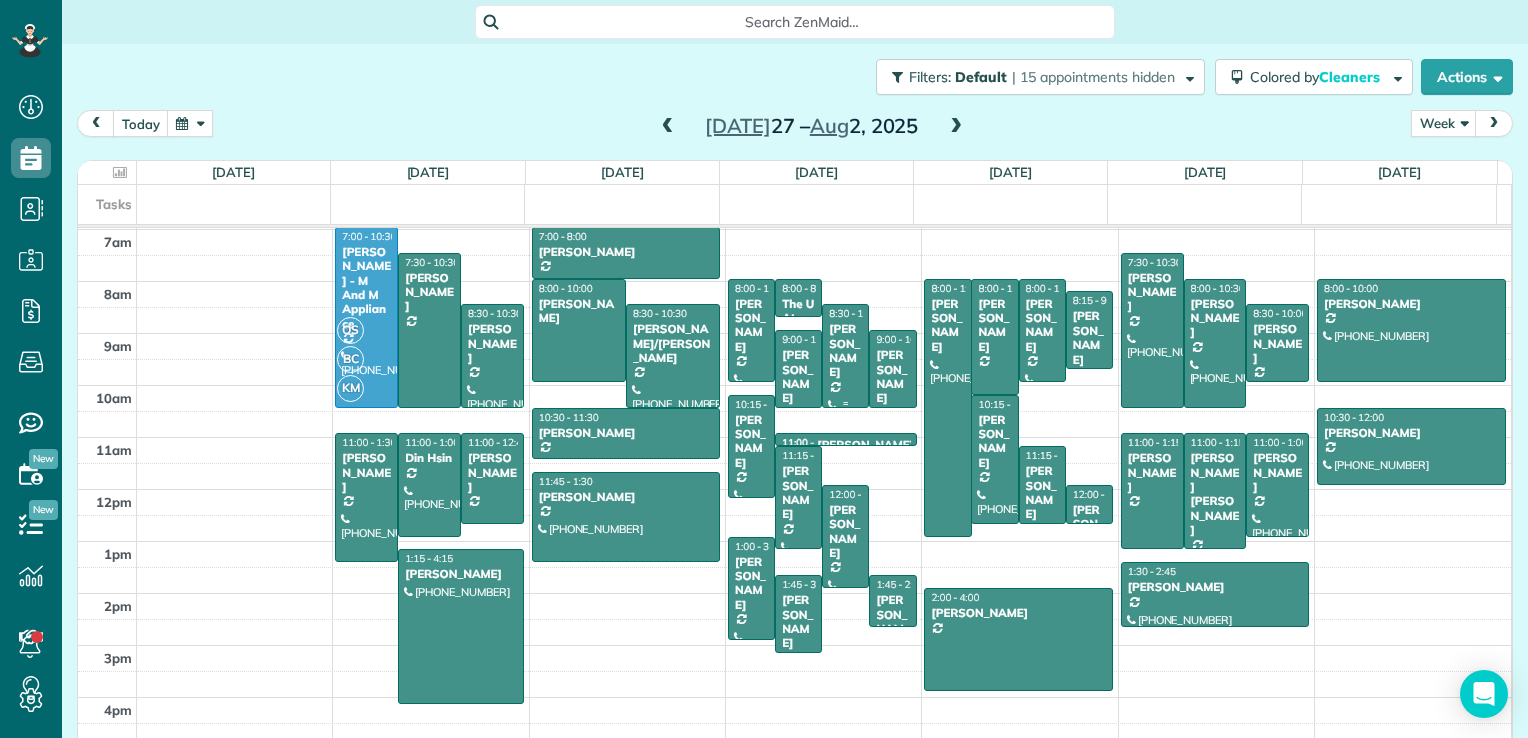 drag, startPoint x: 845, startPoint y: 343, endPoint x: 828, endPoint y: 346, distance: 17.262676 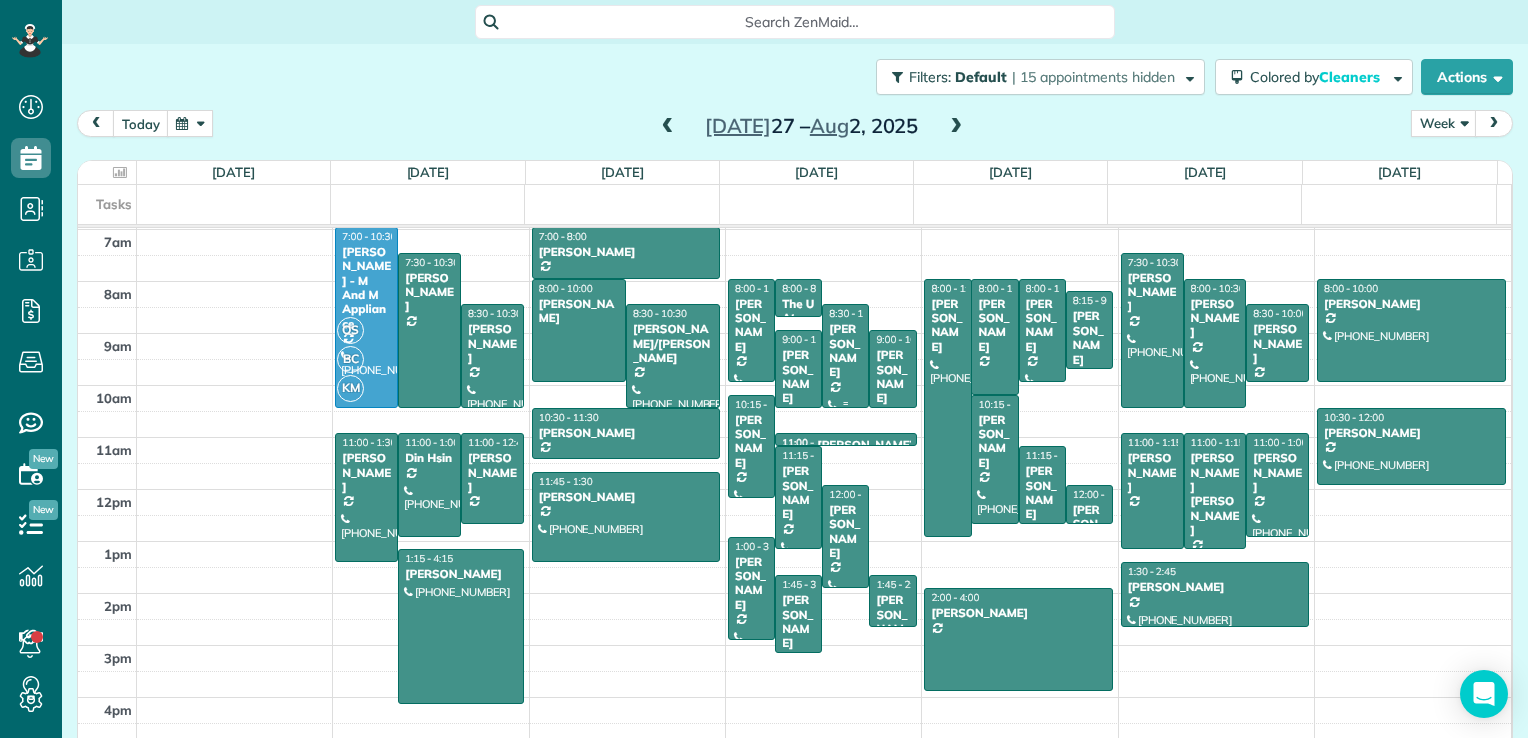 click on "[PERSON_NAME]" at bounding box center [845, 351] 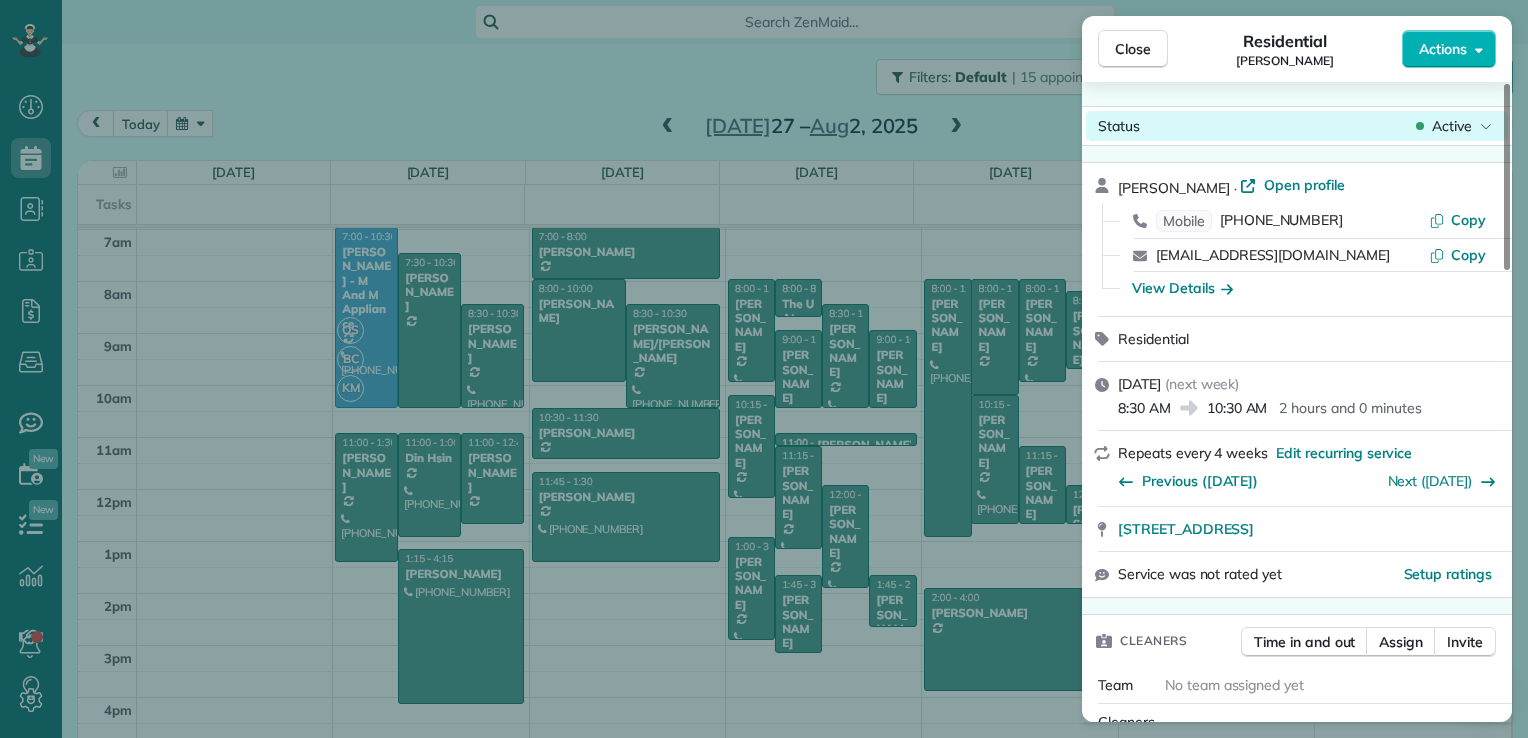 click on "Active" at bounding box center (1454, 126) 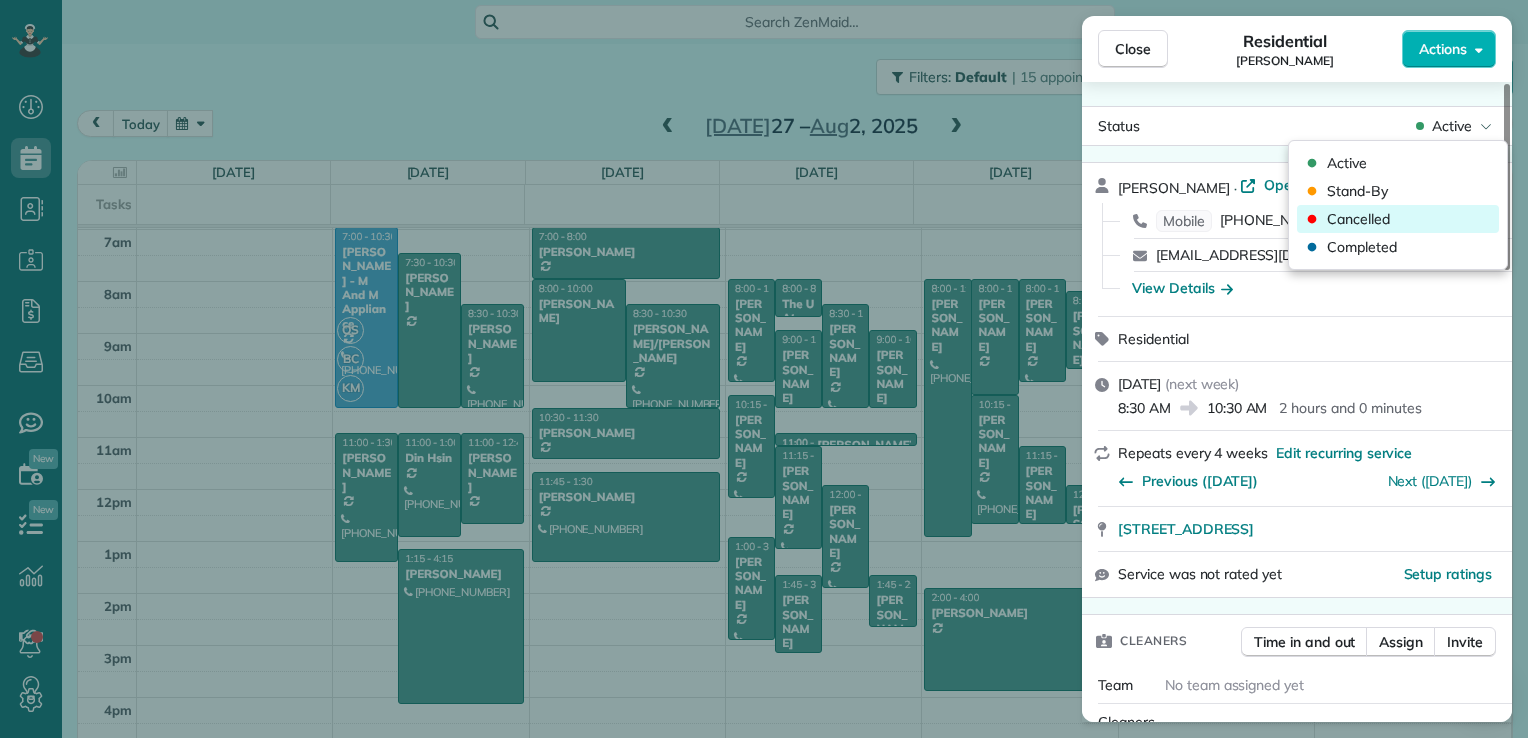 click on "Cancelled" at bounding box center [1398, 219] 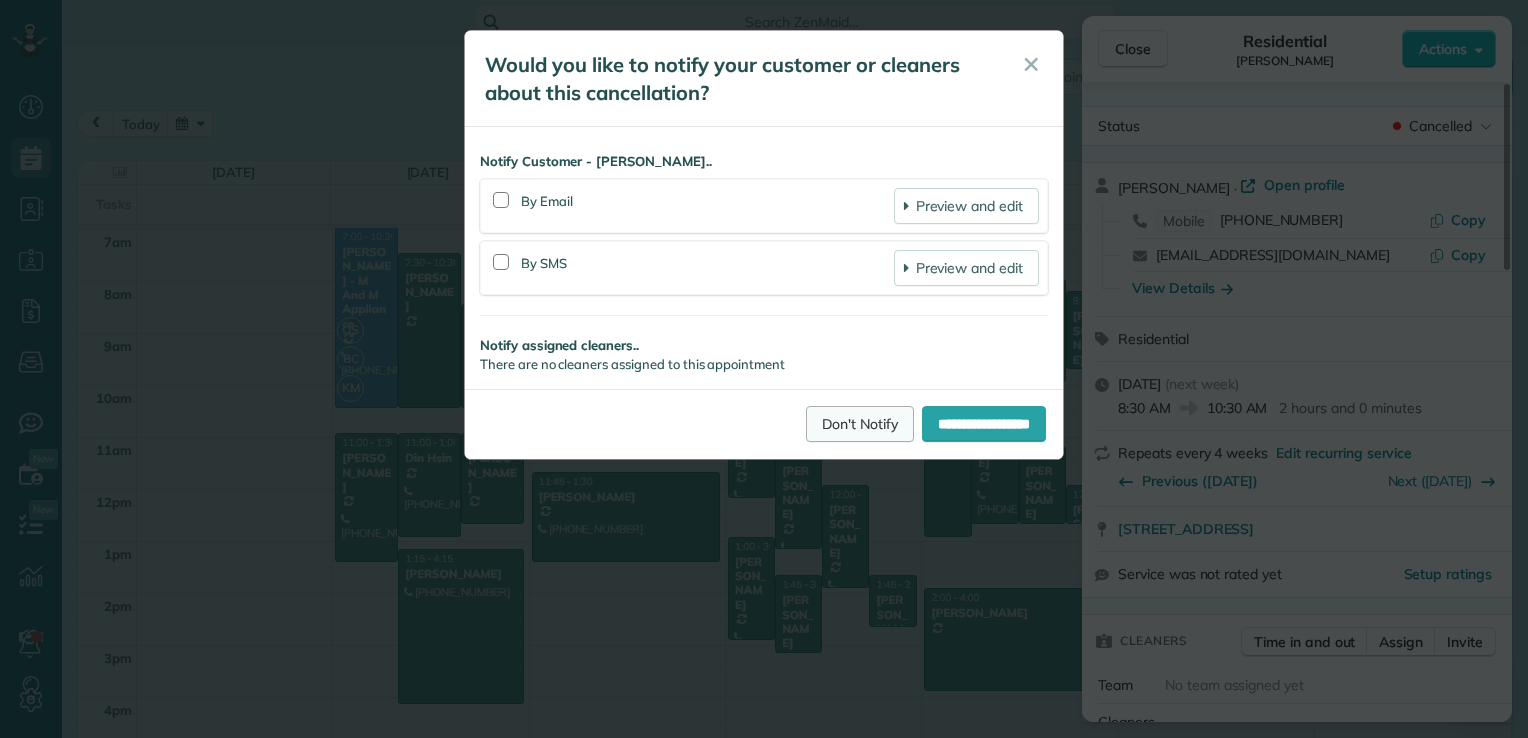 click on "Don't Notify" at bounding box center (860, 424) 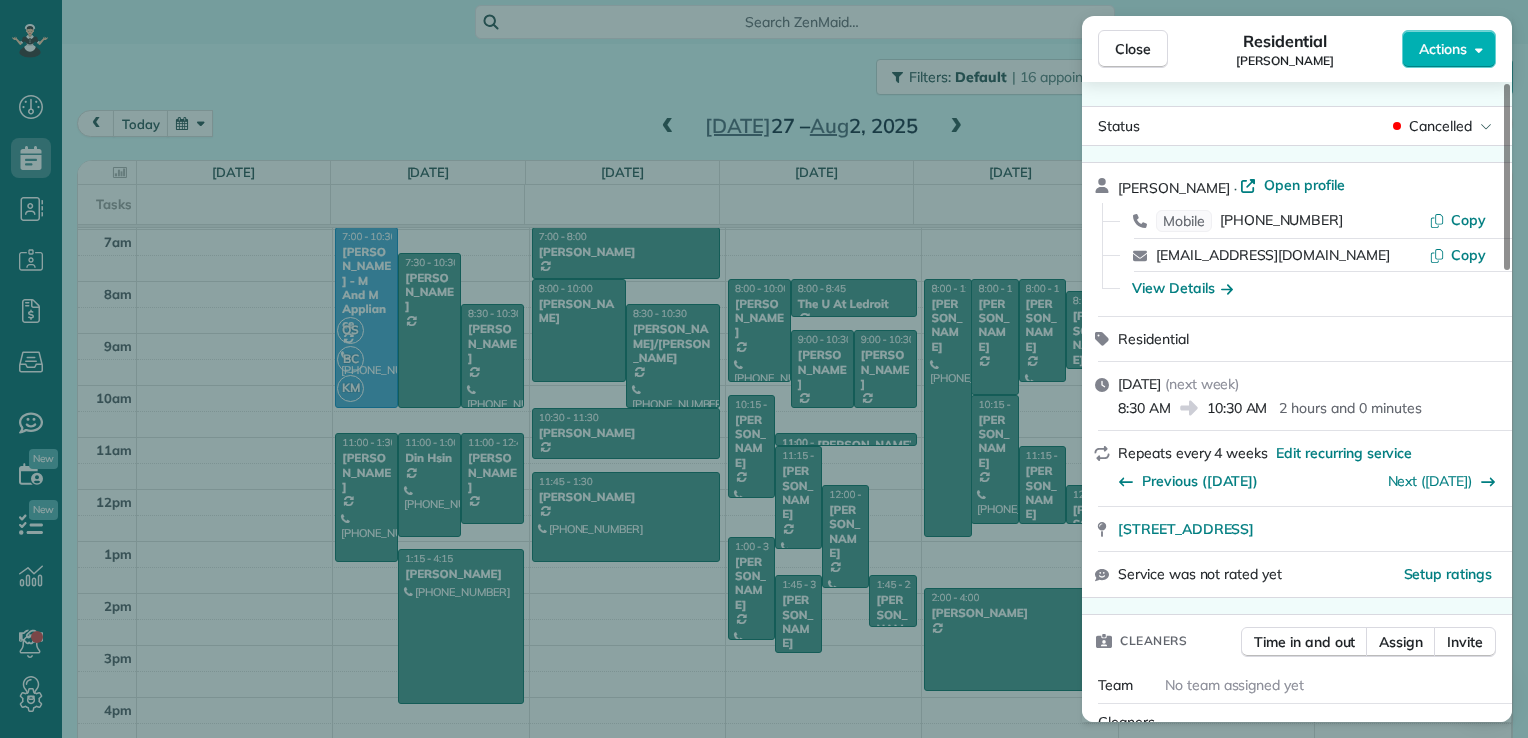 click on "Close Residential [PERSON_NAME] Actions Status Cancelled [PERSON_NAME] · Open profile Mobile [PHONE_NUMBER] Copy [EMAIL_ADDRESS][DOMAIN_NAME] Copy View Details Residential [DATE] ( next week ) 8:30 AM 10:30 AM 2 hours and 0 minutes Repeats every 4 weeks Edit recurring service Previous ([DATE]) Next ([DATE]) [STREET_ADDRESS] Service was not rated yet Setup ratings Cleaners Time in and out Assign Invite Team No team assigned yet Cleaners No cleaners assigned yet Checklist Try Now Keep this appointment up to your standards. Stay on top of every detail, keep your cleaners organised, and your client happy. Assign a checklist Watch a 5 min demo Billing Billing actions Price $0.00 Overcharge $0.00 Discount $0.00 Coupon discount - Primary tax - Secondary tax - Total appointment price $0.00 Tips collected New feature! $0.00 [PERSON_NAME] as paid Total including tip $0.00 Get paid online in no-time! Send an invoice and reward your cleaners with tips Charge customer credit card 0 0" at bounding box center [764, 369] 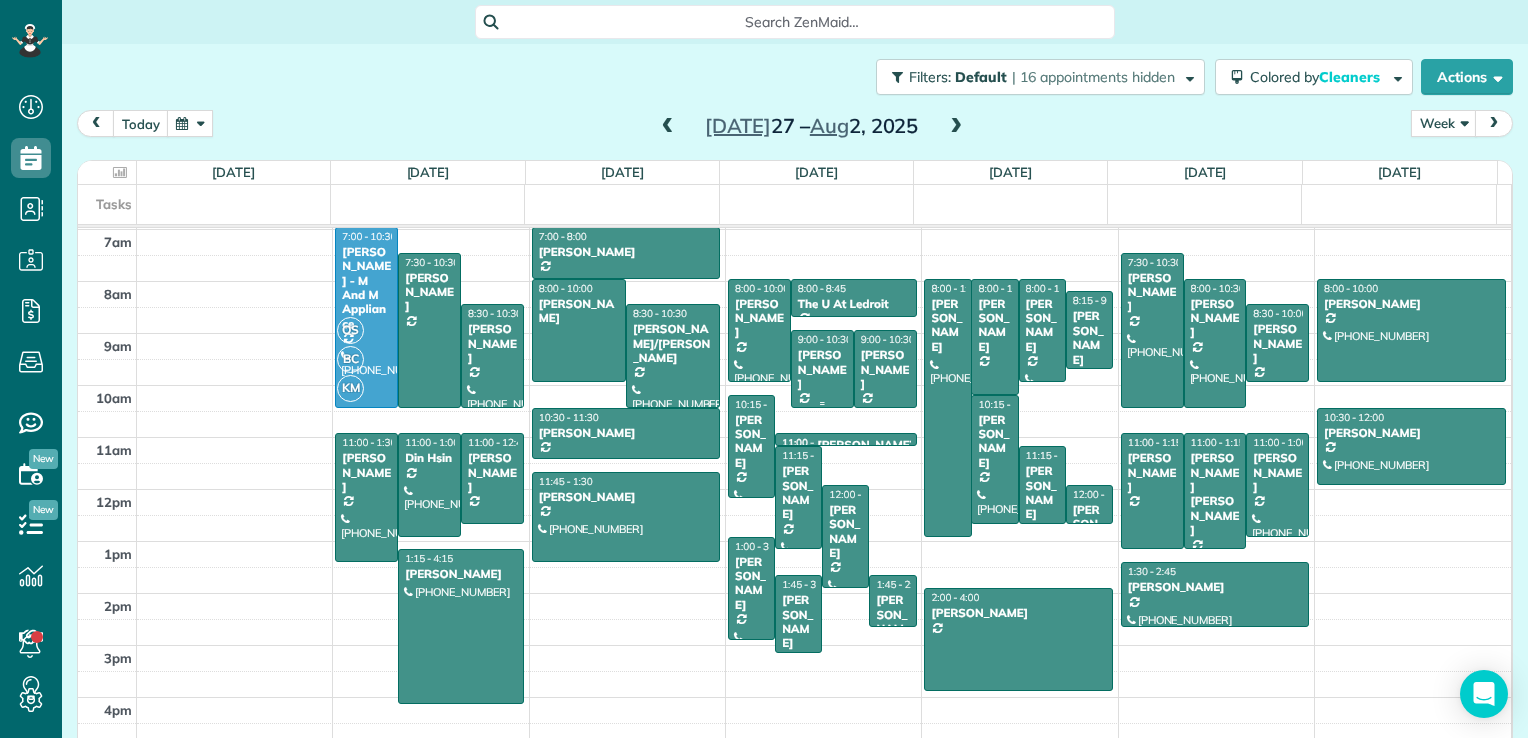 click on "[PERSON_NAME]" at bounding box center (822, 369) 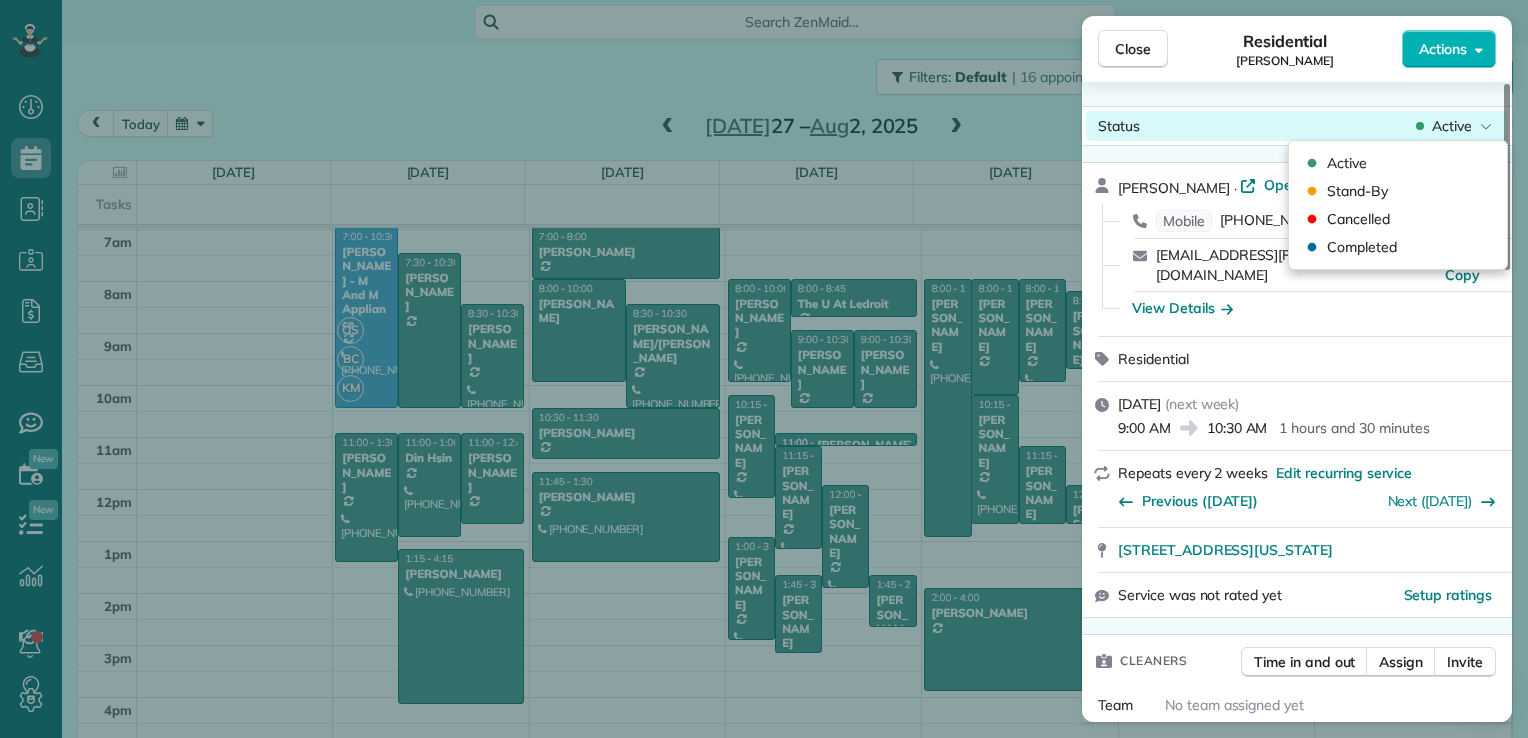 click on "Status Active" at bounding box center (1297, 126) 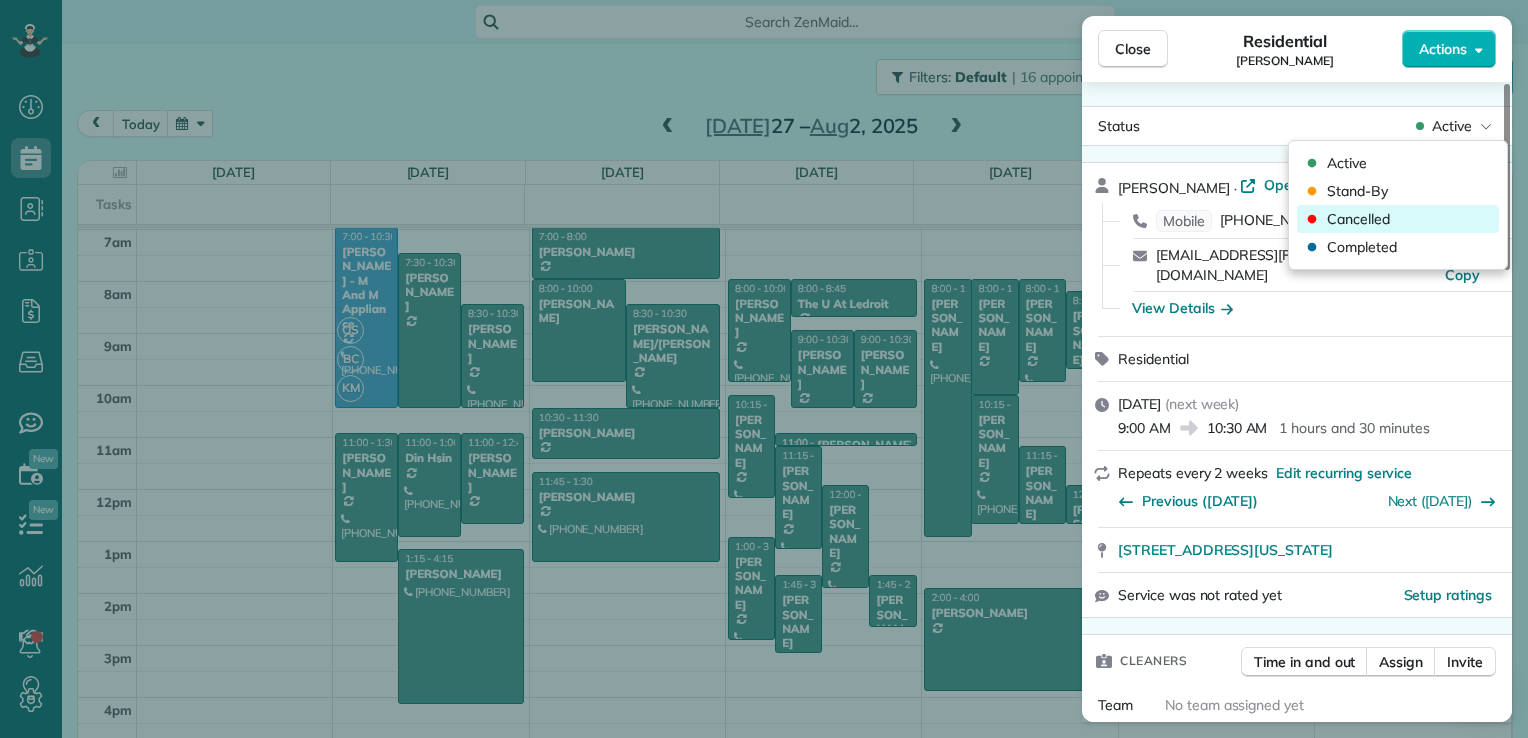 click on "Cancelled" at bounding box center (1398, 219) 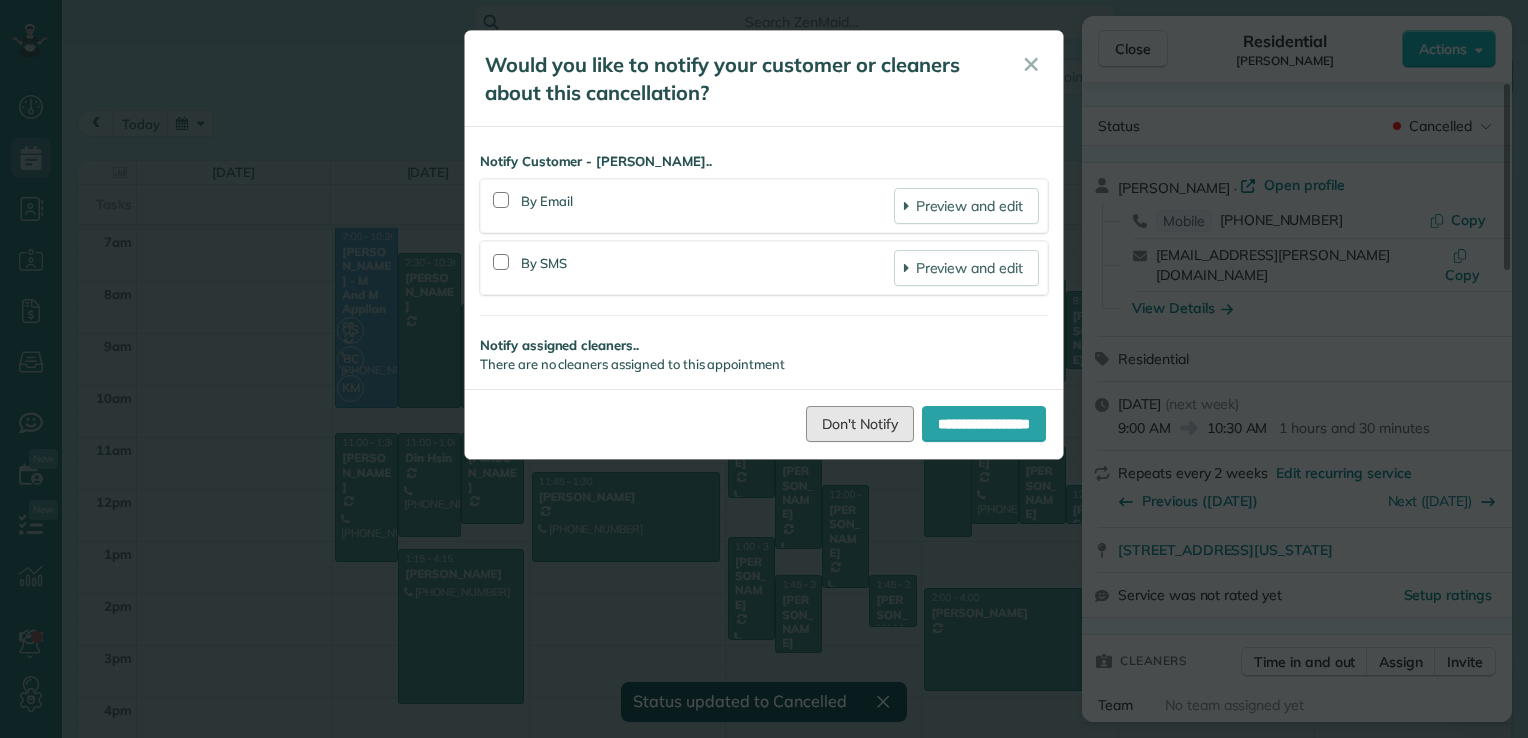 drag, startPoint x: 842, startPoint y: 418, endPoint x: 962, endPoint y: 334, distance: 146.47867 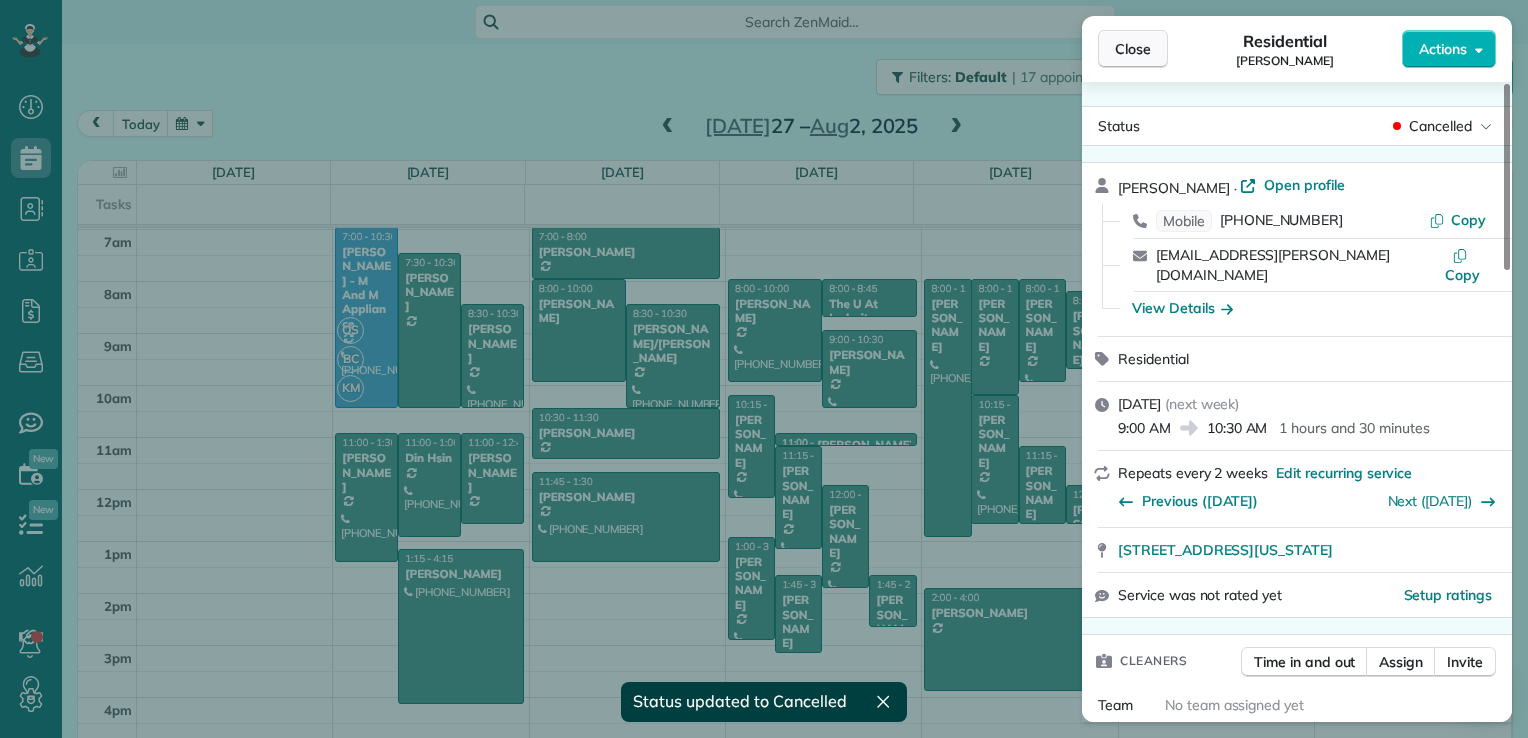 drag, startPoint x: 1120, startPoint y: 58, endPoint x: 1112, endPoint y: 66, distance: 11.313708 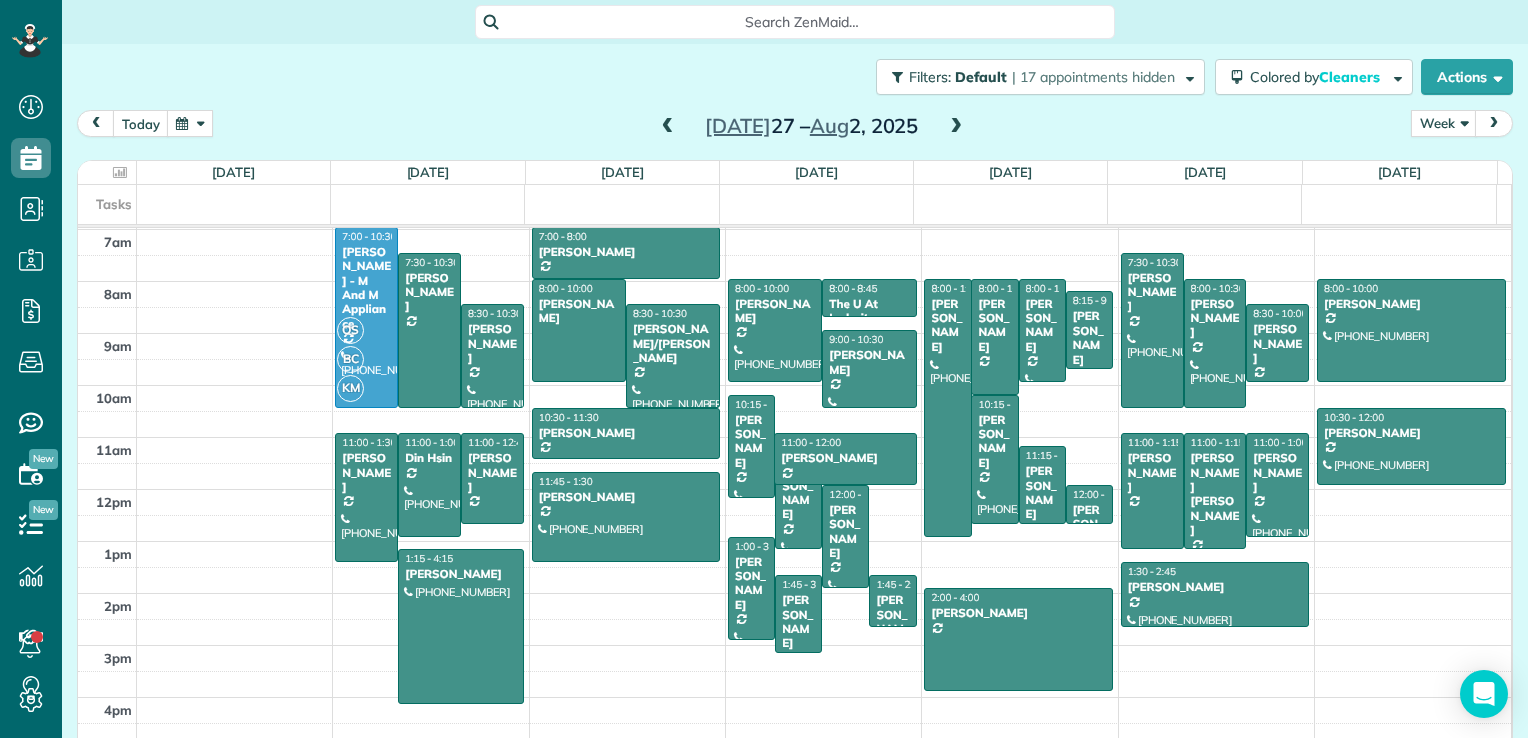 drag, startPoint x: 843, startPoint y: 441, endPoint x: 844, endPoint y: 473, distance: 32.01562 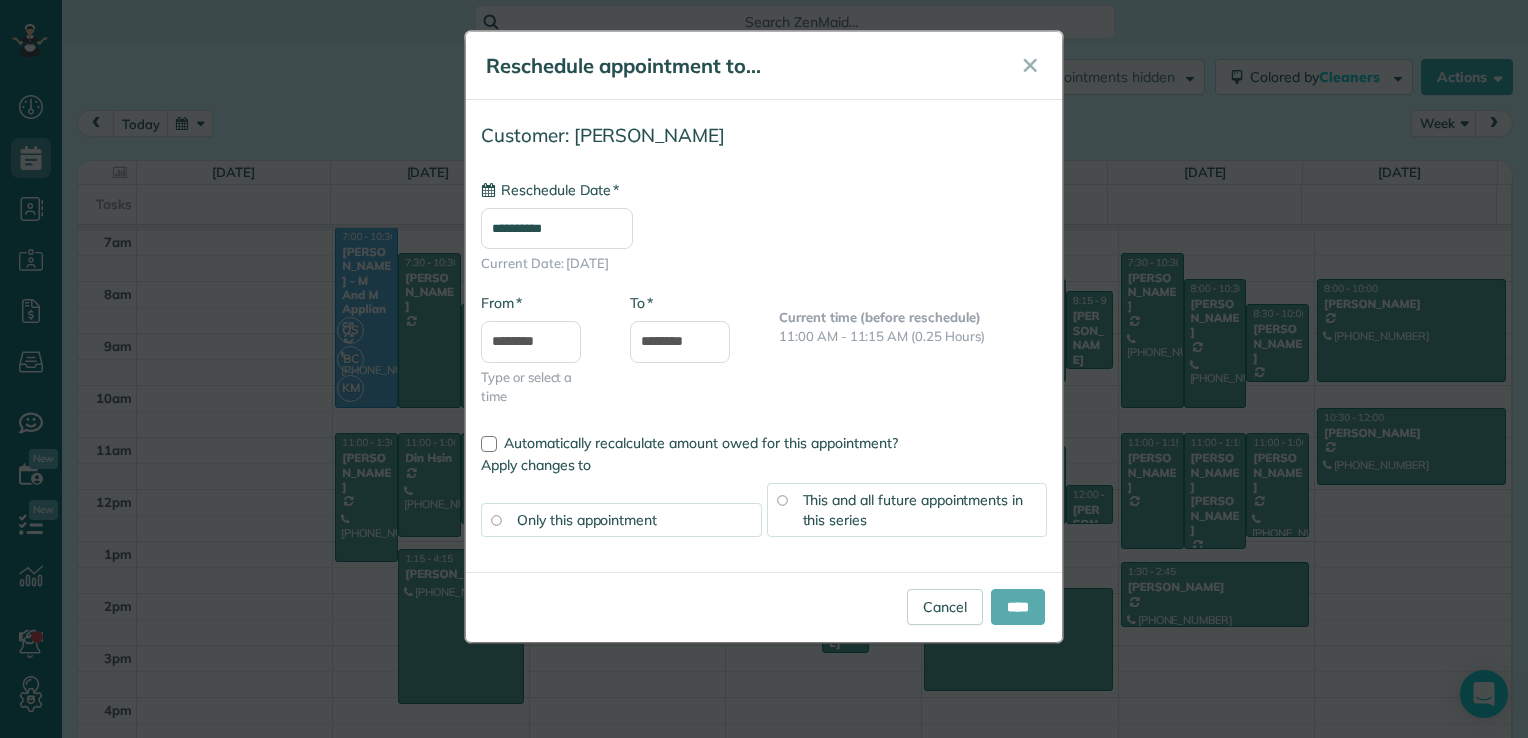 type on "**********" 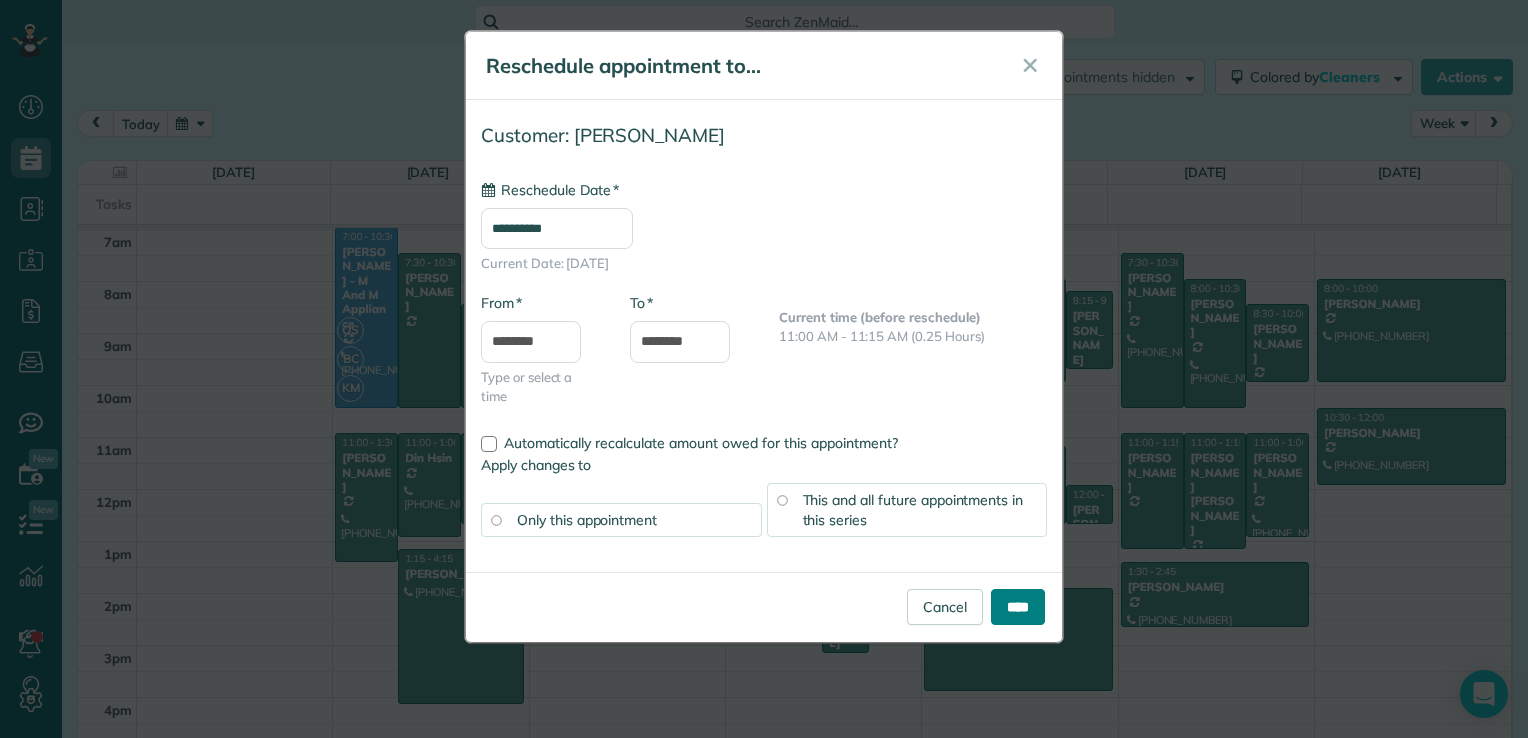 click on "****" at bounding box center (1018, 607) 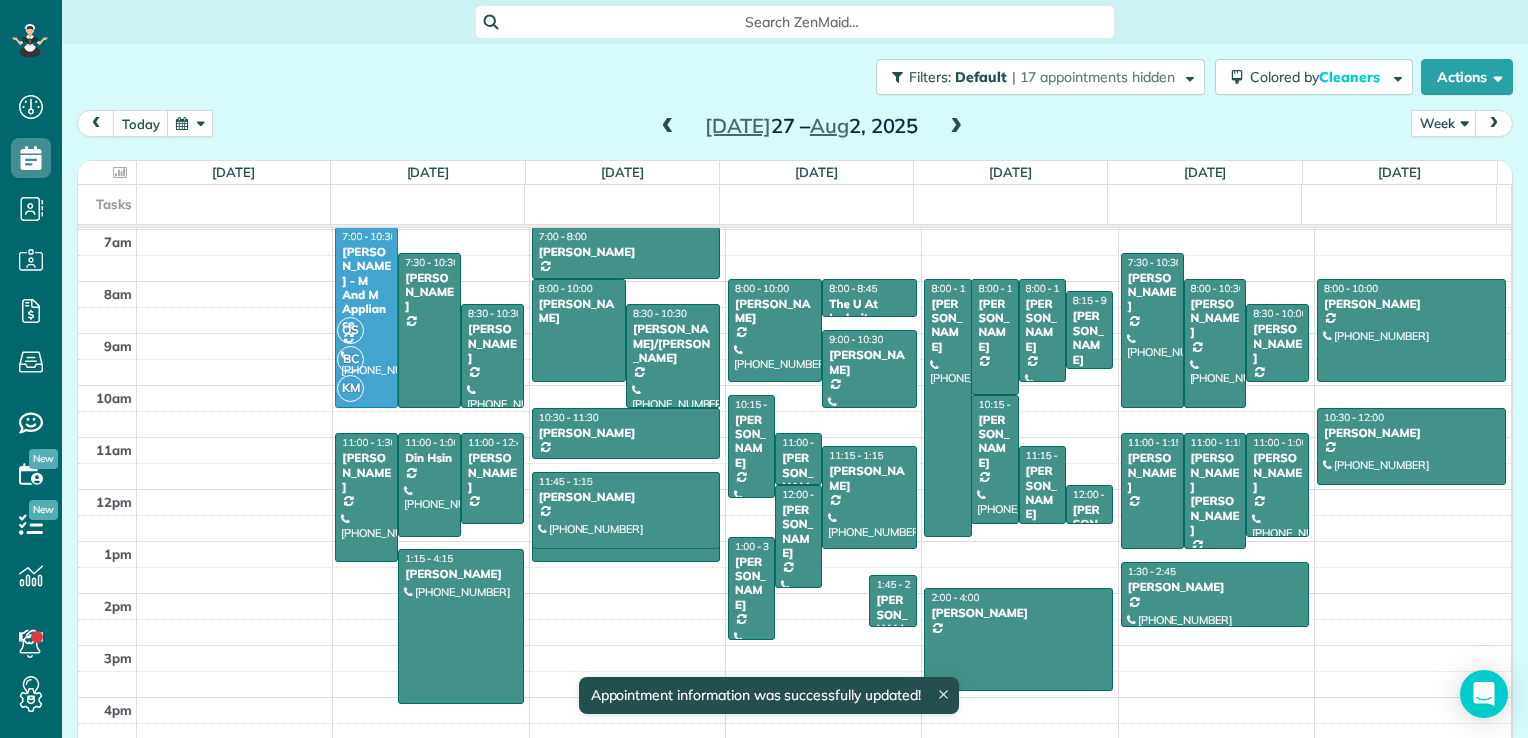 drag, startPoint x: 831, startPoint y: 609, endPoint x: 668, endPoint y: 505, distance: 193.352 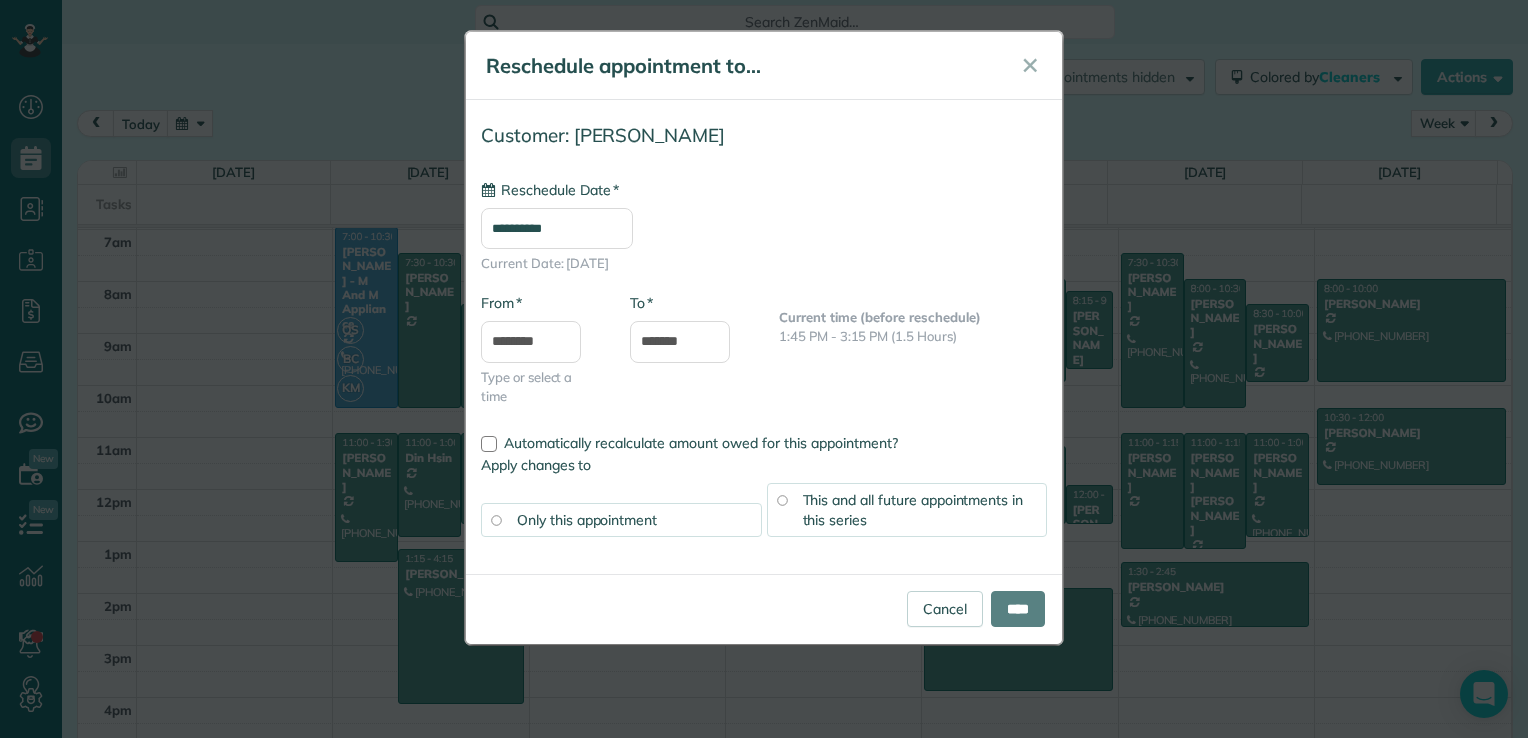 drag, startPoint x: 908, startPoint y: 517, endPoint x: 919, endPoint y: 513, distance: 11.7046995 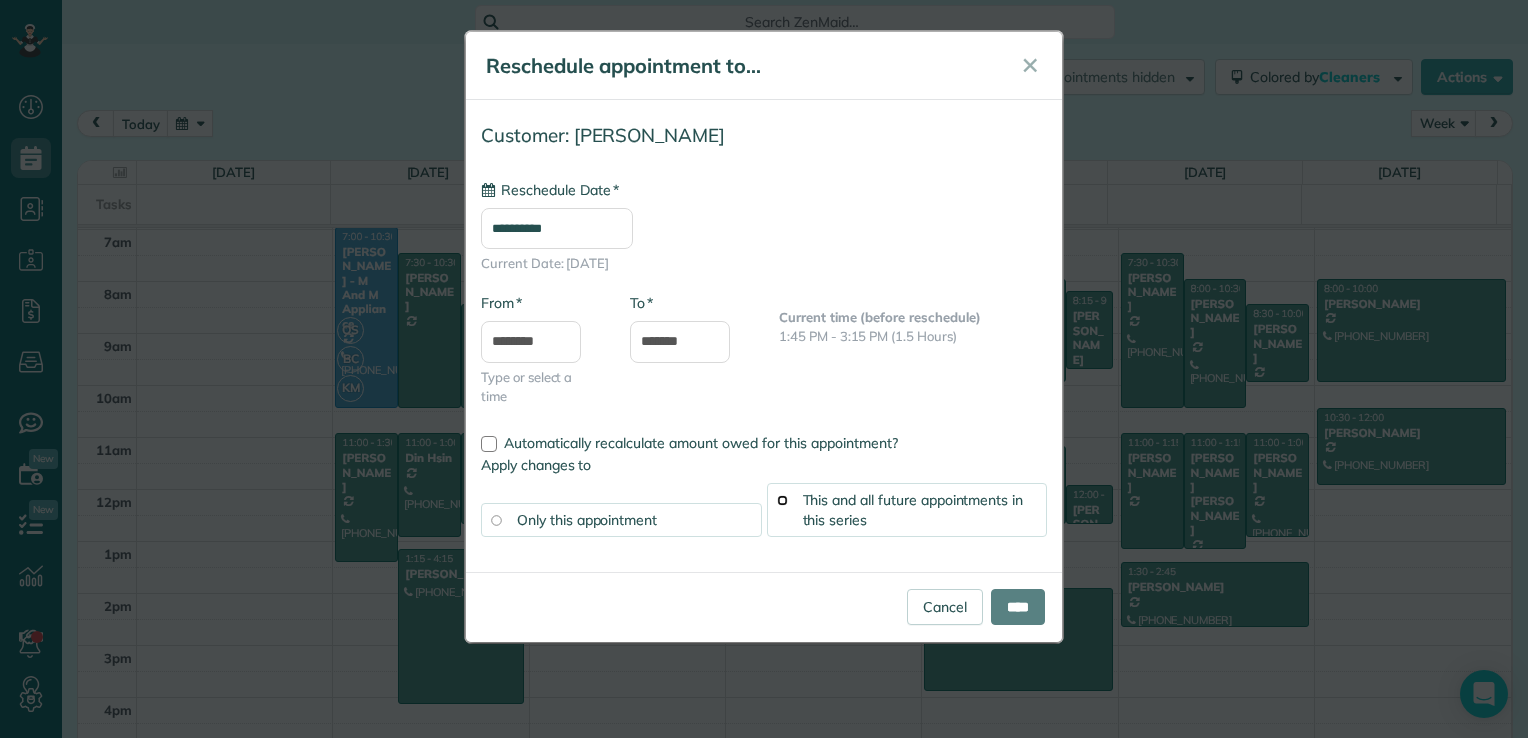 type on "**********" 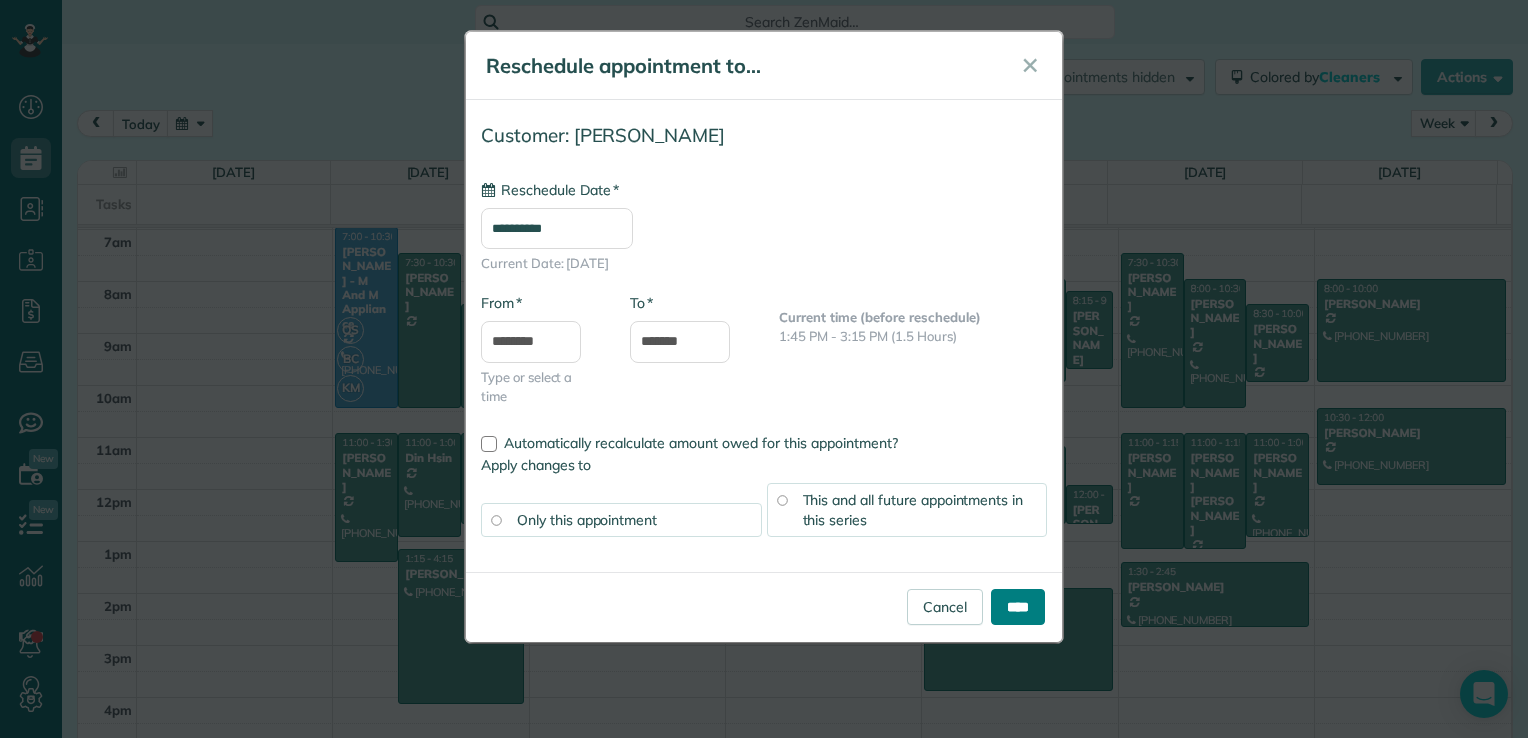 click on "****" at bounding box center (1018, 607) 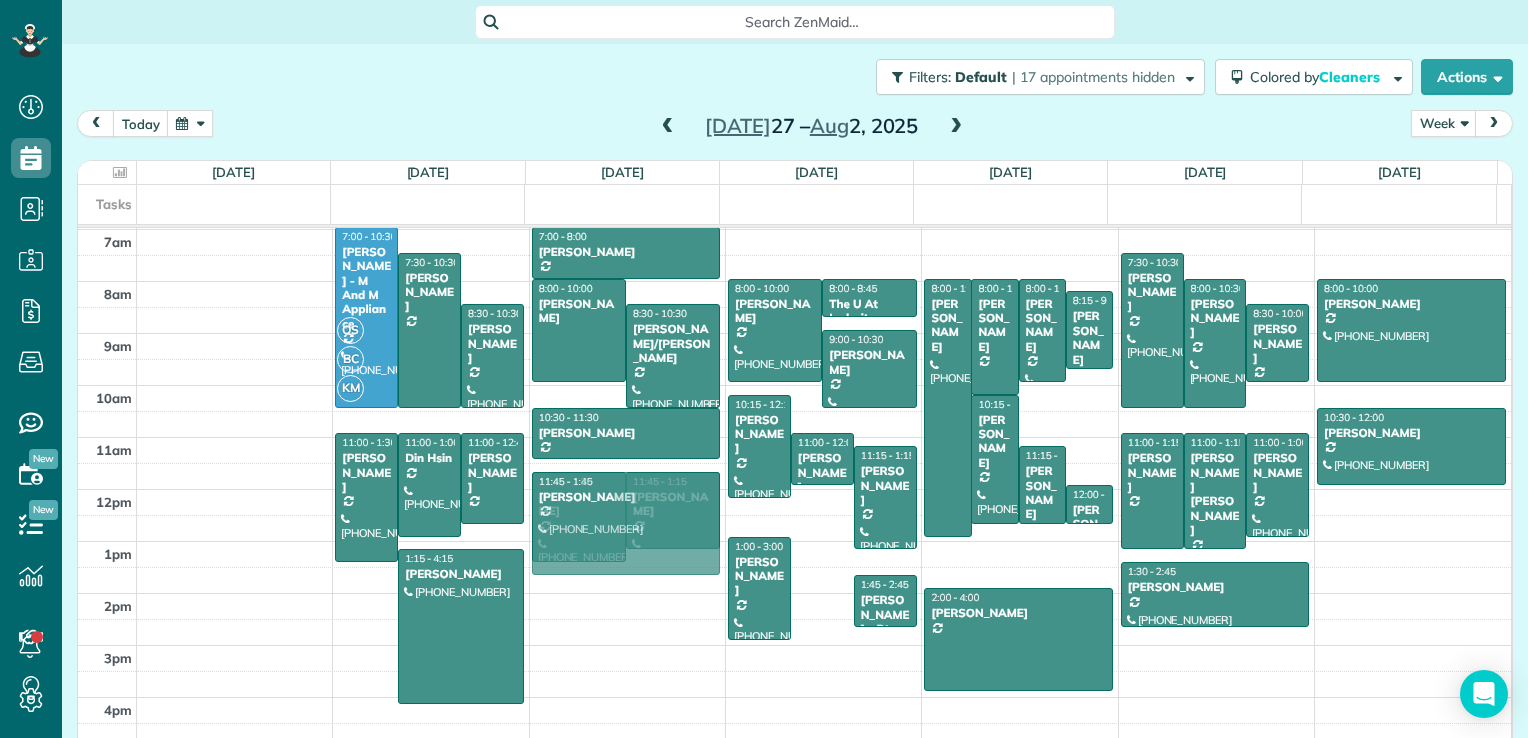drag, startPoint x: 806, startPoint y: 545, endPoint x: 712, endPoint y: 535, distance: 94.53042 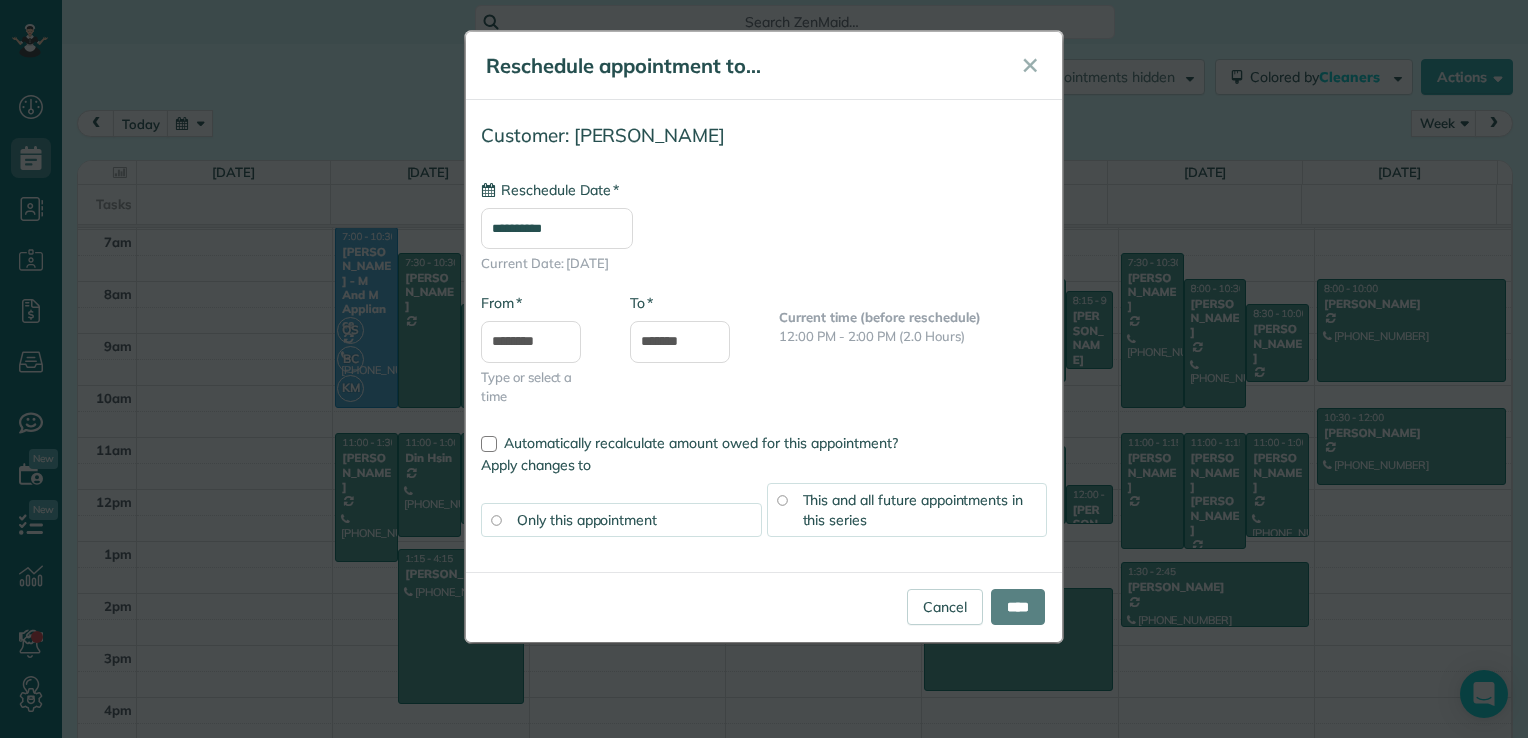 type on "**********" 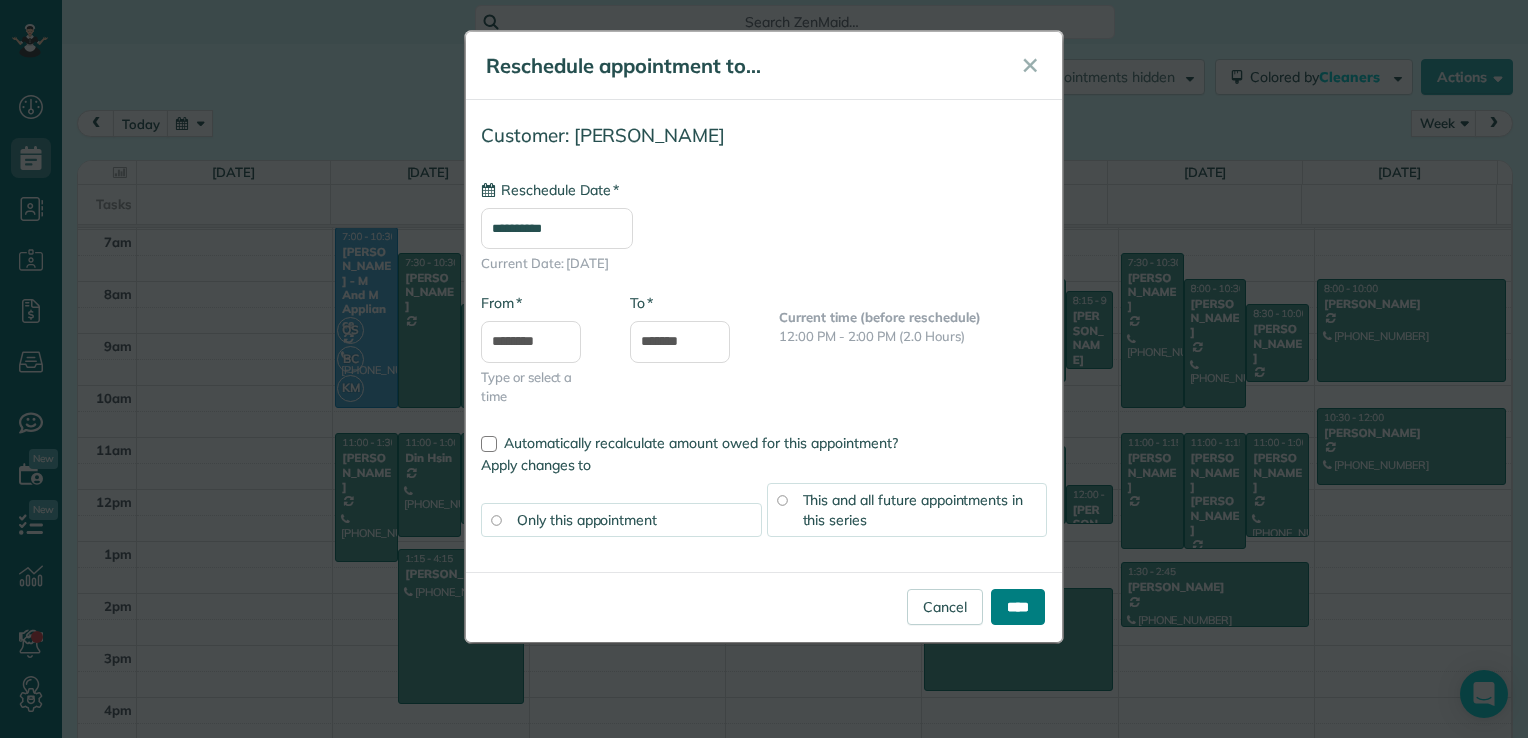 click on "****" at bounding box center [1018, 607] 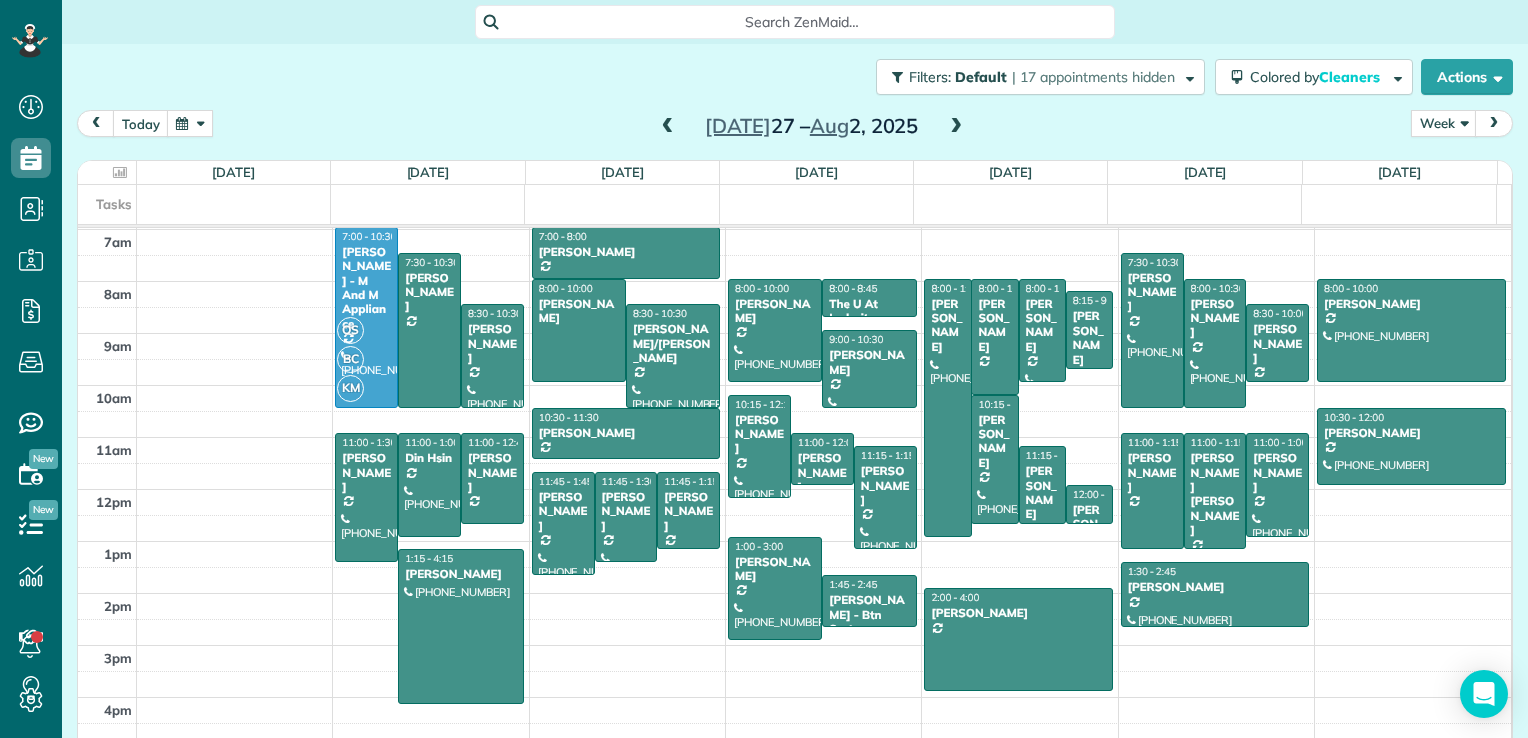 click at bounding box center [668, 127] 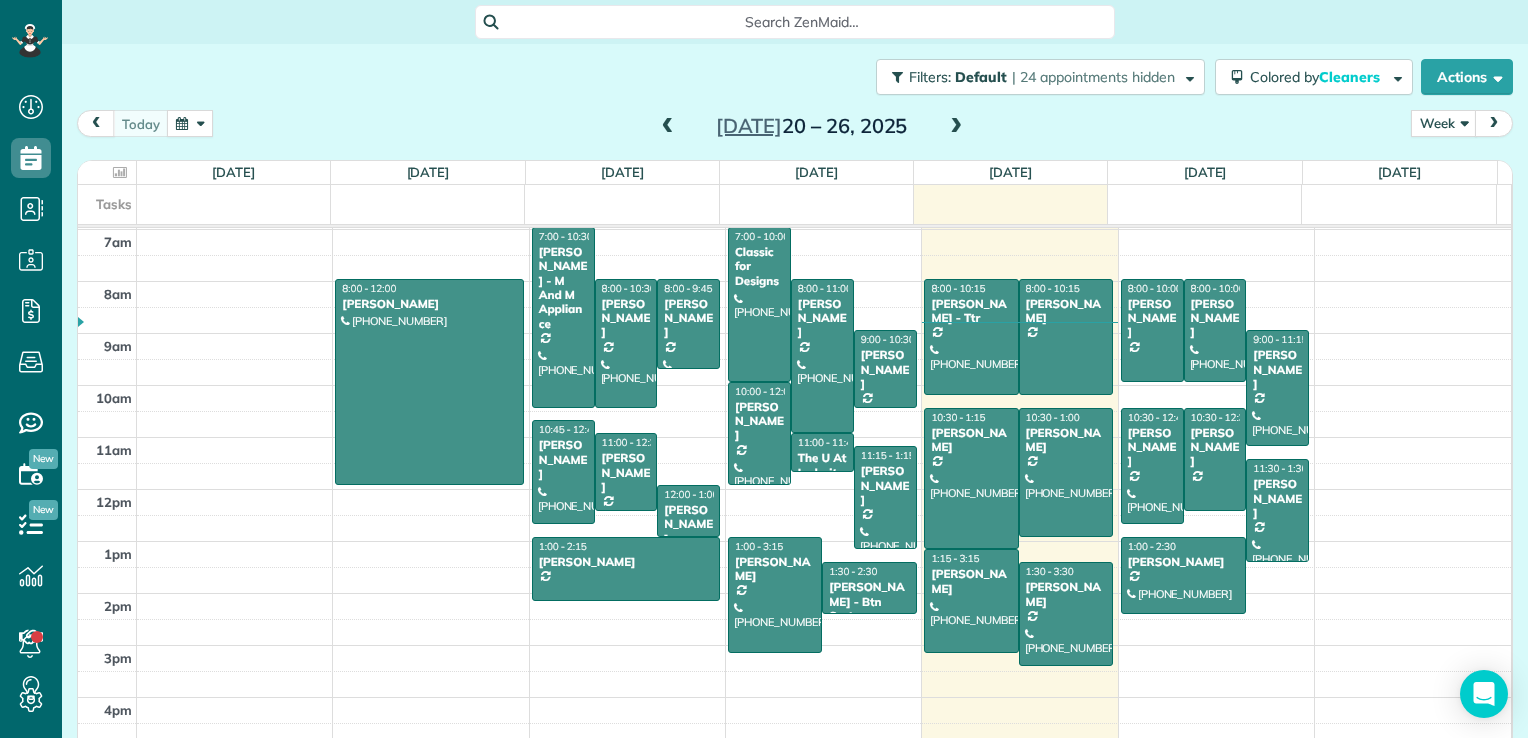 click at bounding box center (956, 127) 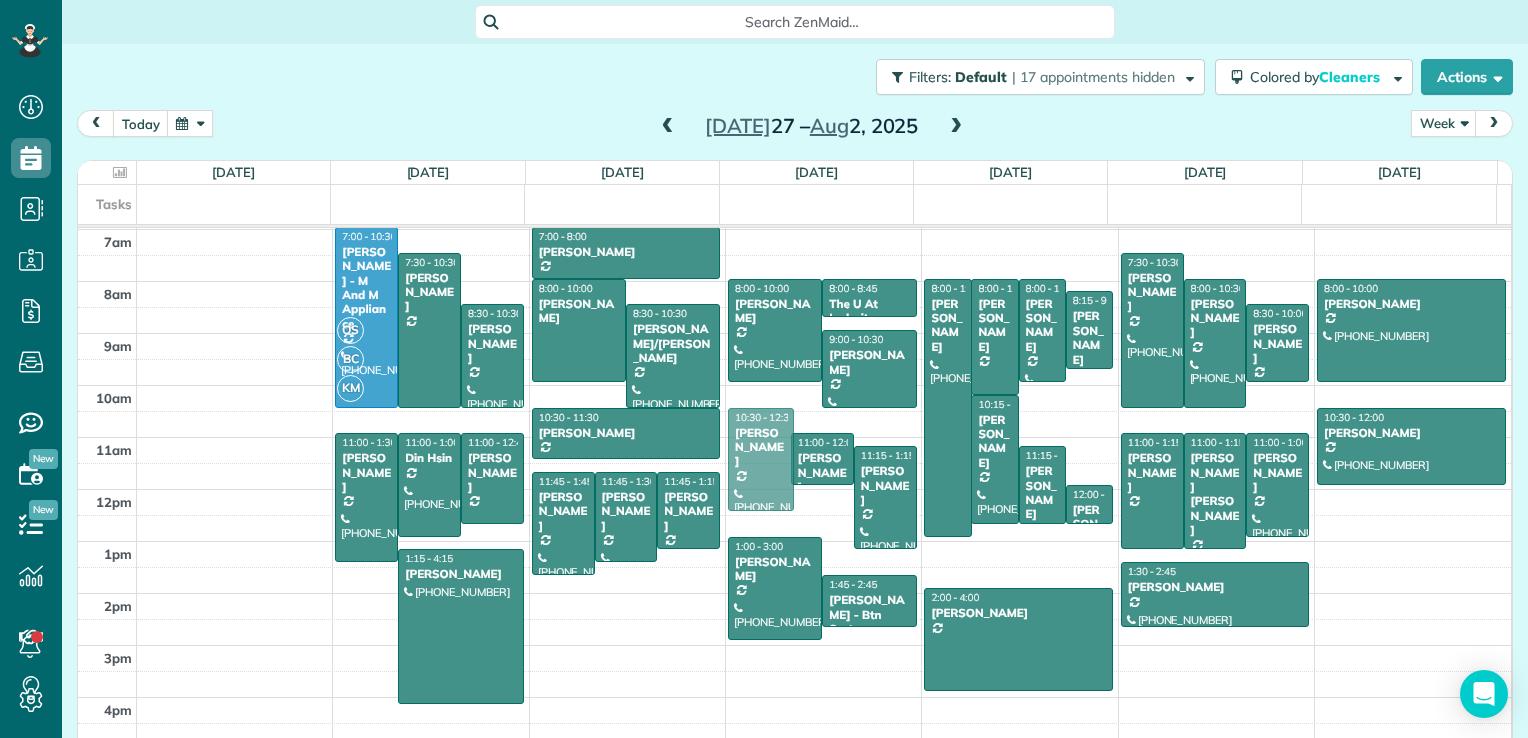 drag, startPoint x: 752, startPoint y: 430, endPoint x: 748, endPoint y: 442, distance: 12.649111 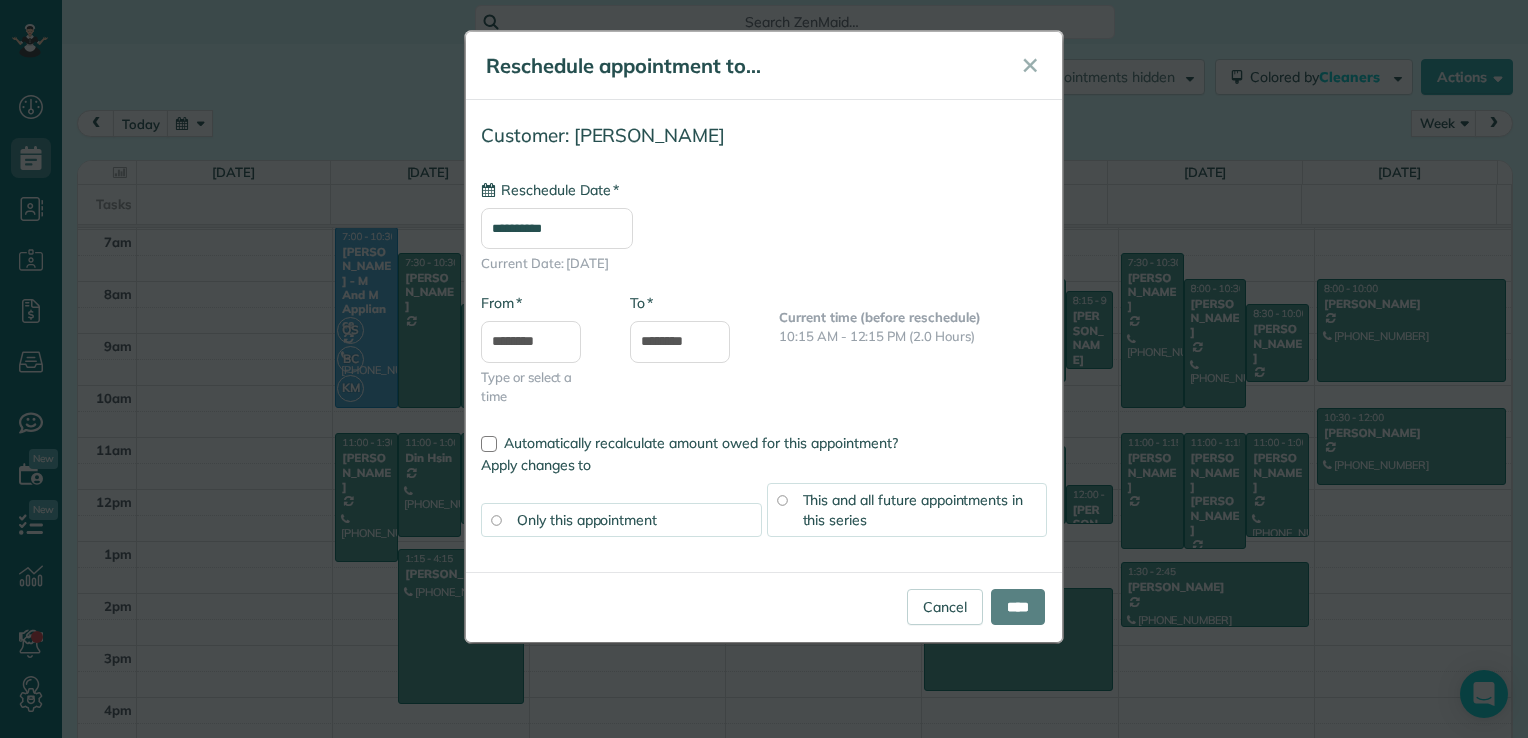 type on "**********" 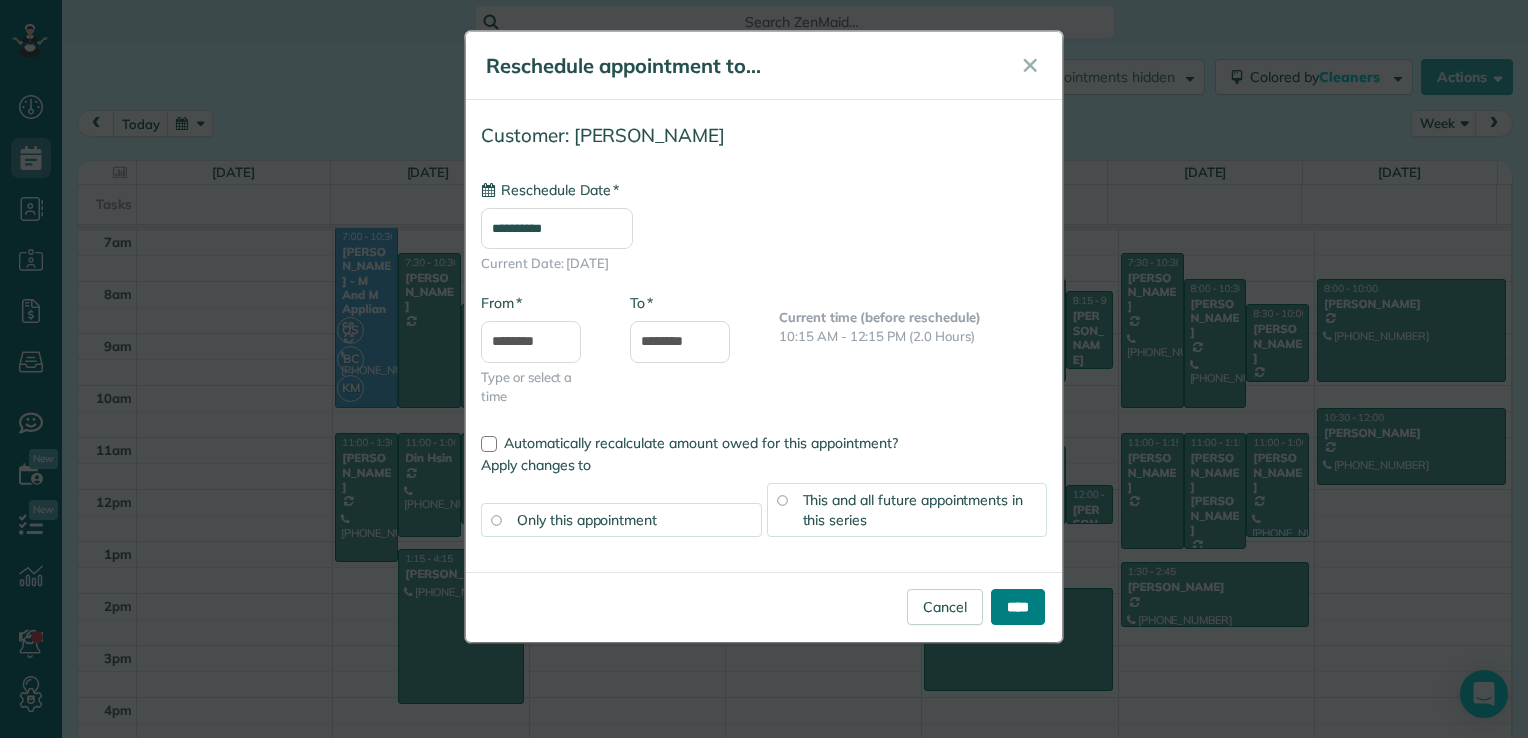 drag, startPoint x: 1008, startPoint y: 604, endPoint x: 1001, endPoint y: 622, distance: 19.313208 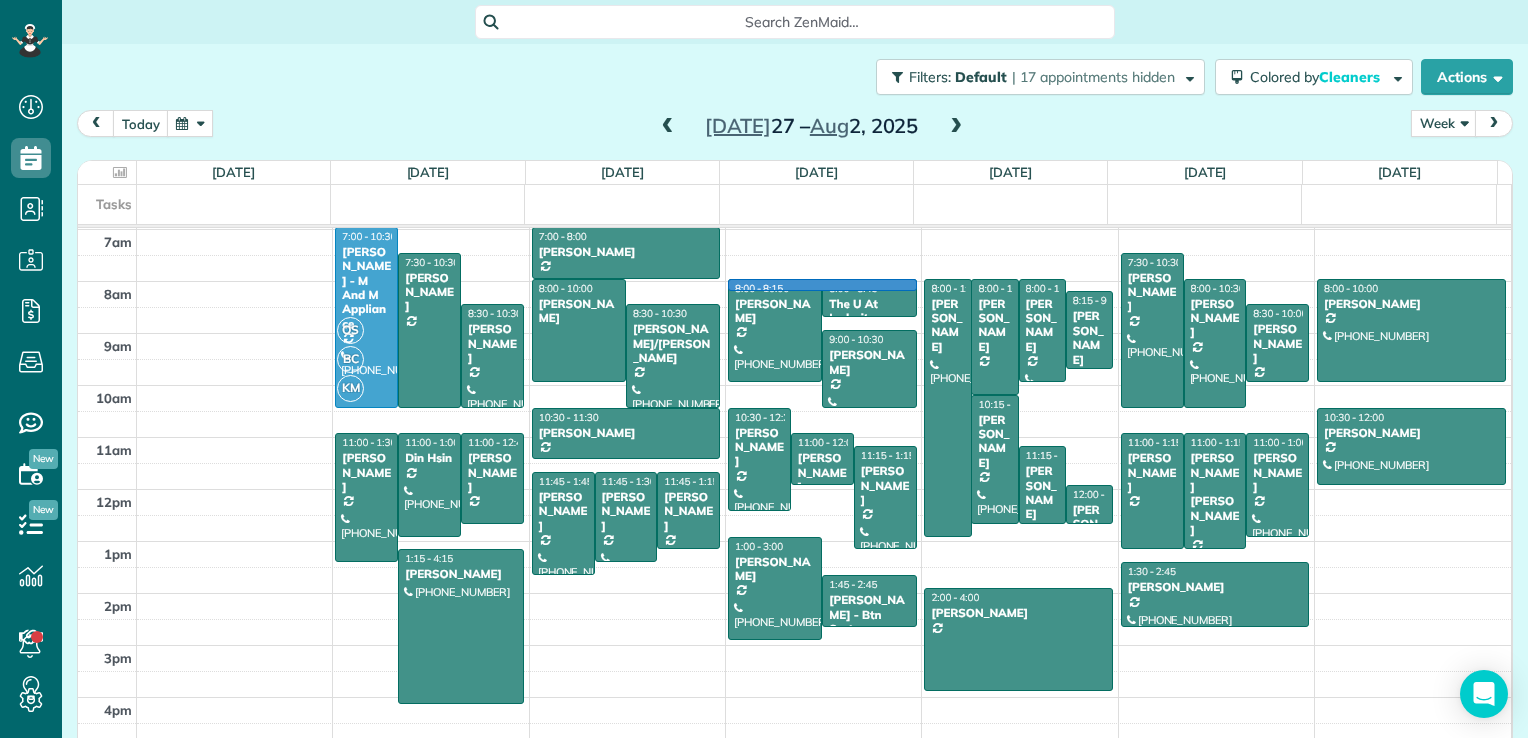 click at bounding box center [824, 295] 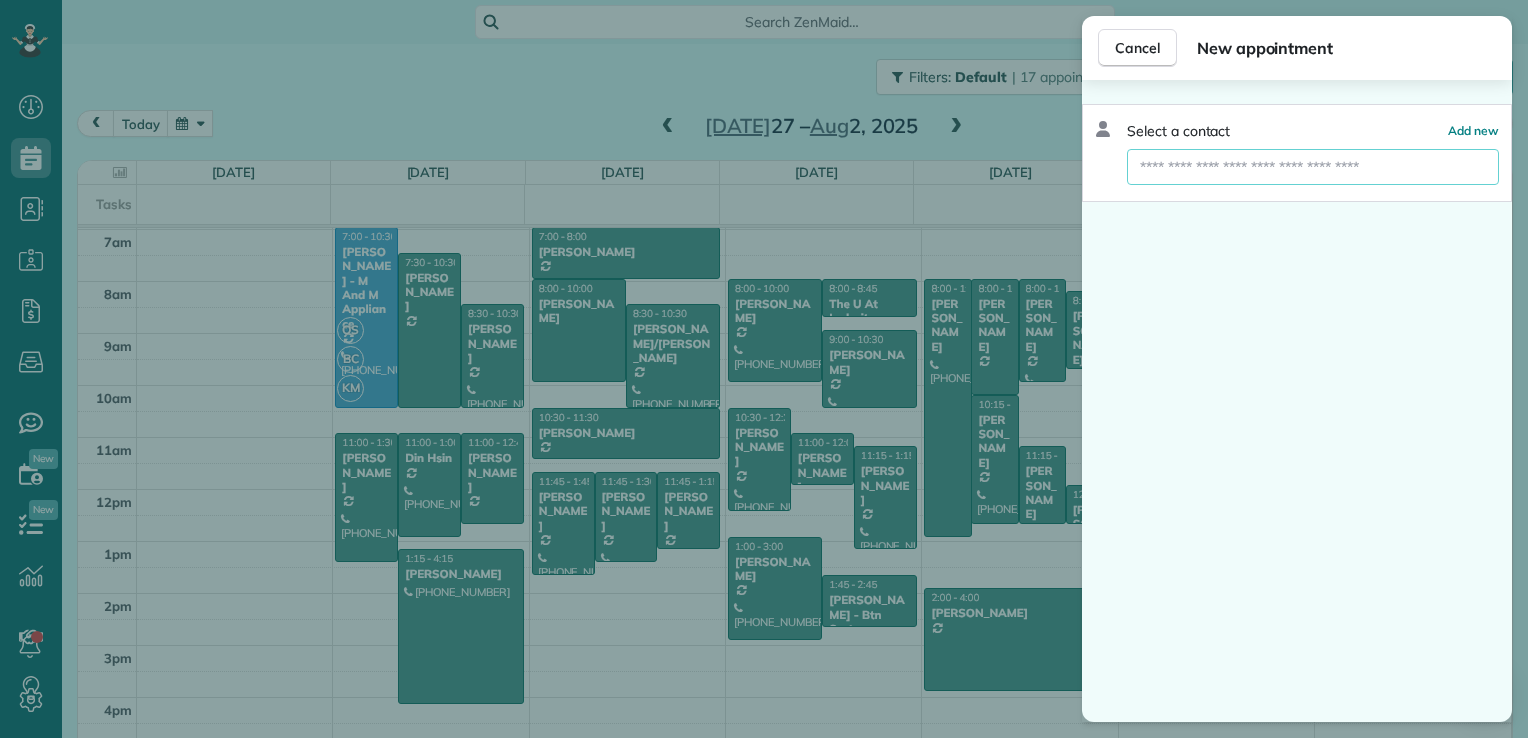 click at bounding box center [1313, 167] 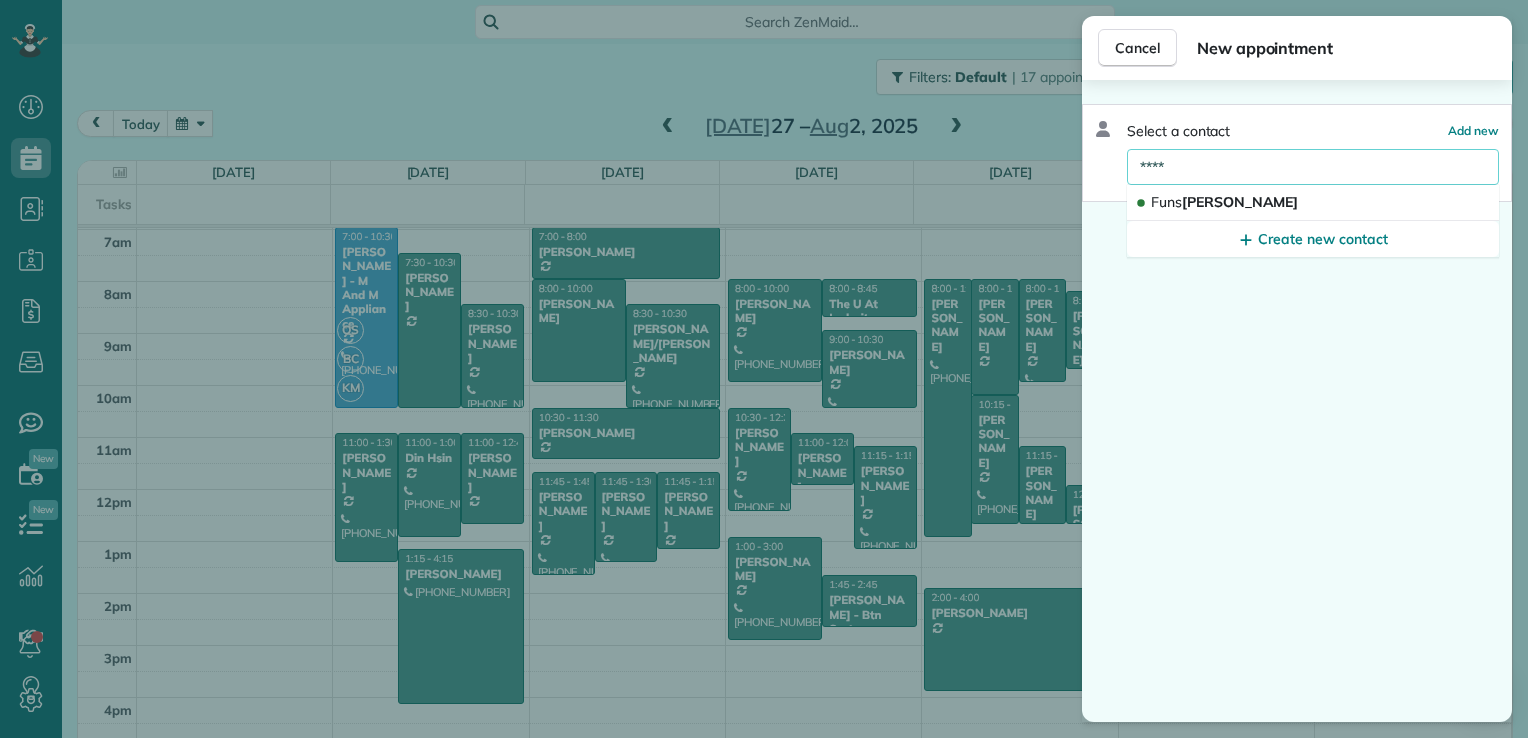 click on "****" at bounding box center (1313, 167) 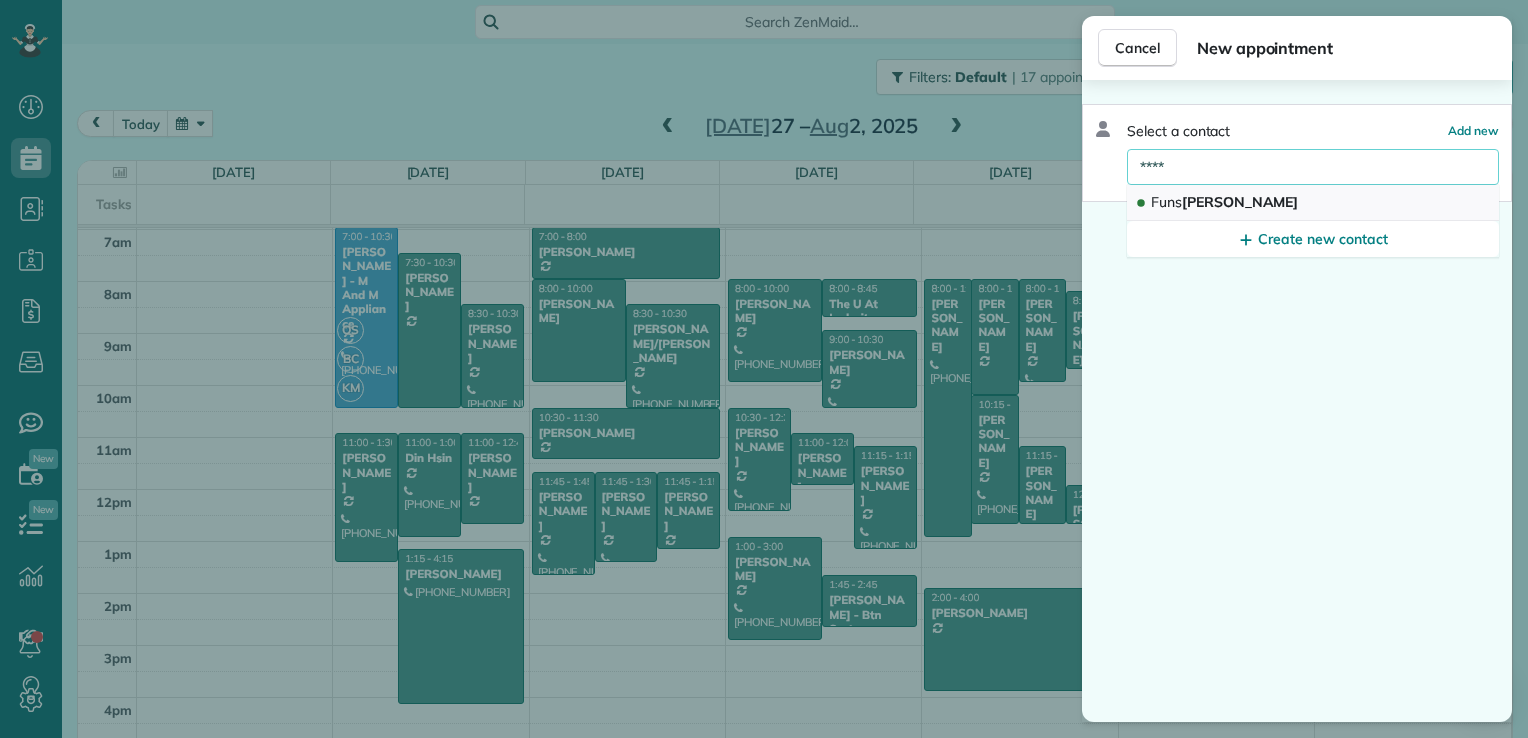 type on "****" 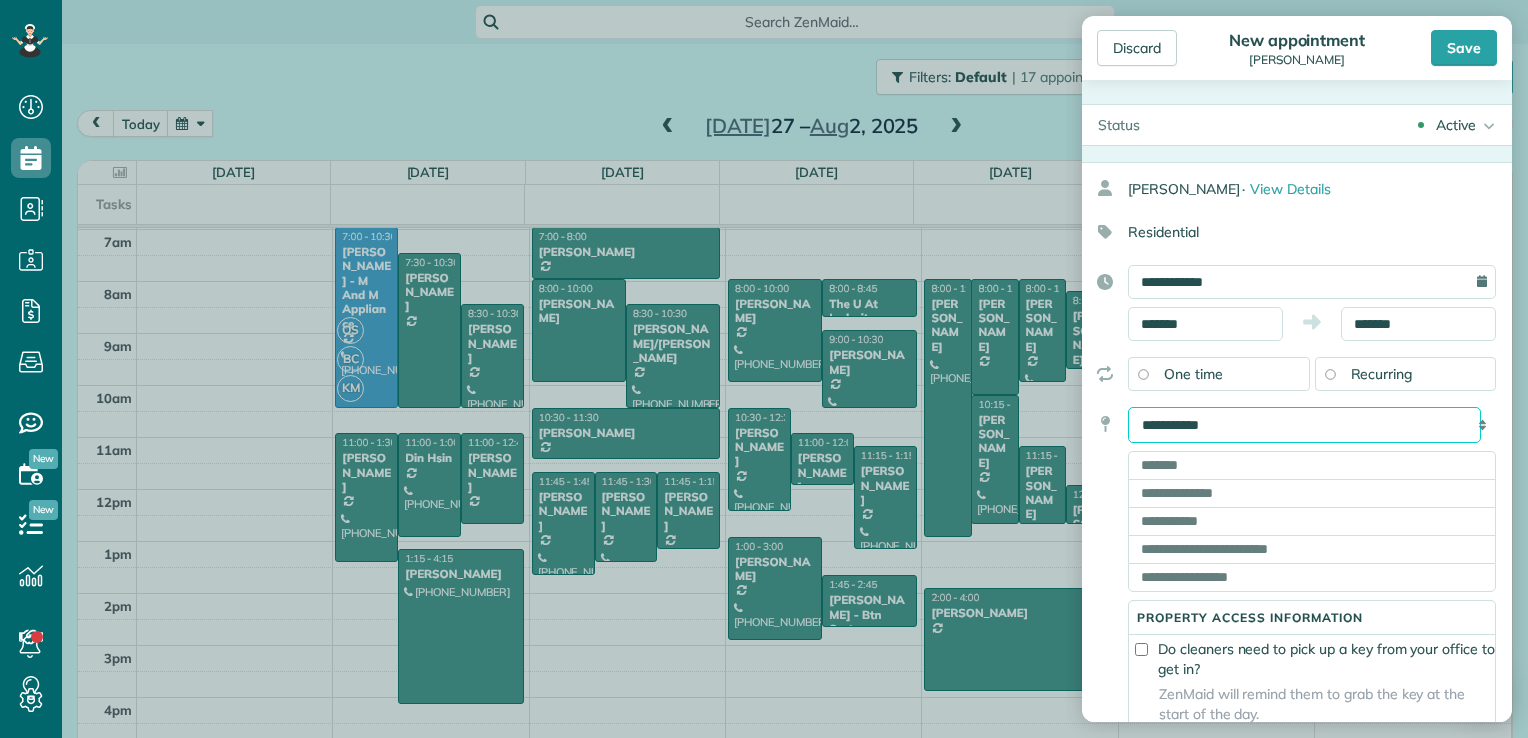 click on "**********" at bounding box center (1304, 425) 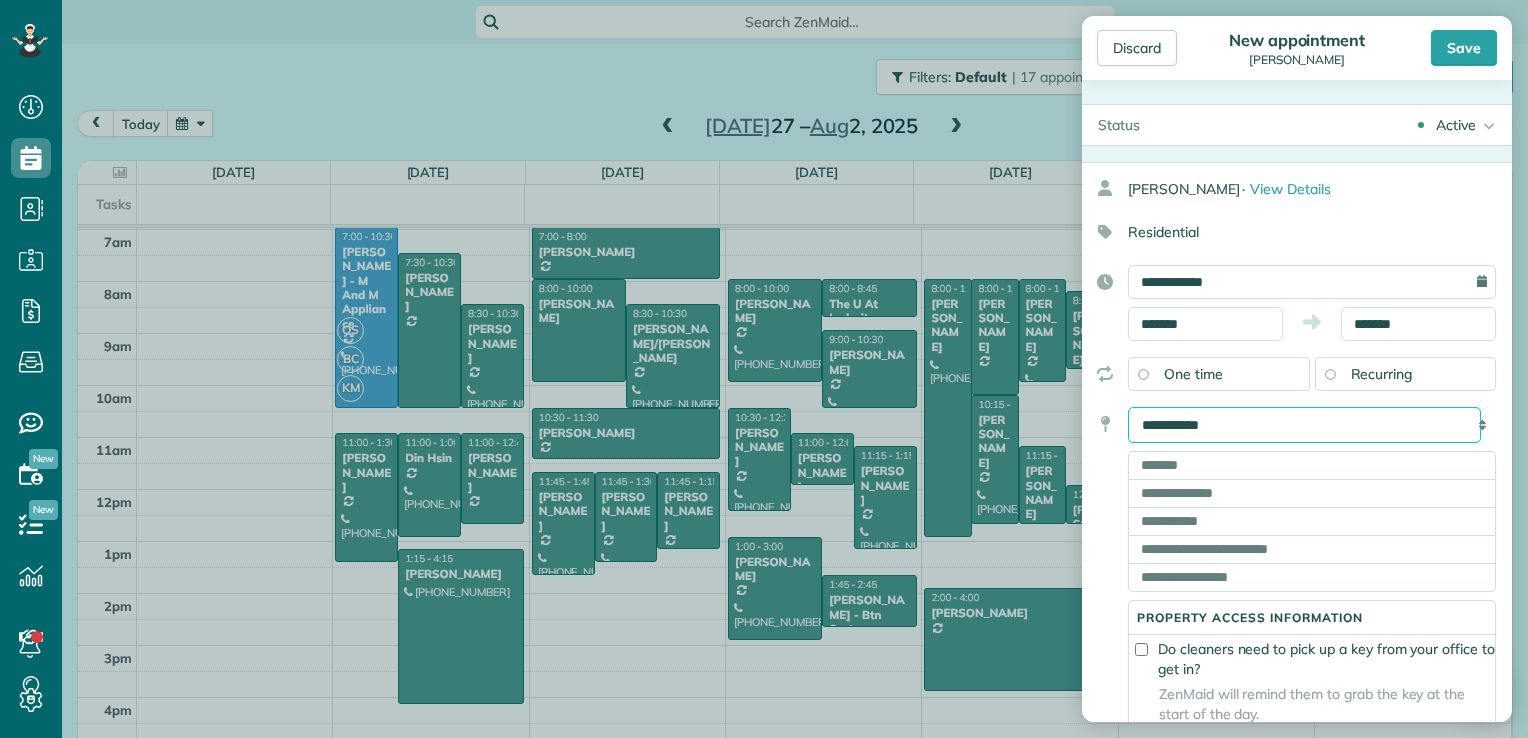 select on "******" 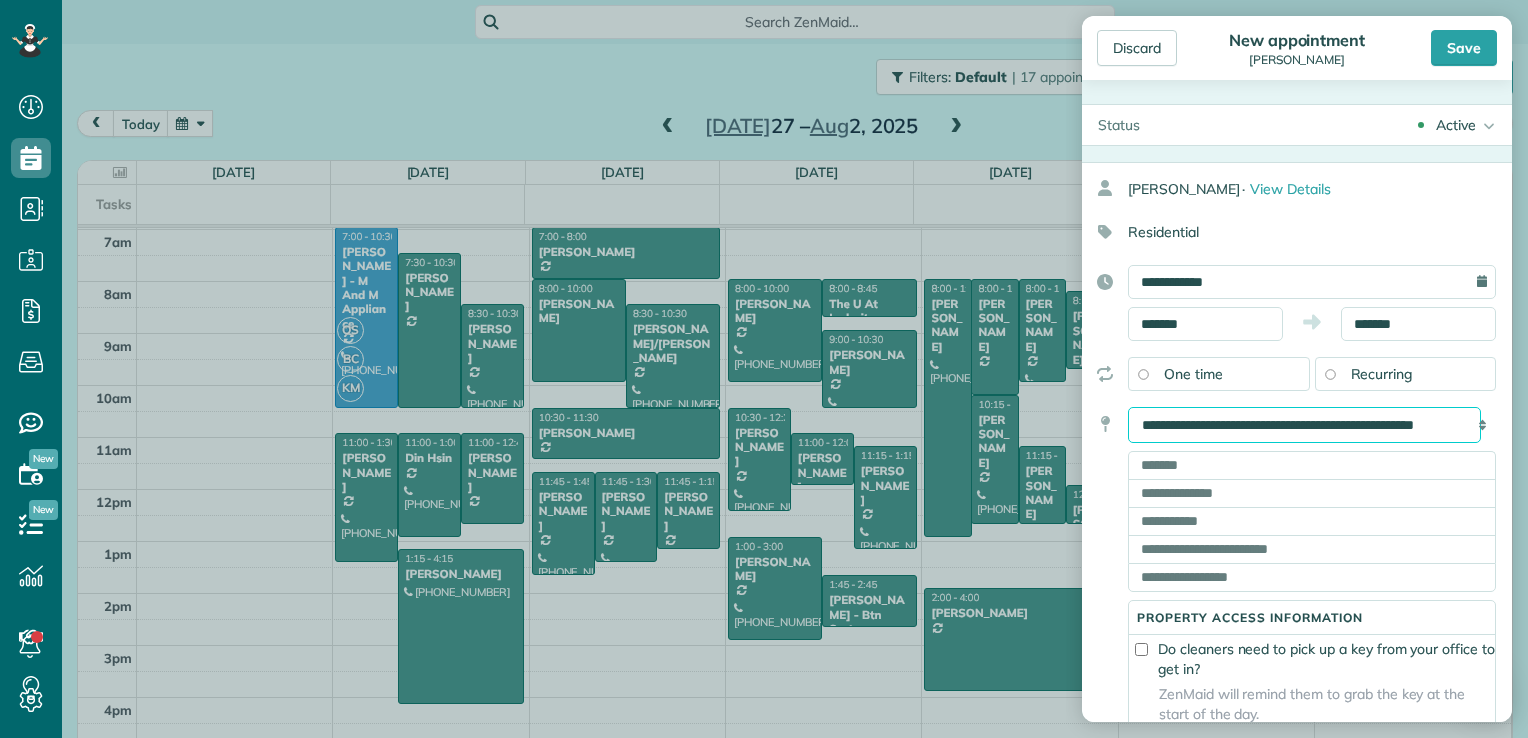 click on "**********" at bounding box center [1304, 425] 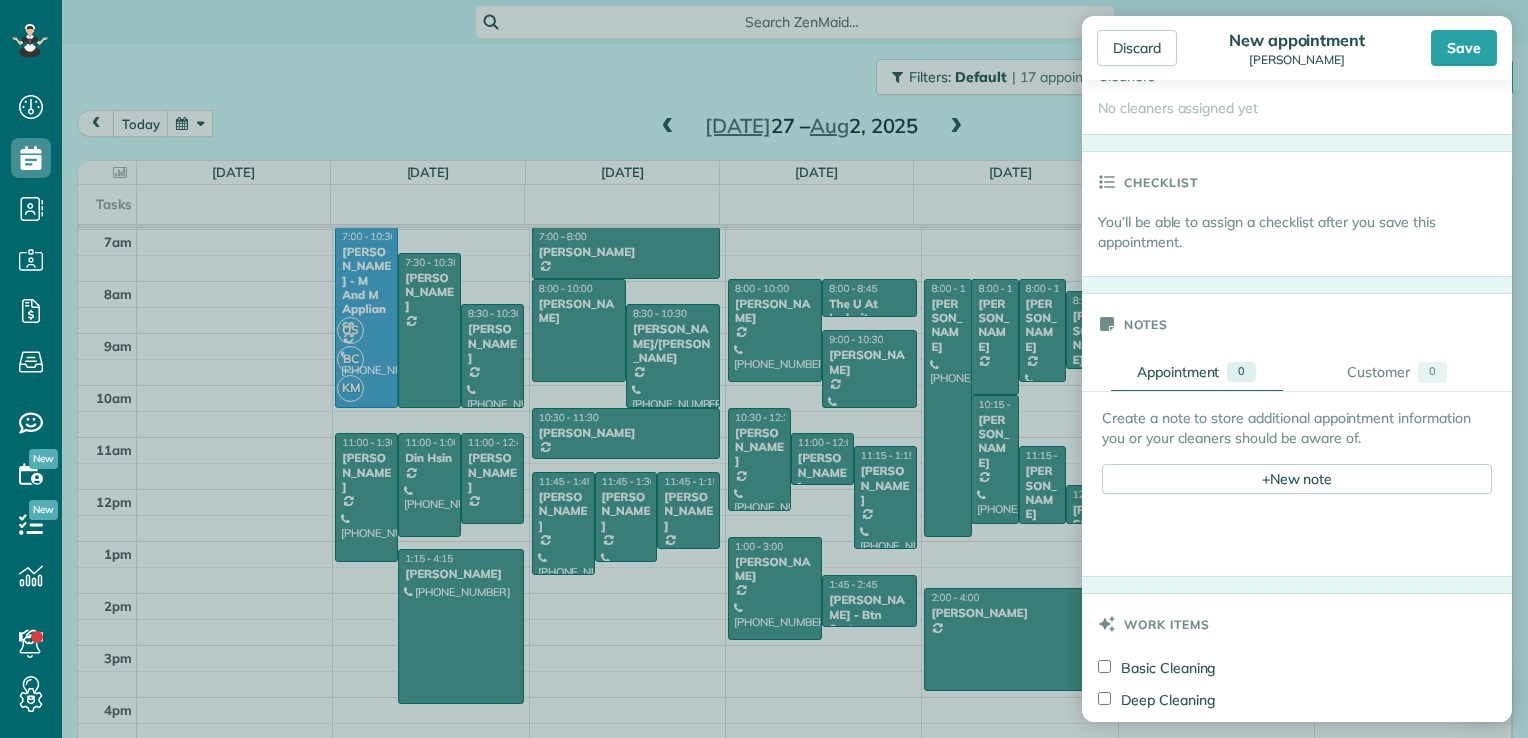scroll, scrollTop: 600, scrollLeft: 0, axis: vertical 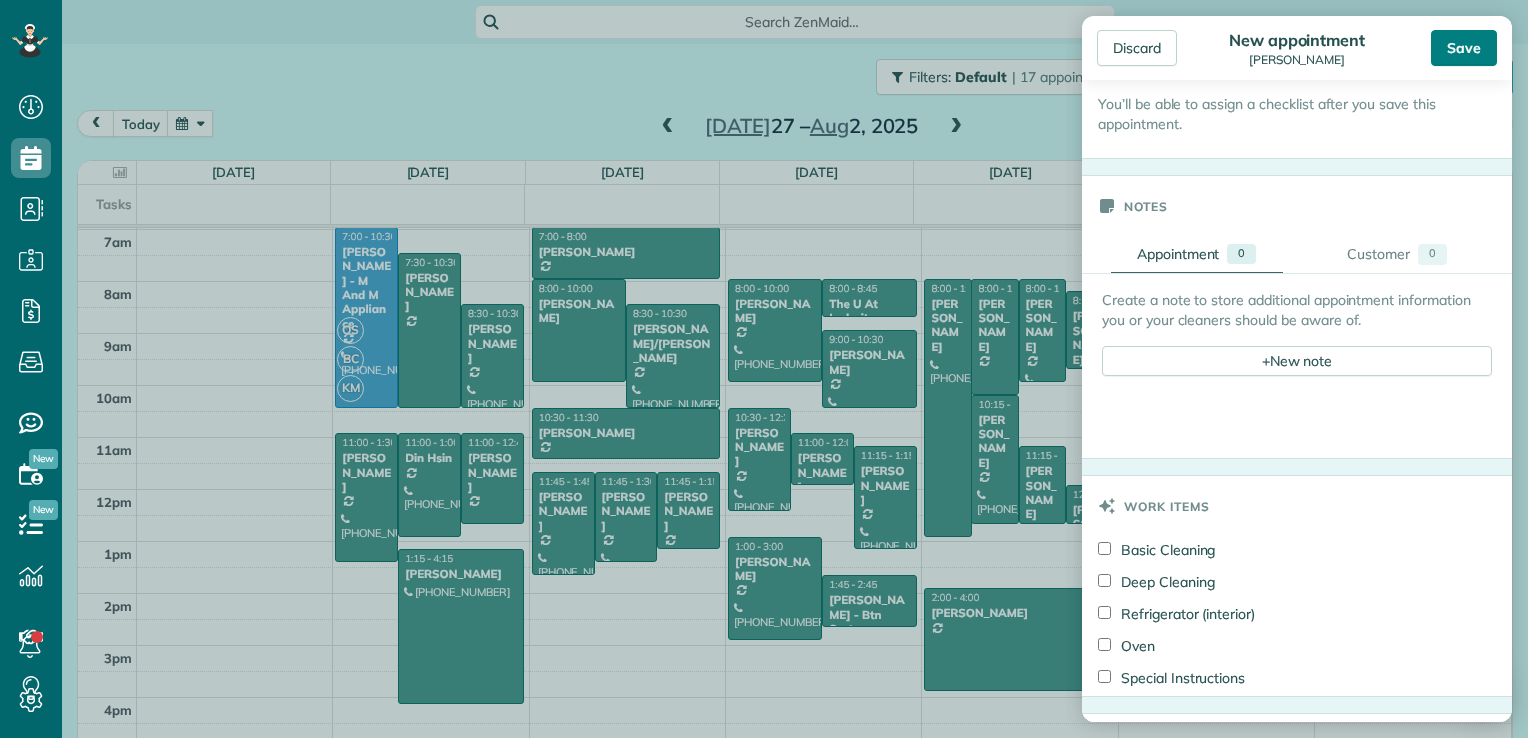 click on "Save" at bounding box center [1464, 48] 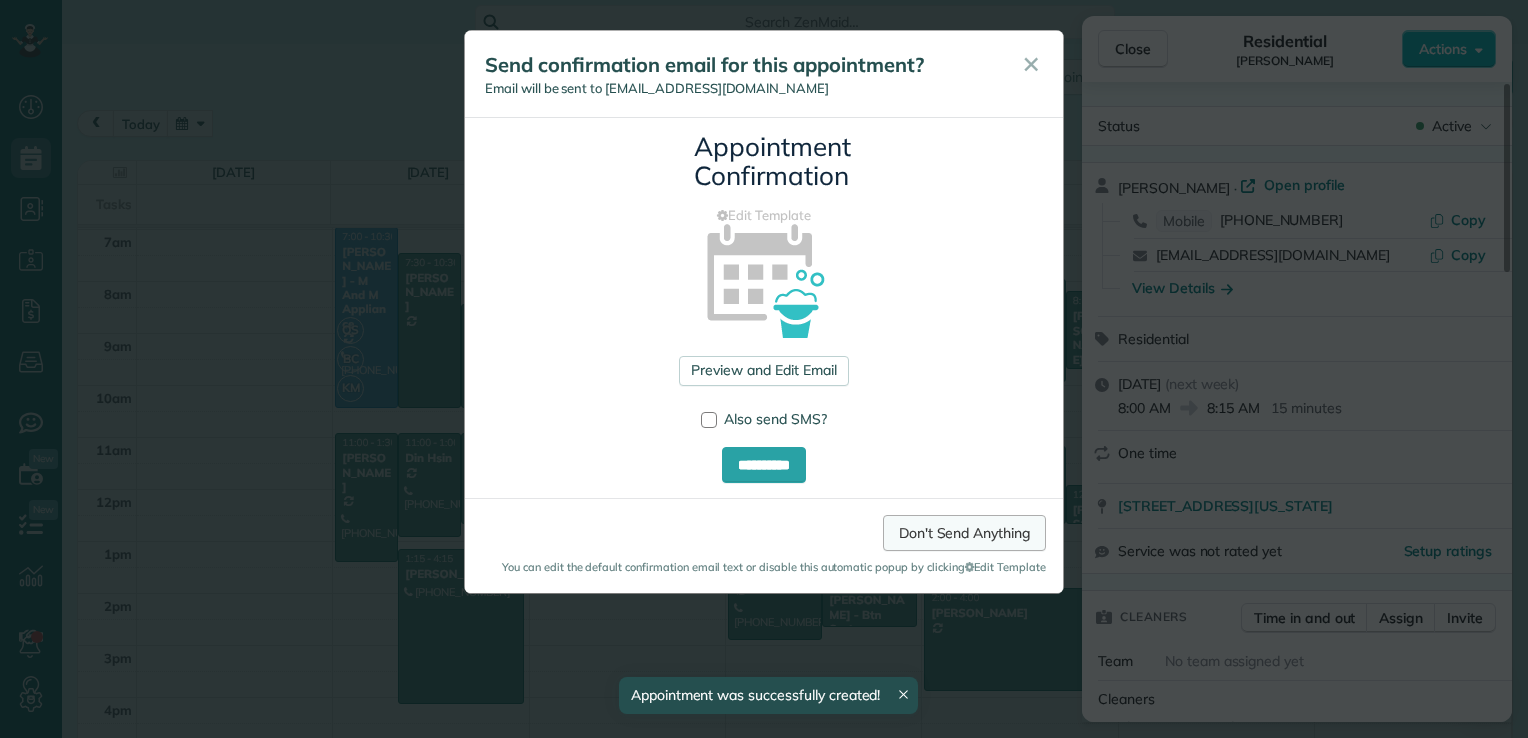 click on "Don't Send Anything" at bounding box center (964, 533) 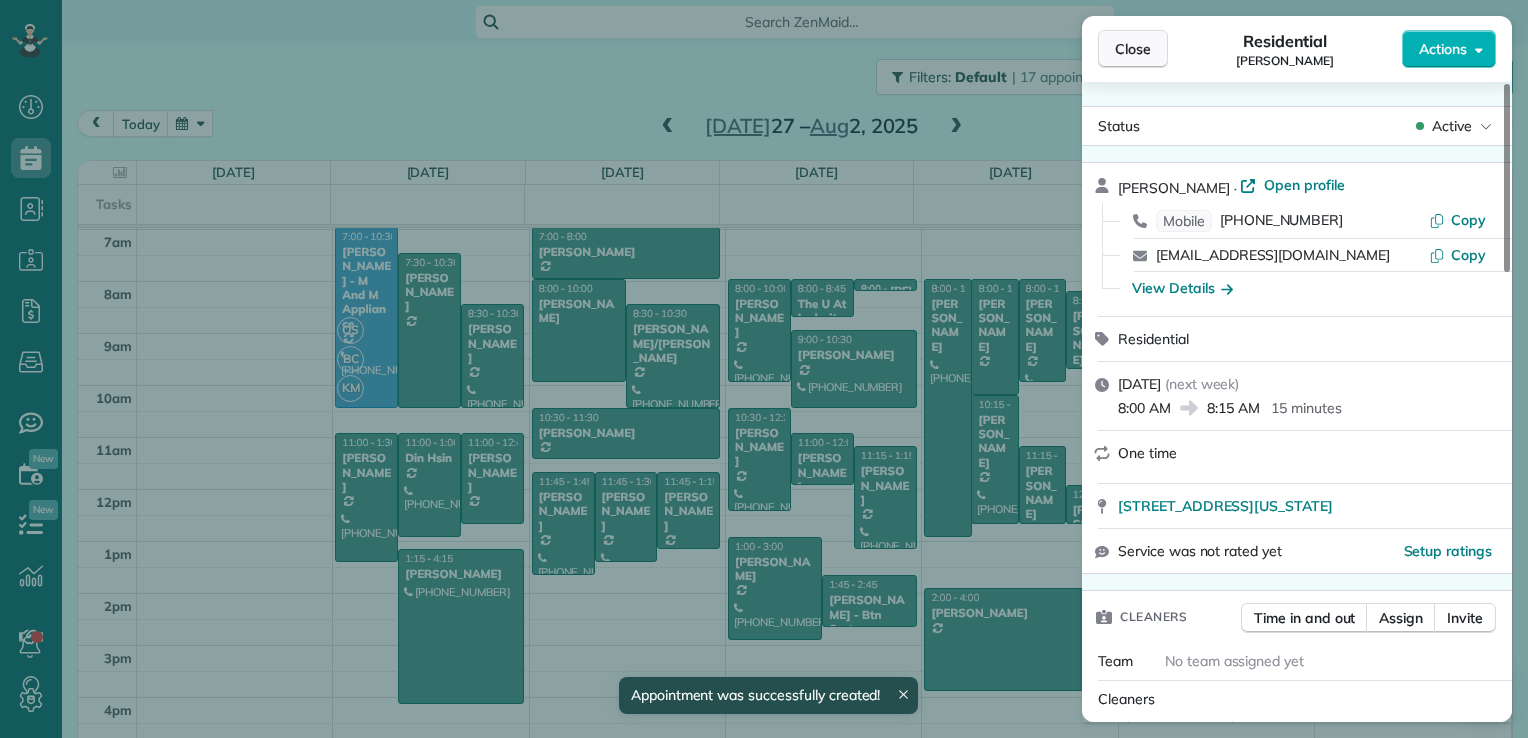 click on "Close" at bounding box center [1133, 49] 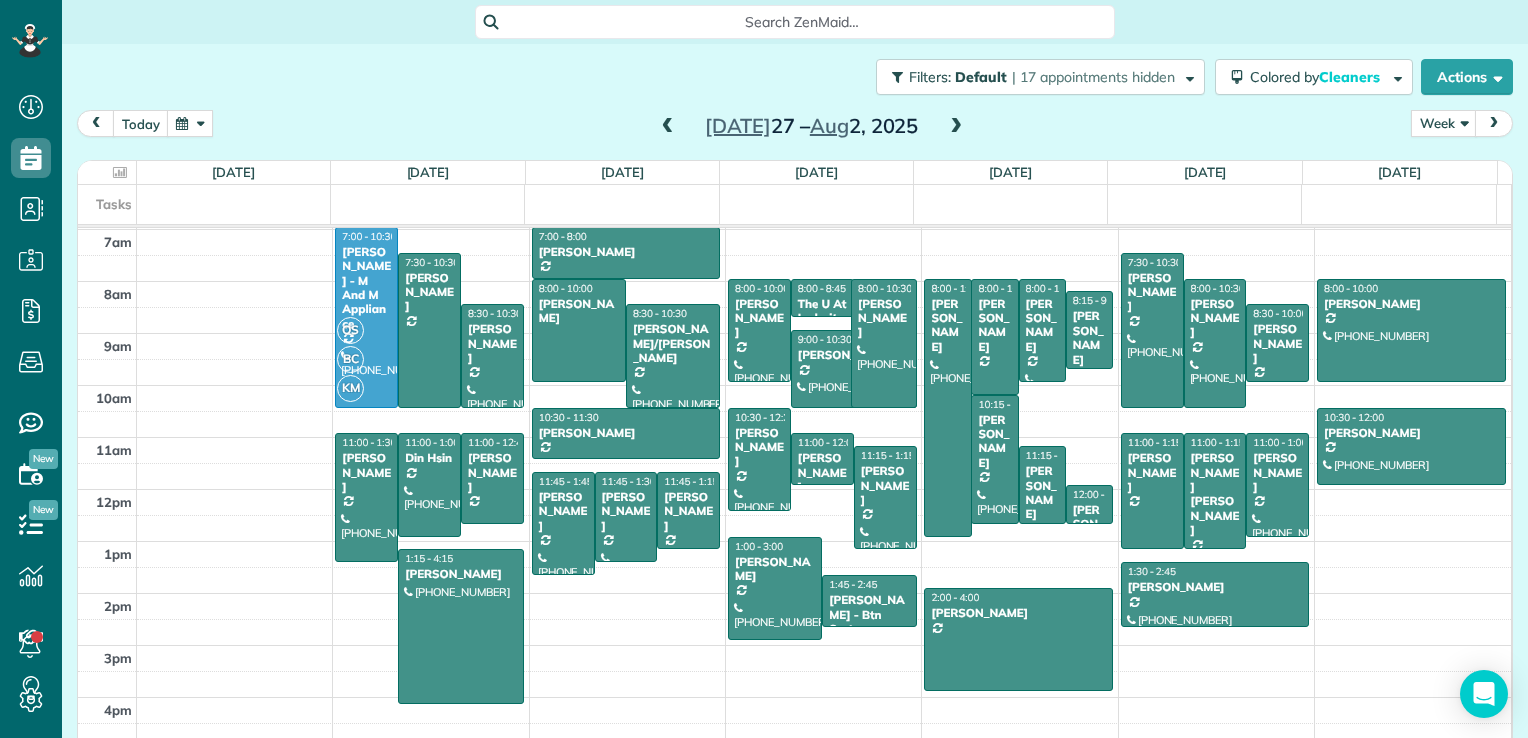 drag, startPoint x: 870, startPoint y: 283, endPoint x: 888, endPoint y: 407, distance: 125.299644 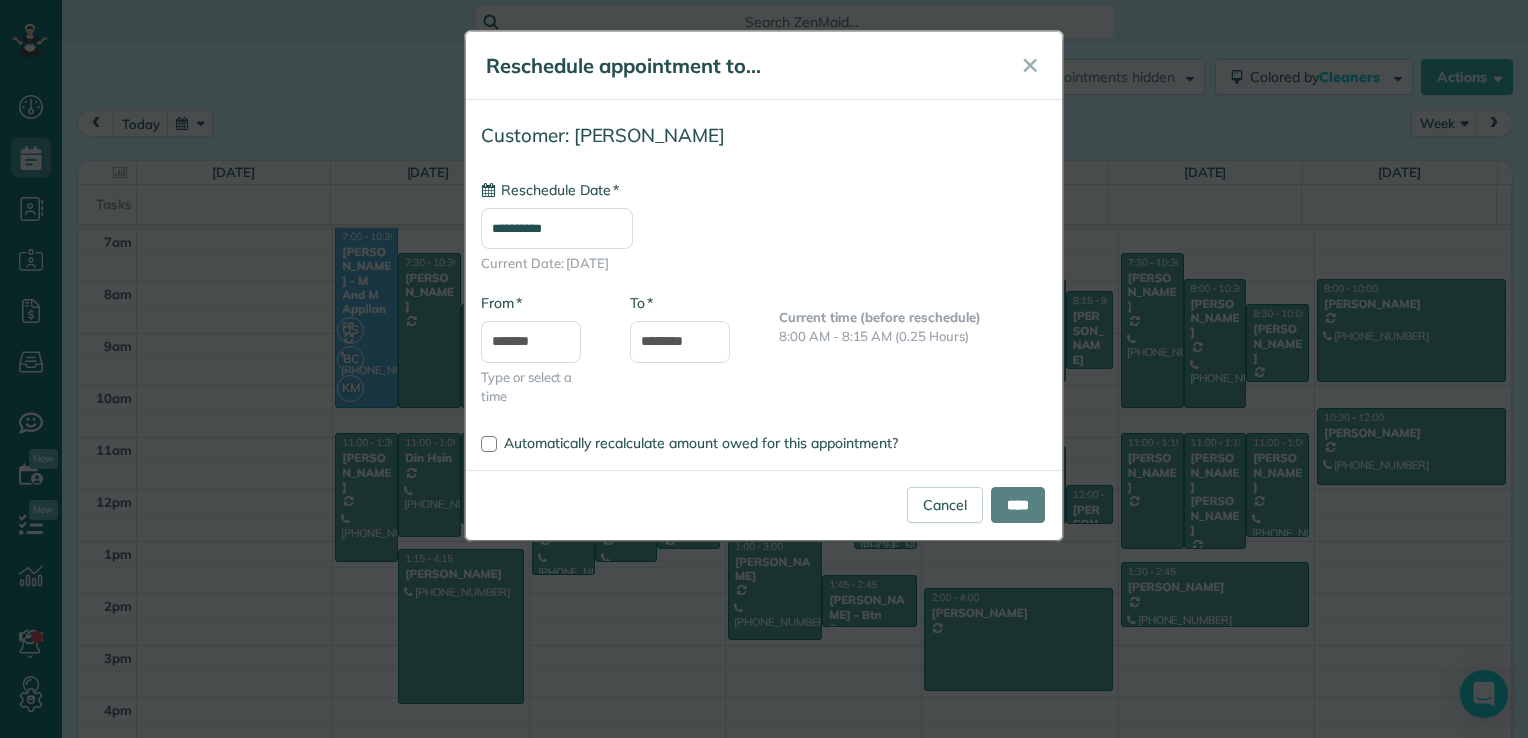 type on "**********" 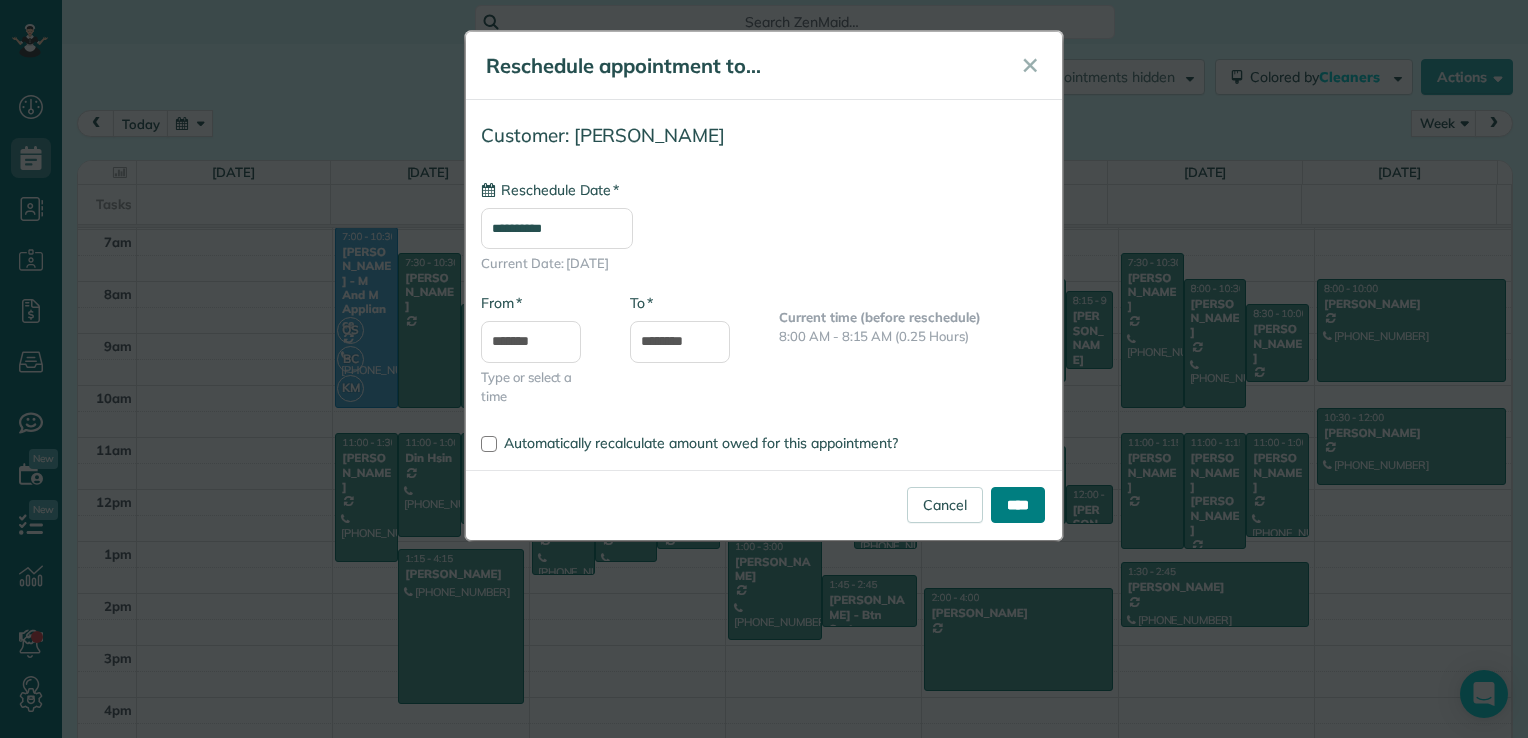 click on "****" at bounding box center [1018, 505] 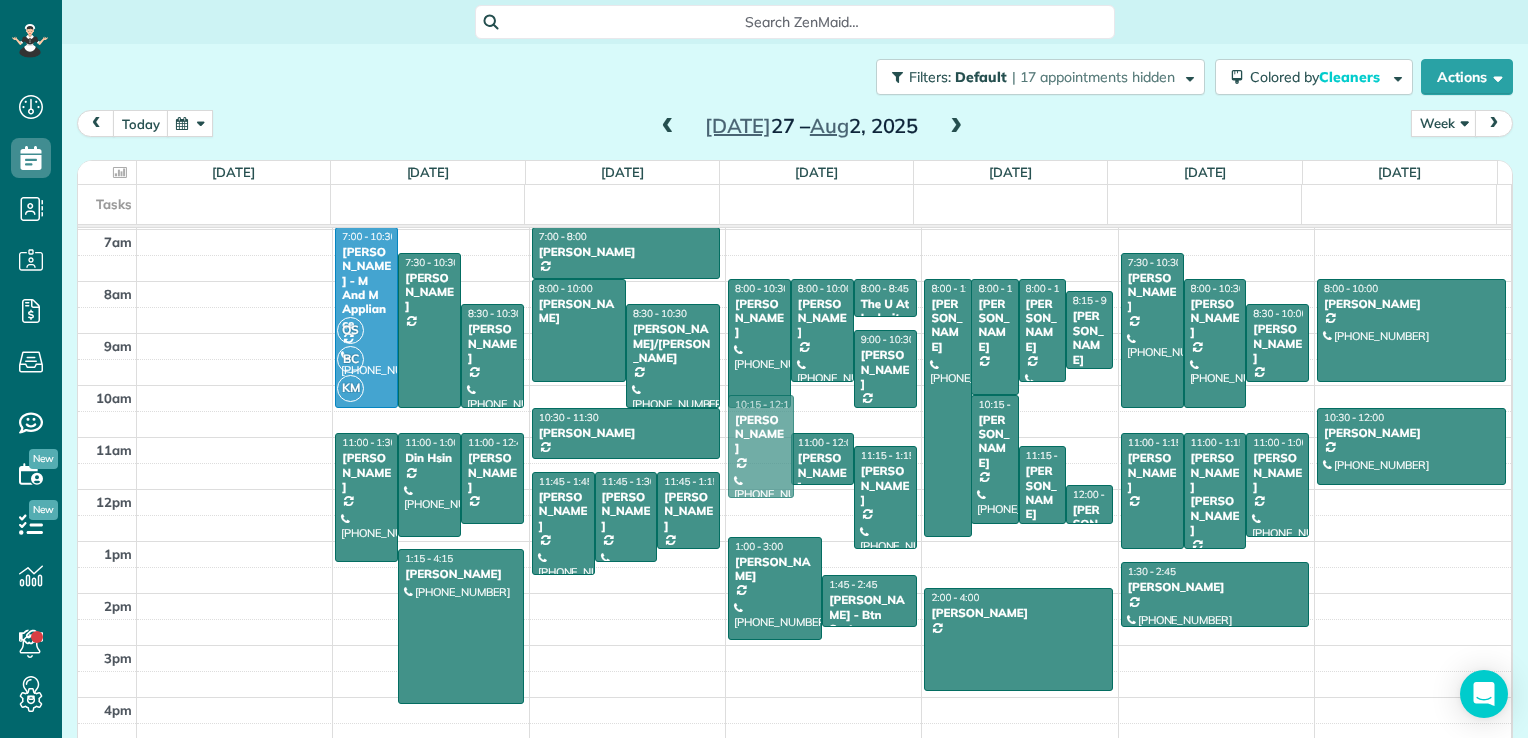 drag, startPoint x: 748, startPoint y: 458, endPoint x: 752, endPoint y: 445, distance: 13.601471 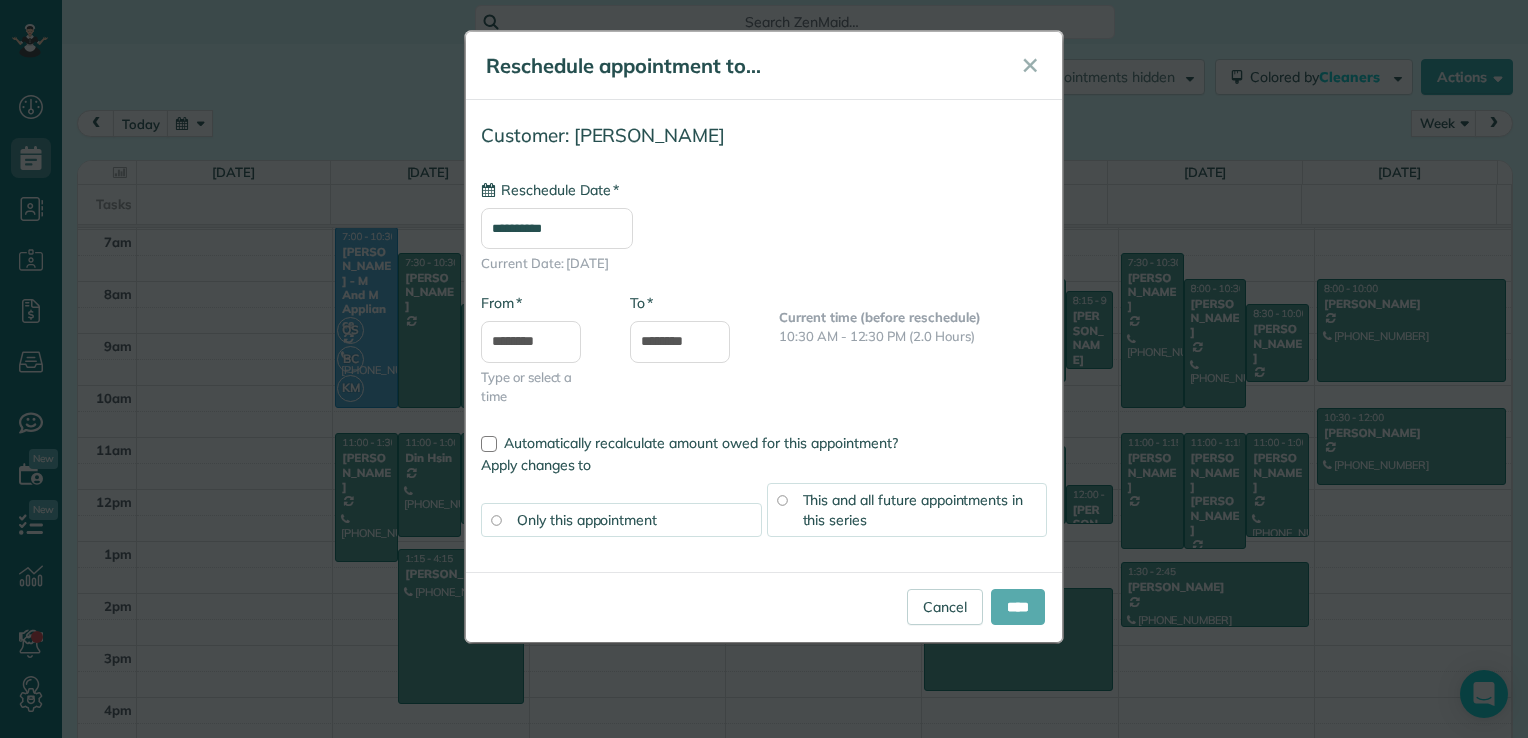 type on "**********" 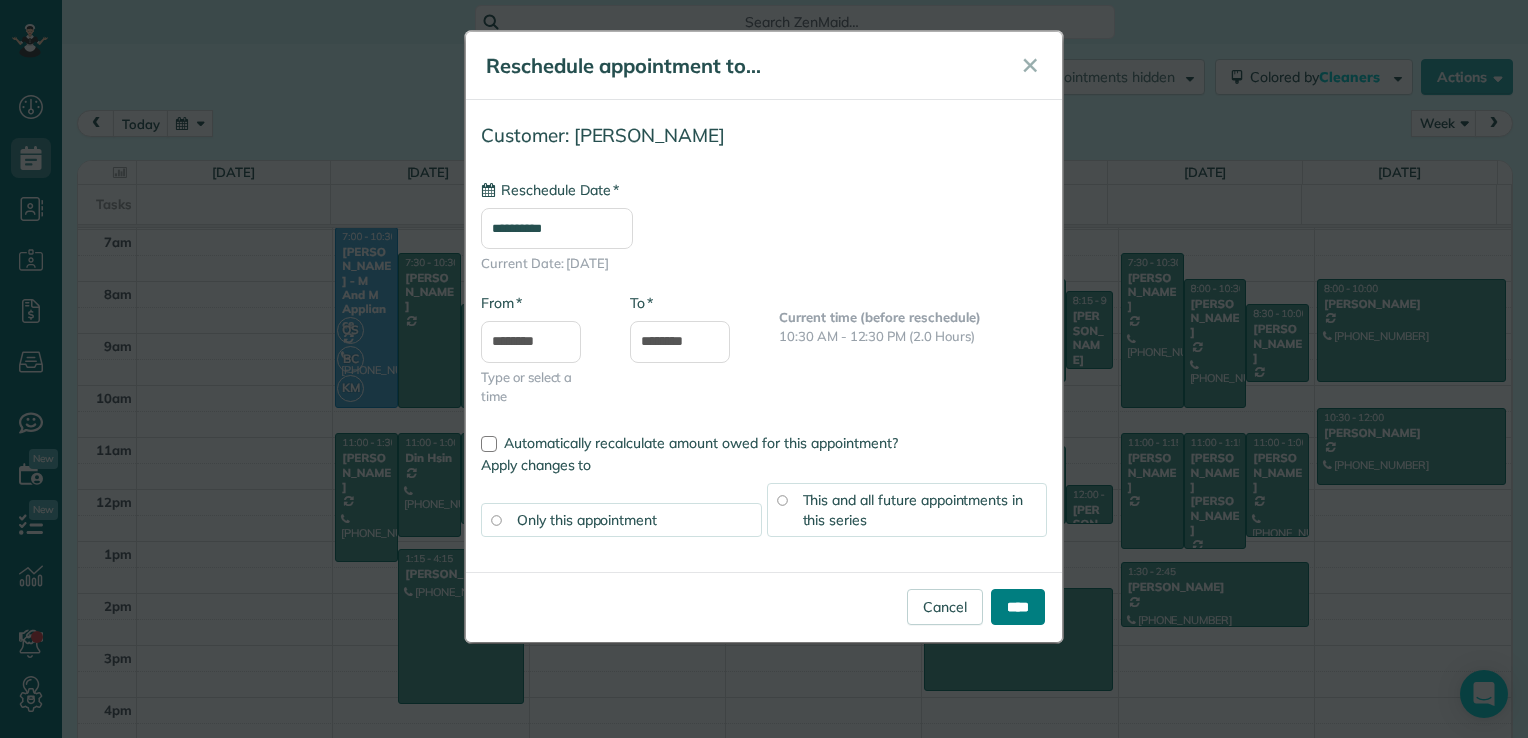 click on "****" at bounding box center [1018, 607] 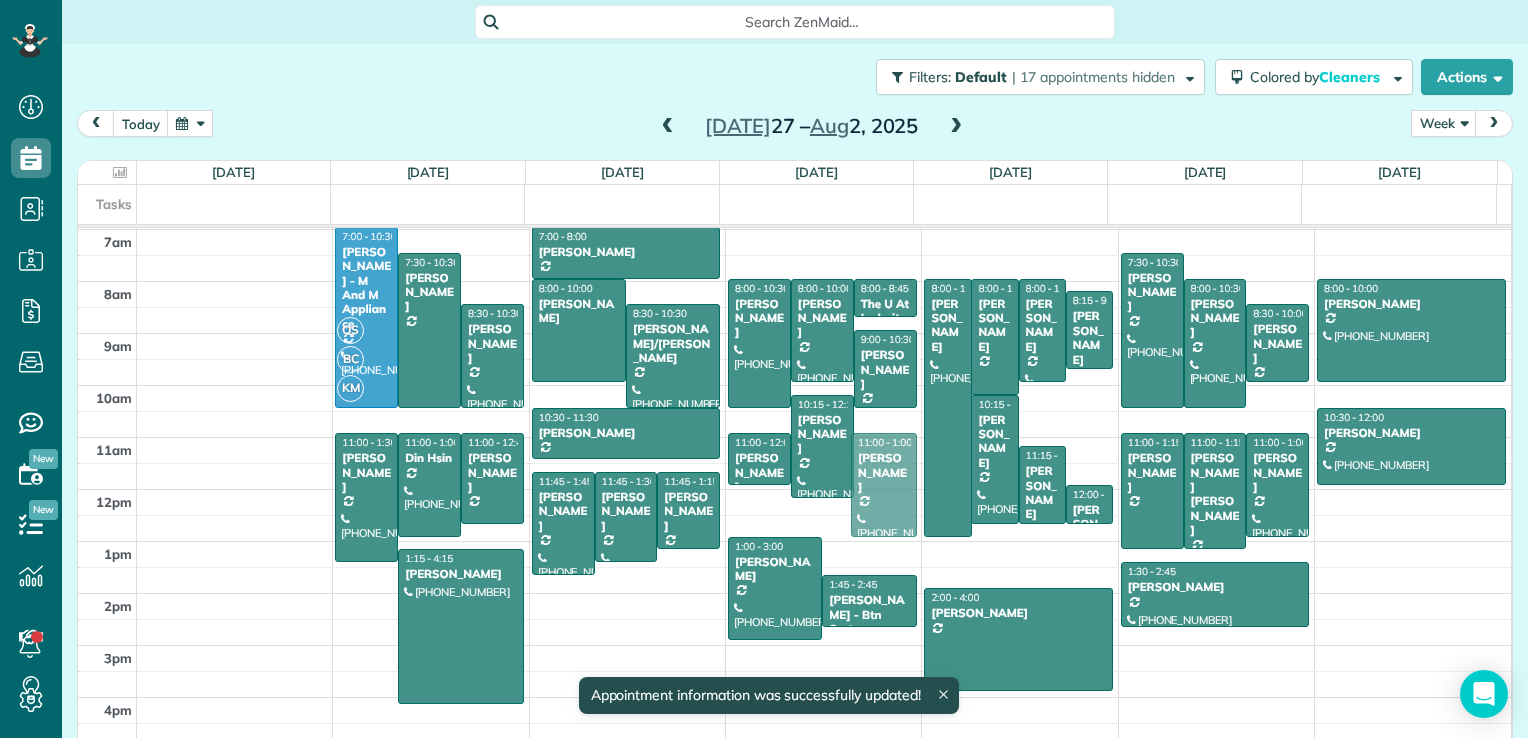 drag, startPoint x: 870, startPoint y: 521, endPoint x: 872, endPoint y: 510, distance: 11.18034 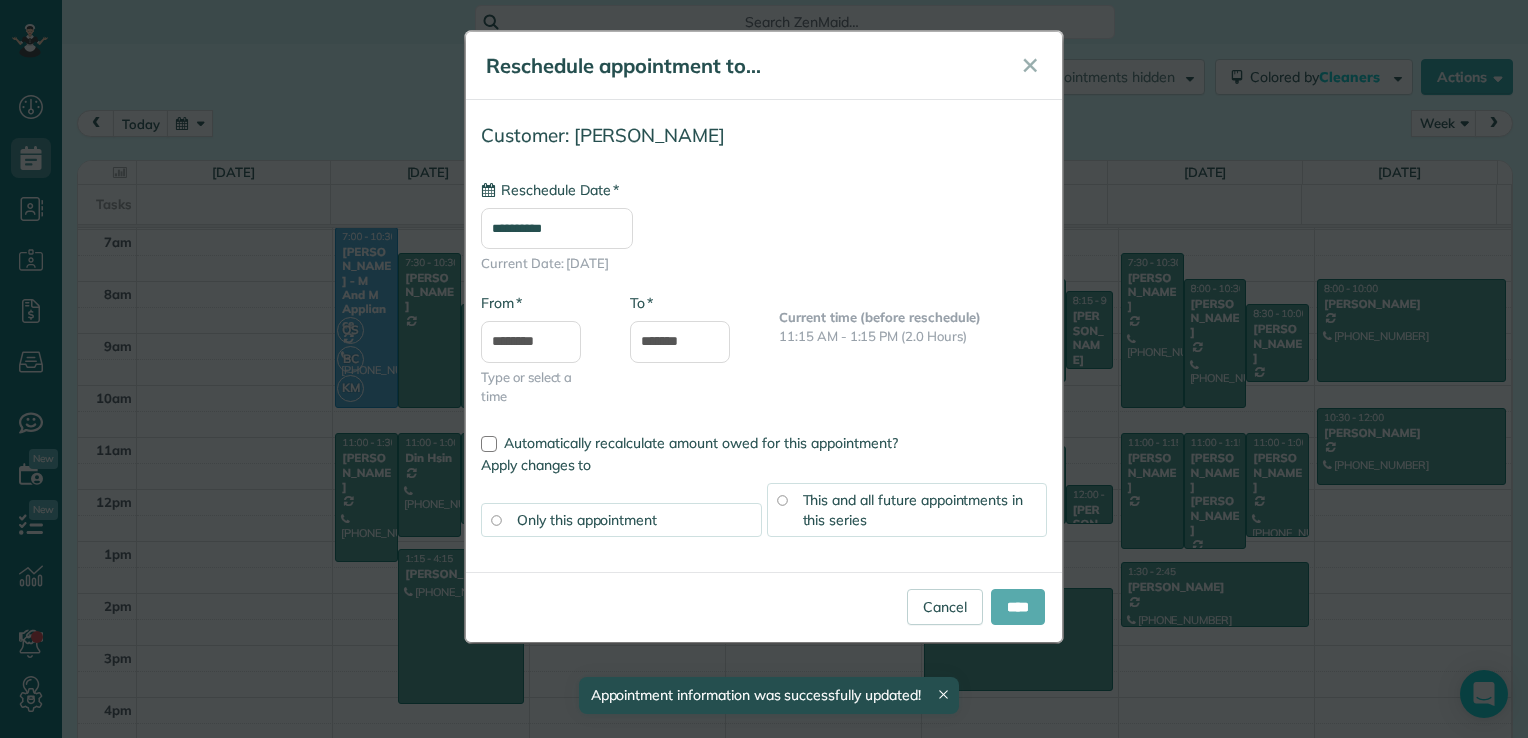 type on "**********" 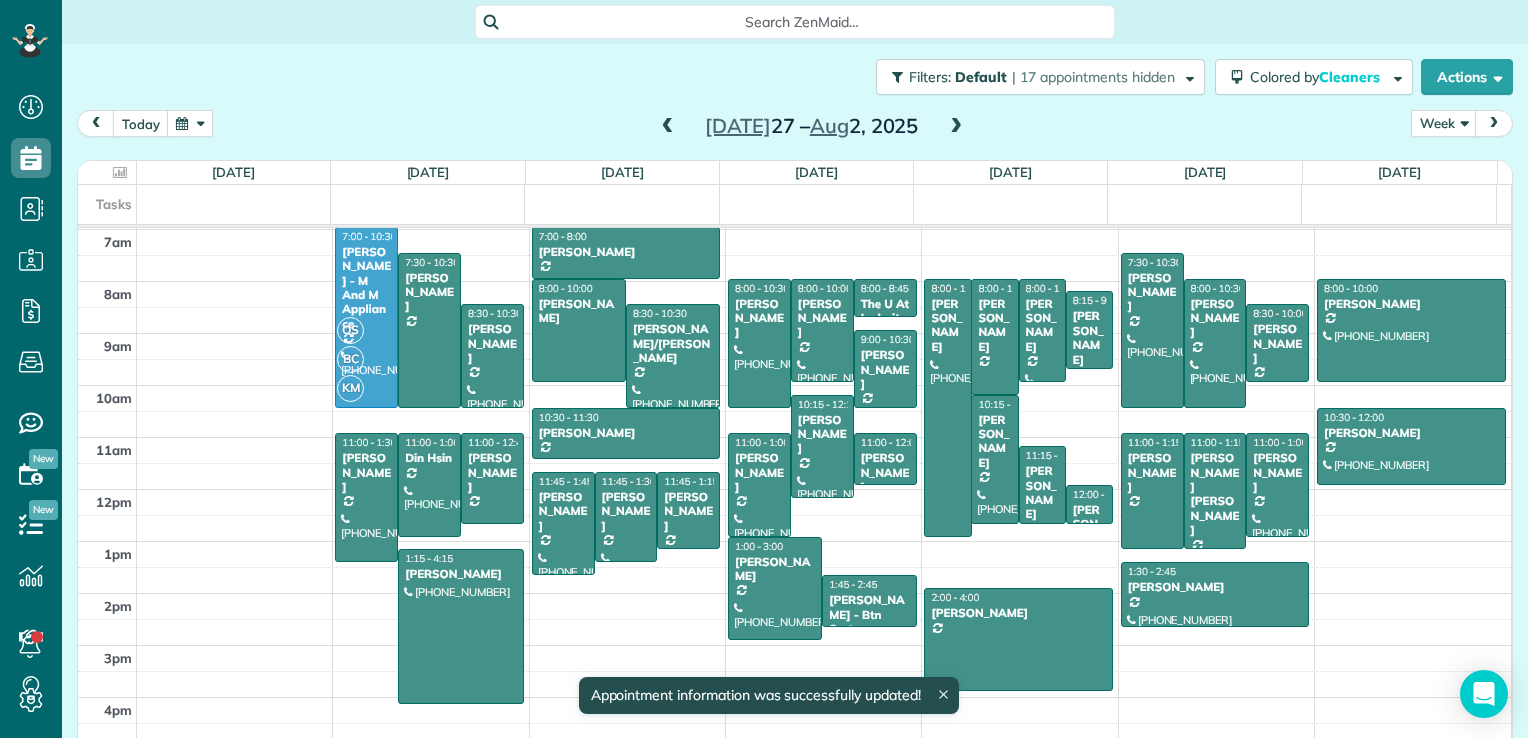 click on "Dashboard
Scheduling
Calendar View
List View
Dispatch View - Weekly scheduling (Beta)" at bounding box center [764, 369] 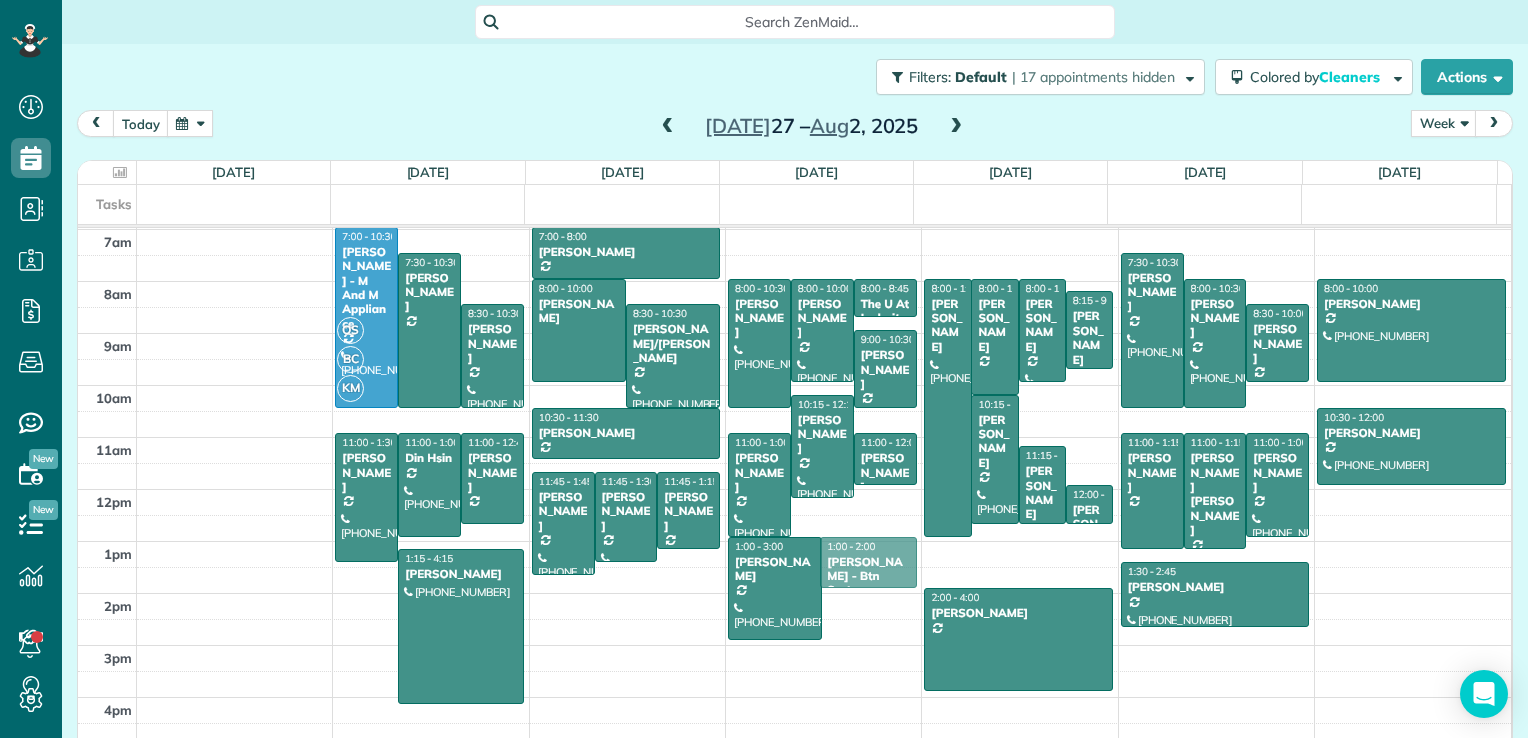 drag, startPoint x: 848, startPoint y: 594, endPoint x: 858, endPoint y: 560, distance: 35.44009 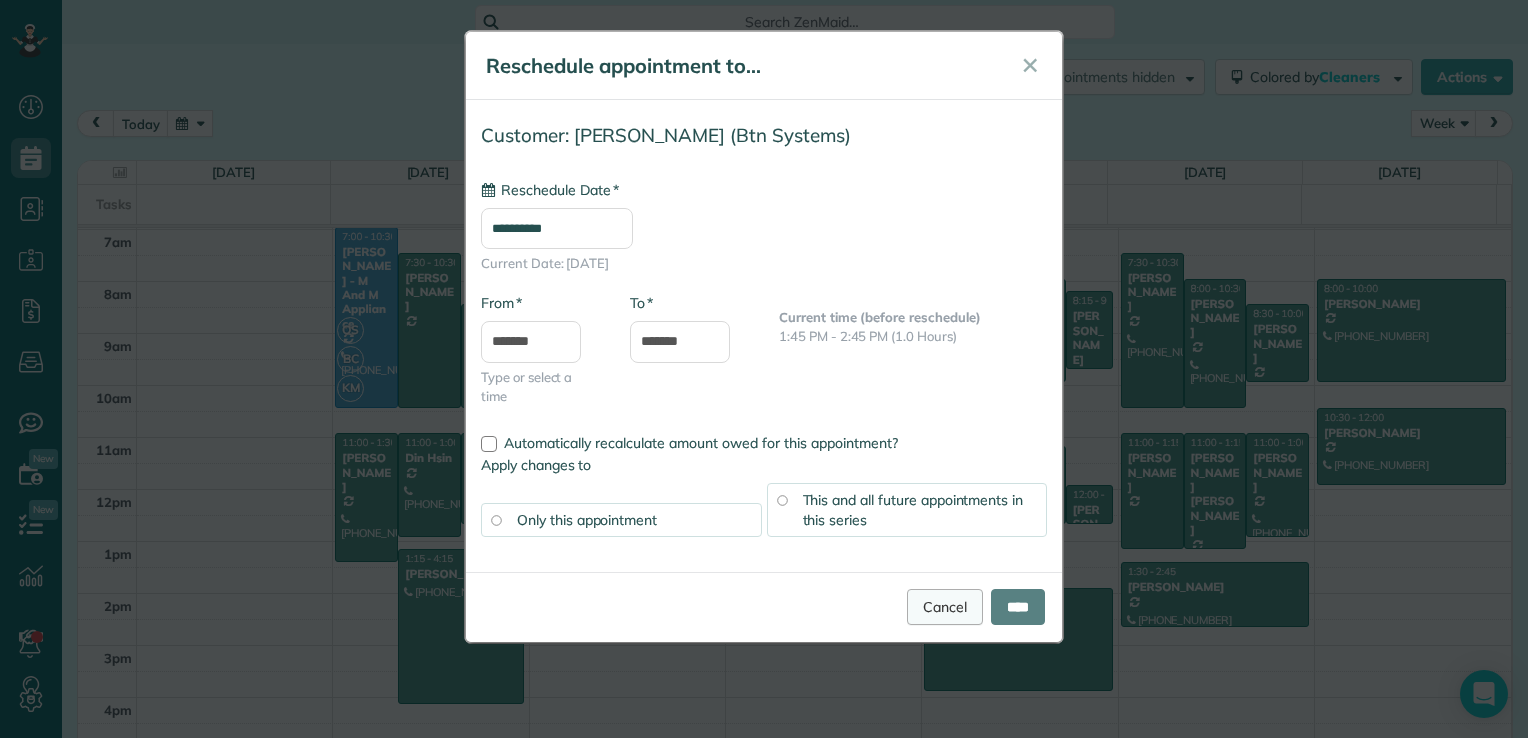 type on "**********" 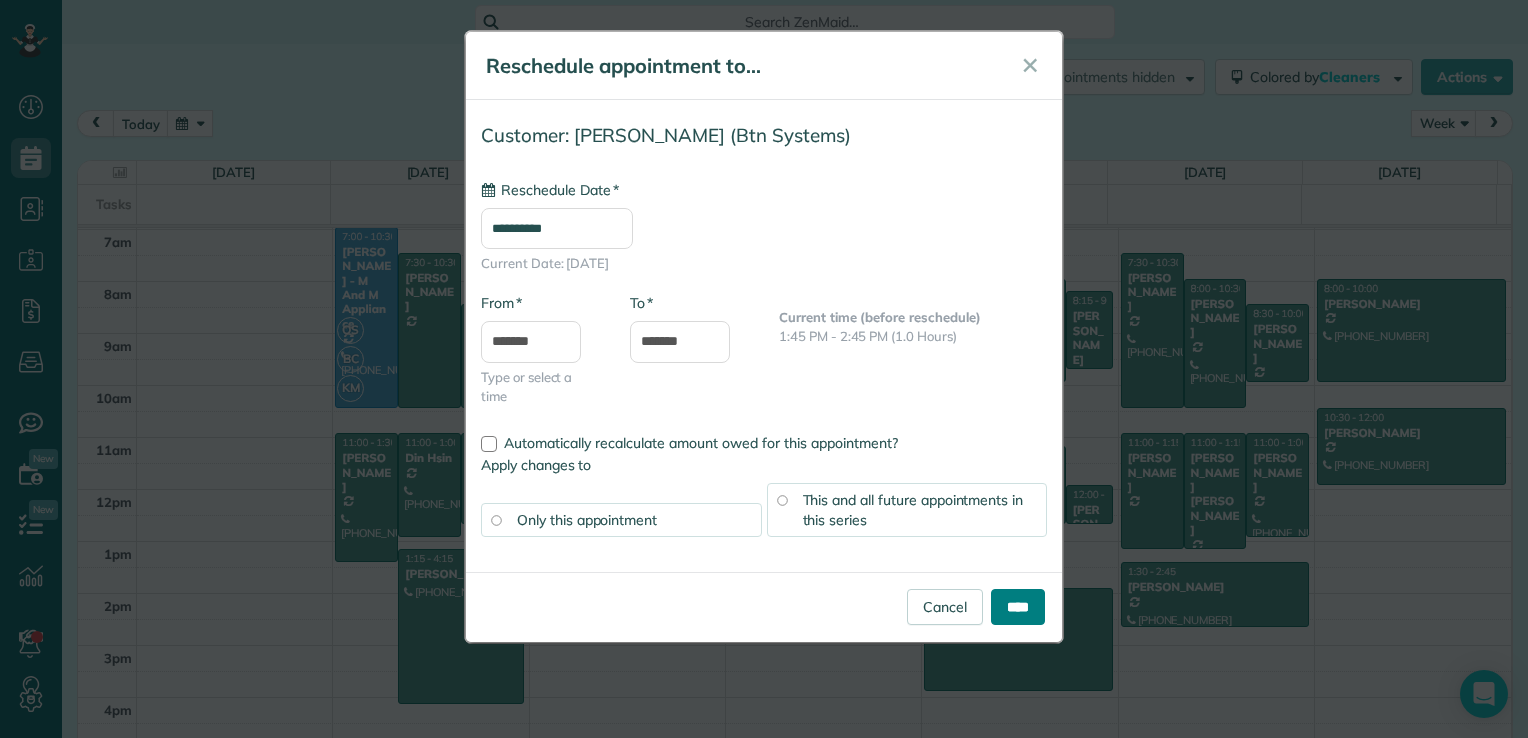 click on "****" at bounding box center (1018, 607) 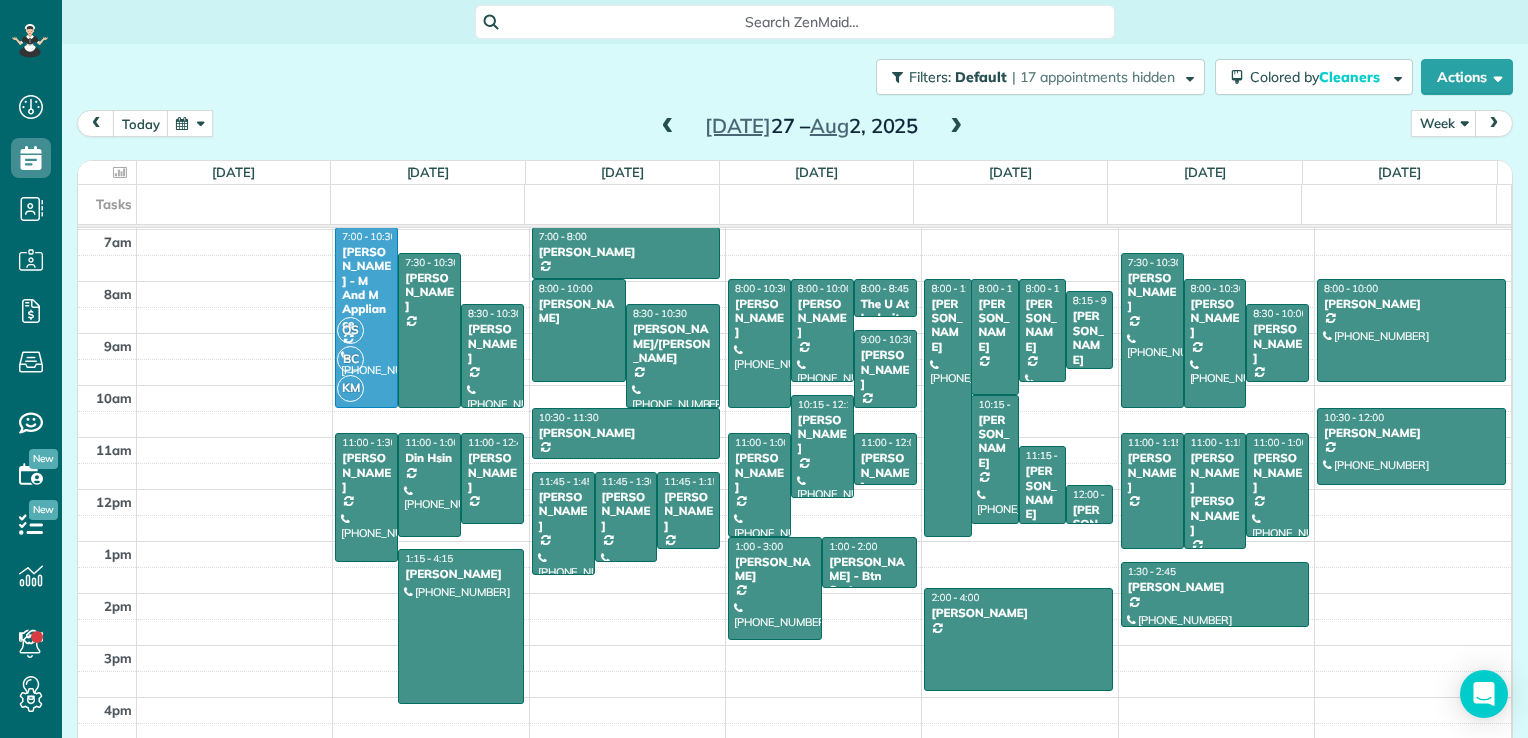 click on "[DATE]   Week Day Week Month [DATE] –  [DATE]" at bounding box center (795, 128) 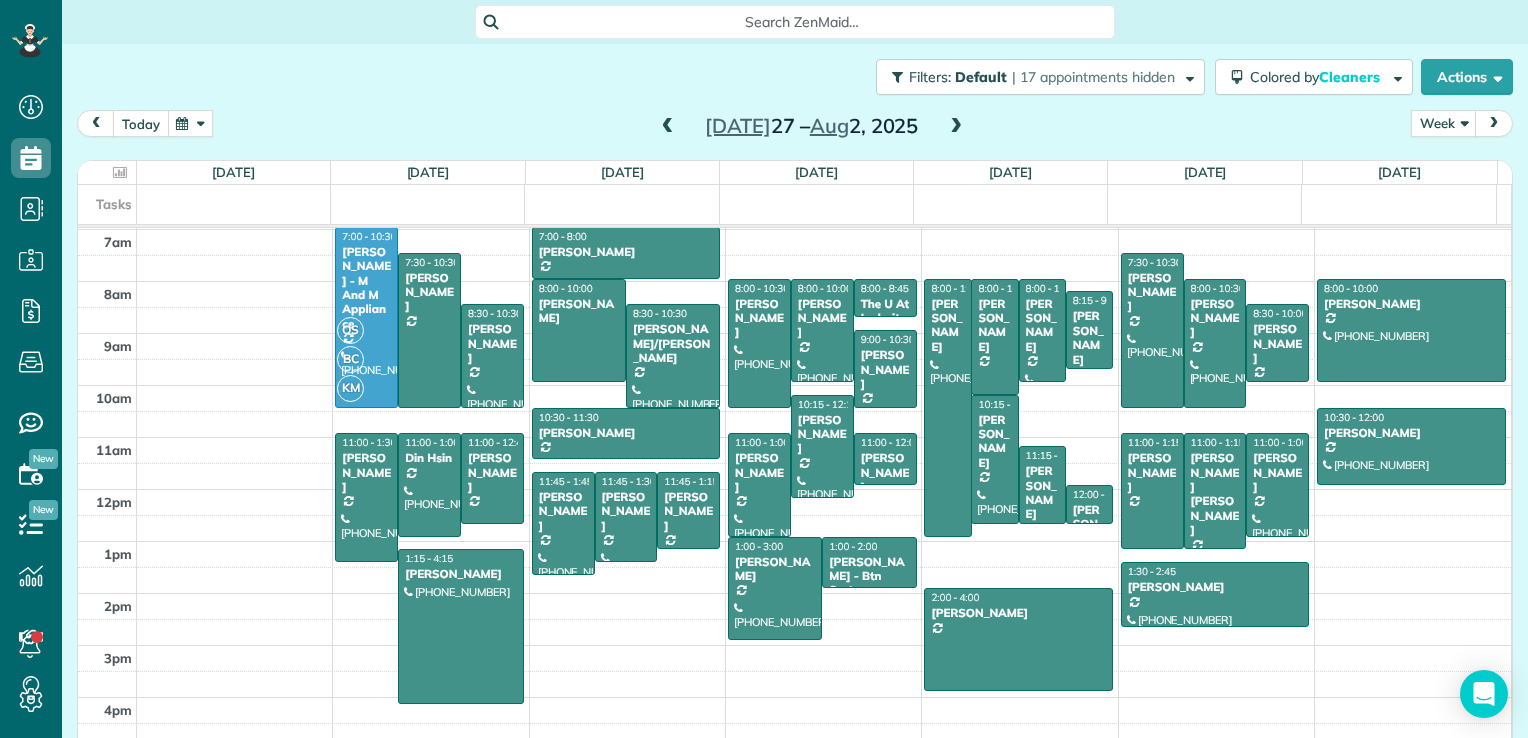click on "today" at bounding box center [141, 123] 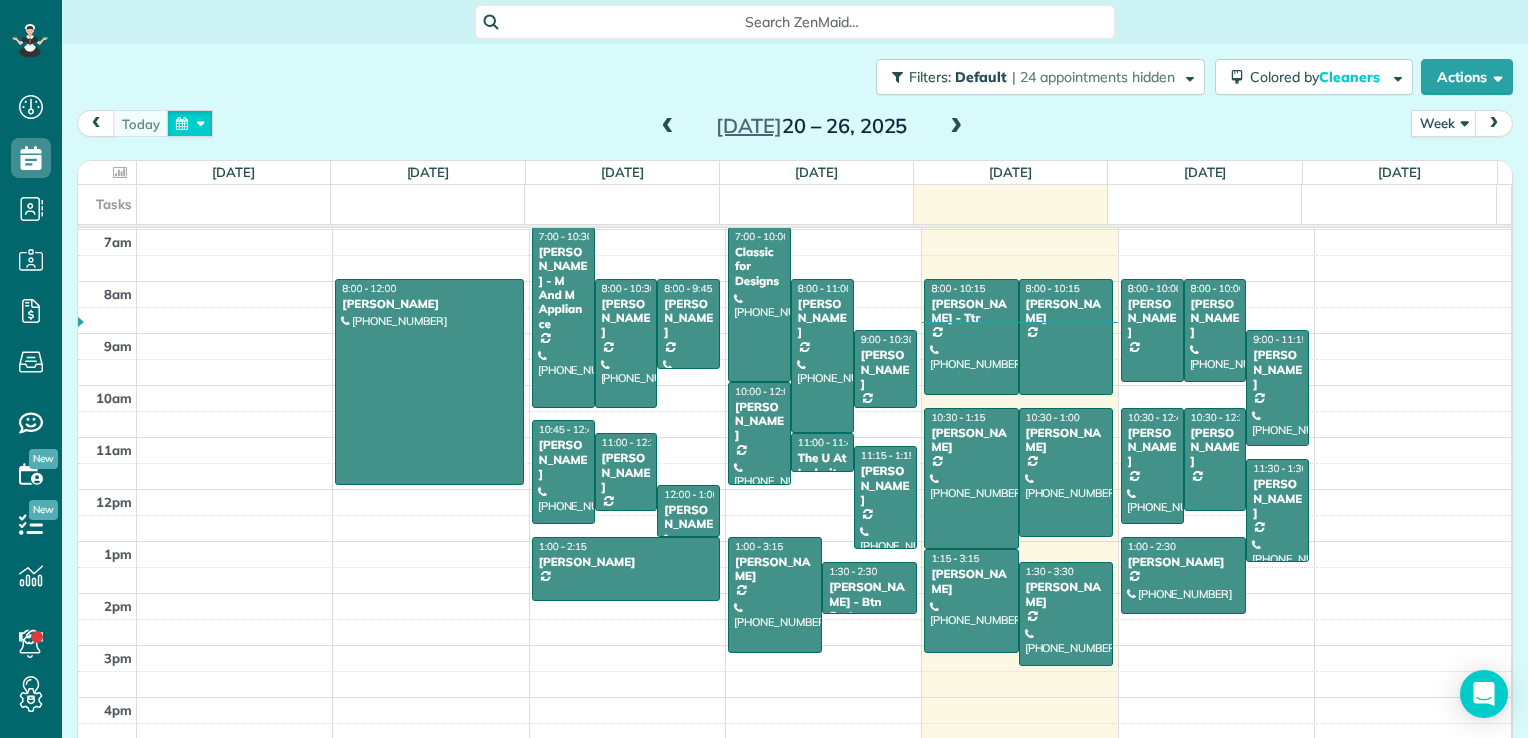 click at bounding box center [190, 123] 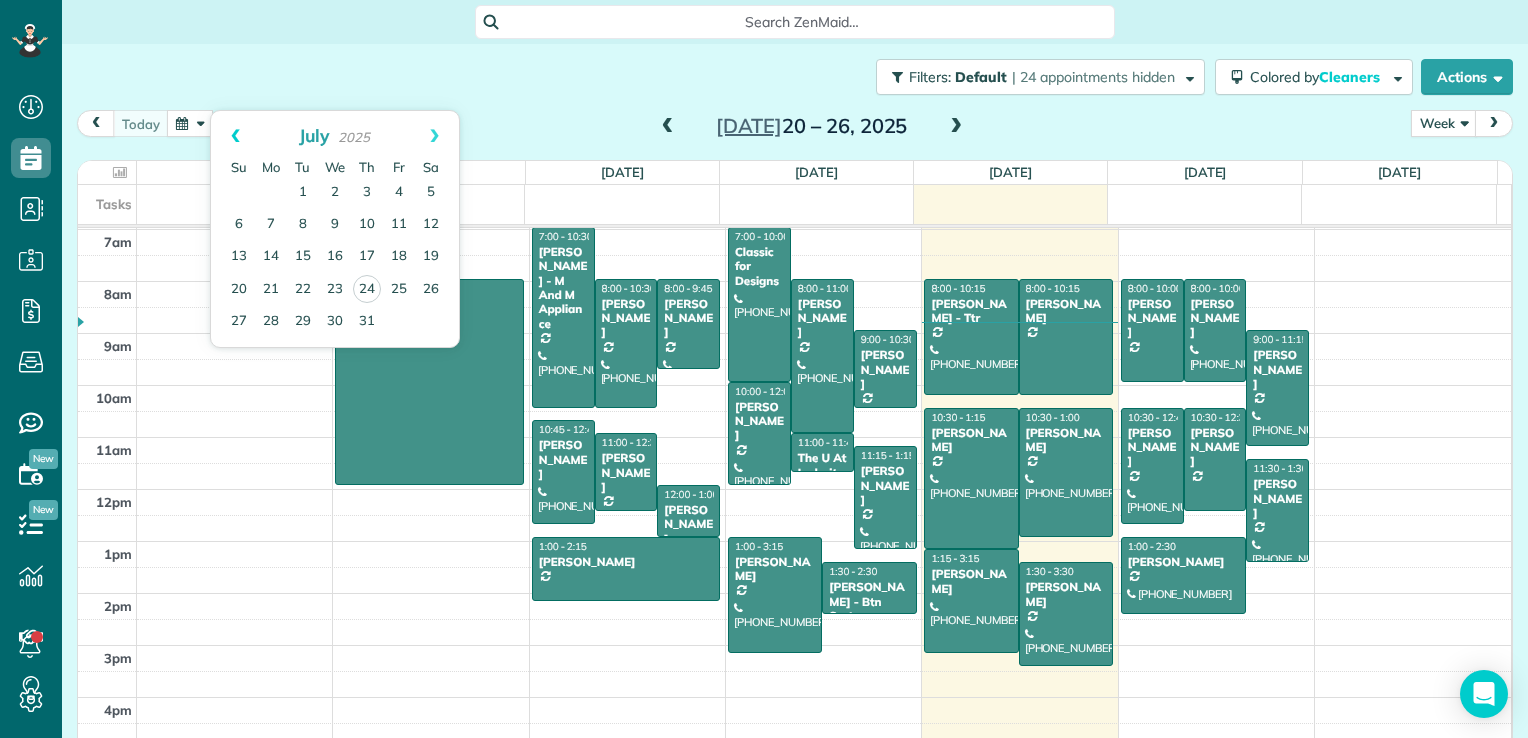 click on "Prev" at bounding box center (235, 136) 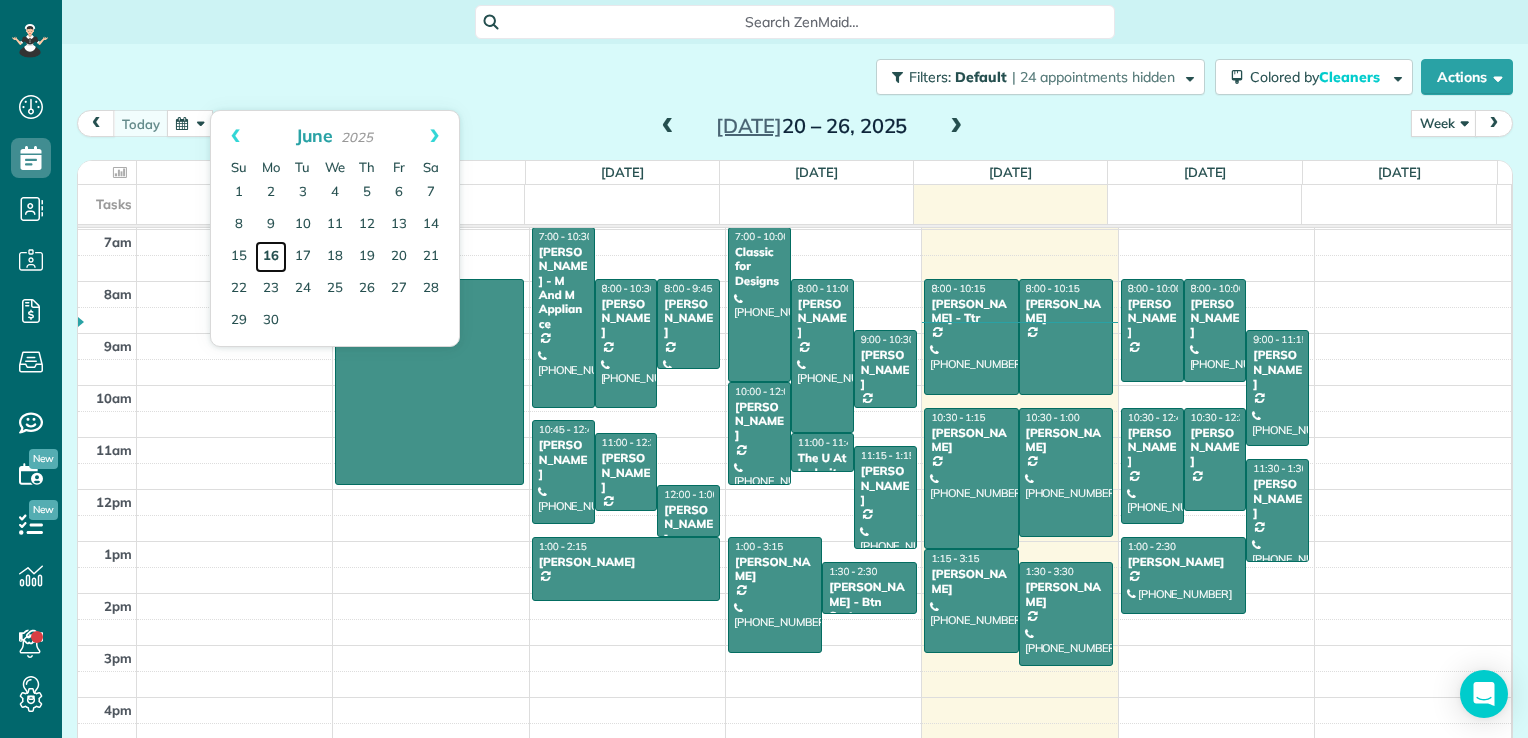 click on "16" at bounding box center (271, 257) 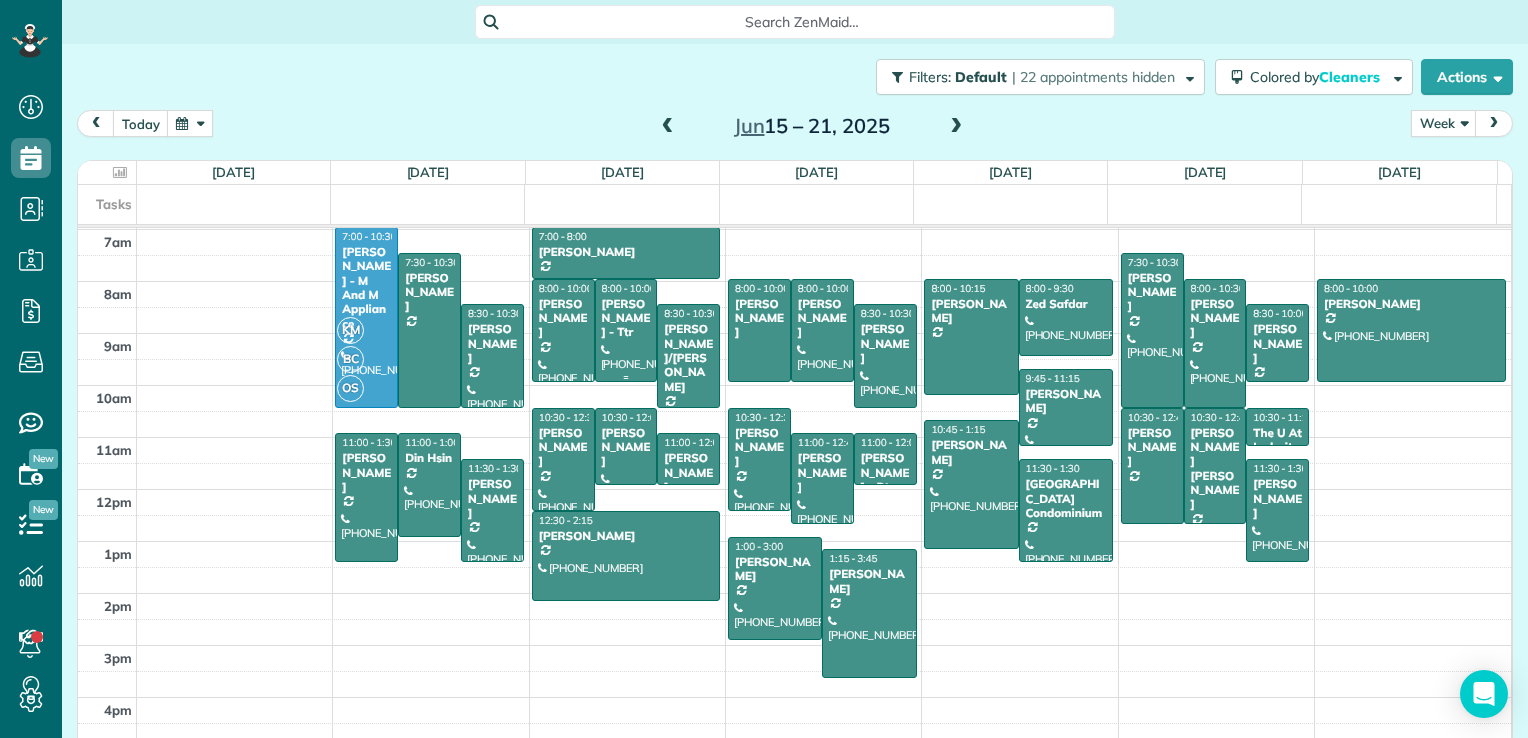 click on "[PERSON_NAME] - Ttr" at bounding box center (626, 318) 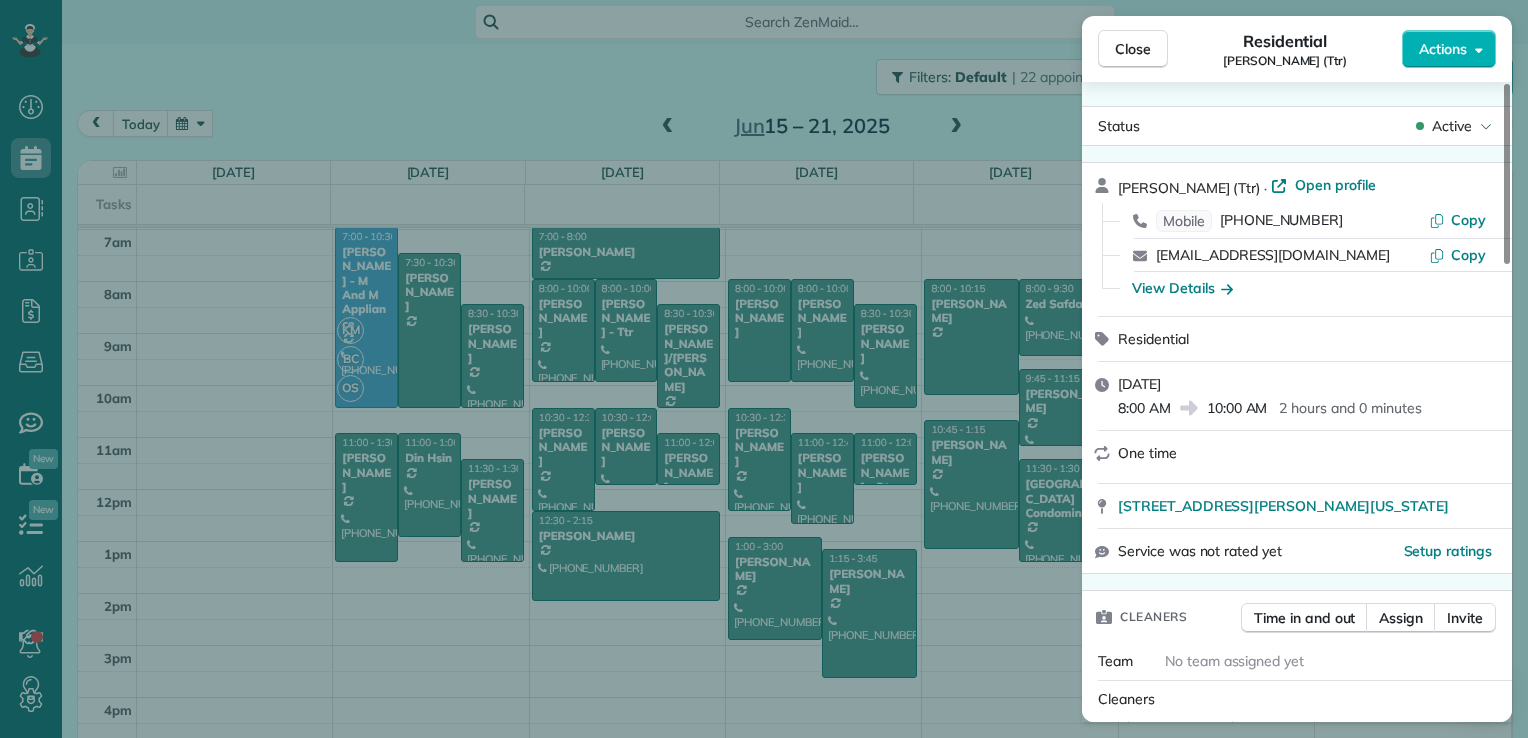 drag, startPoint x: 1125, startPoint y: 50, endPoint x: 1020, endPoint y: 30, distance: 106.887794 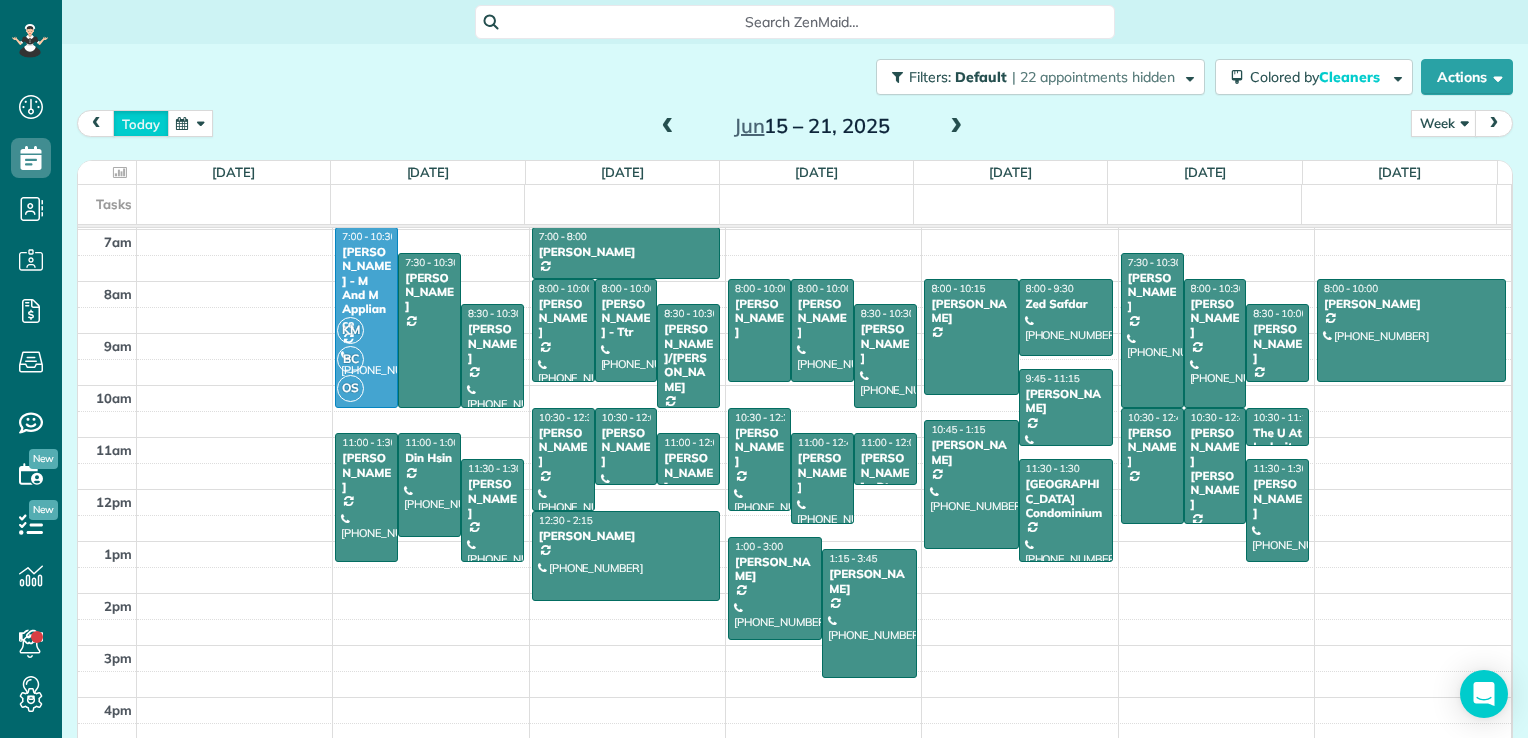 click on "today" at bounding box center [141, 123] 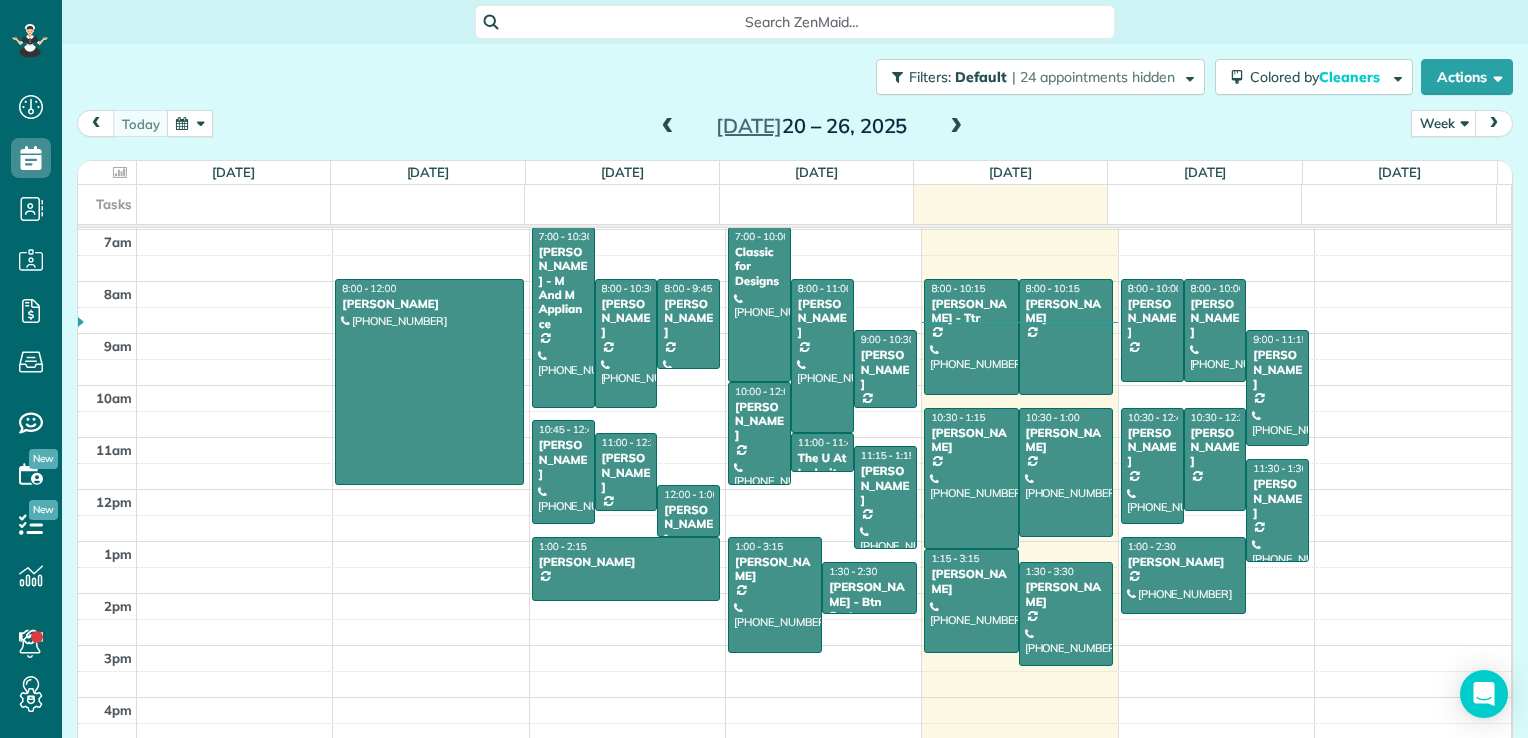 click at bounding box center [668, 127] 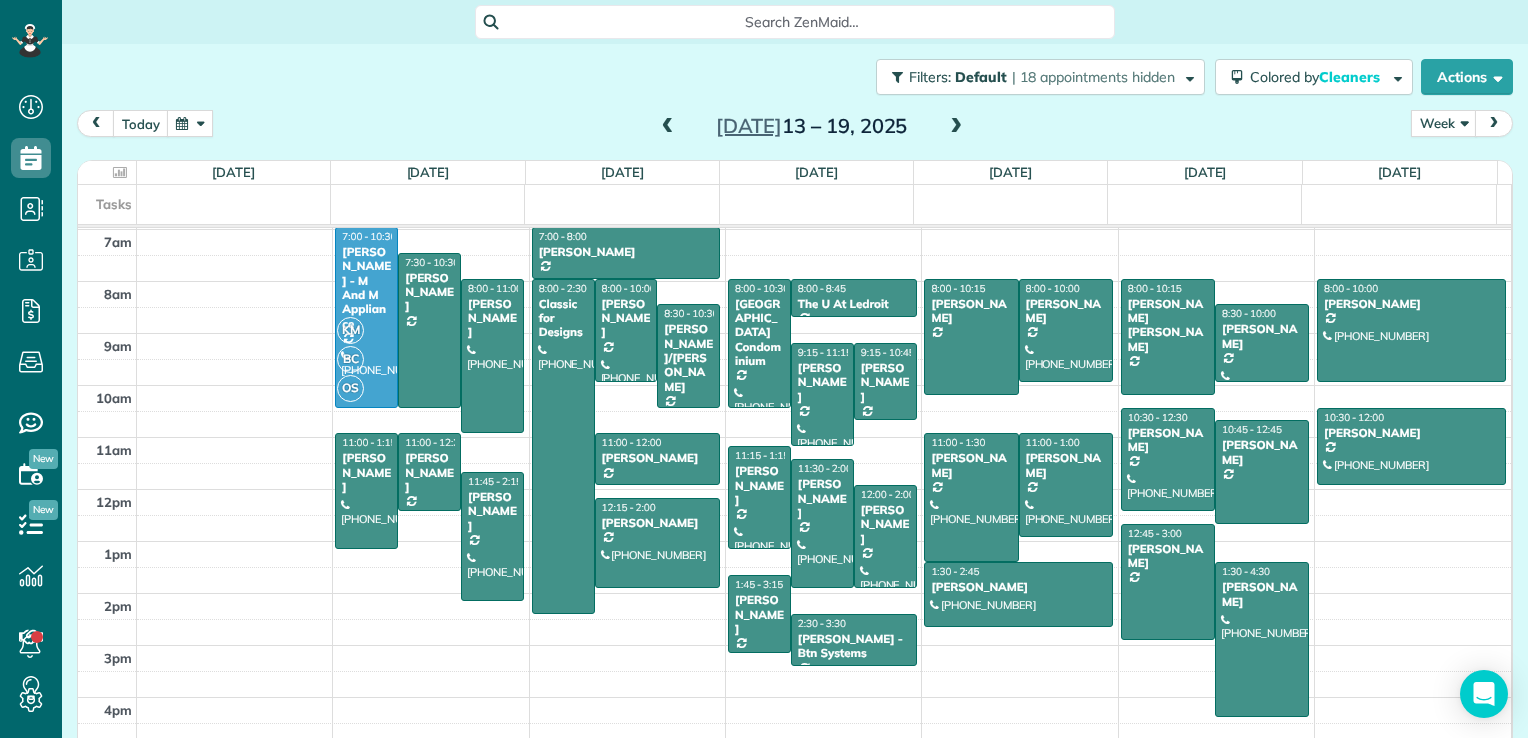click at bounding box center [668, 127] 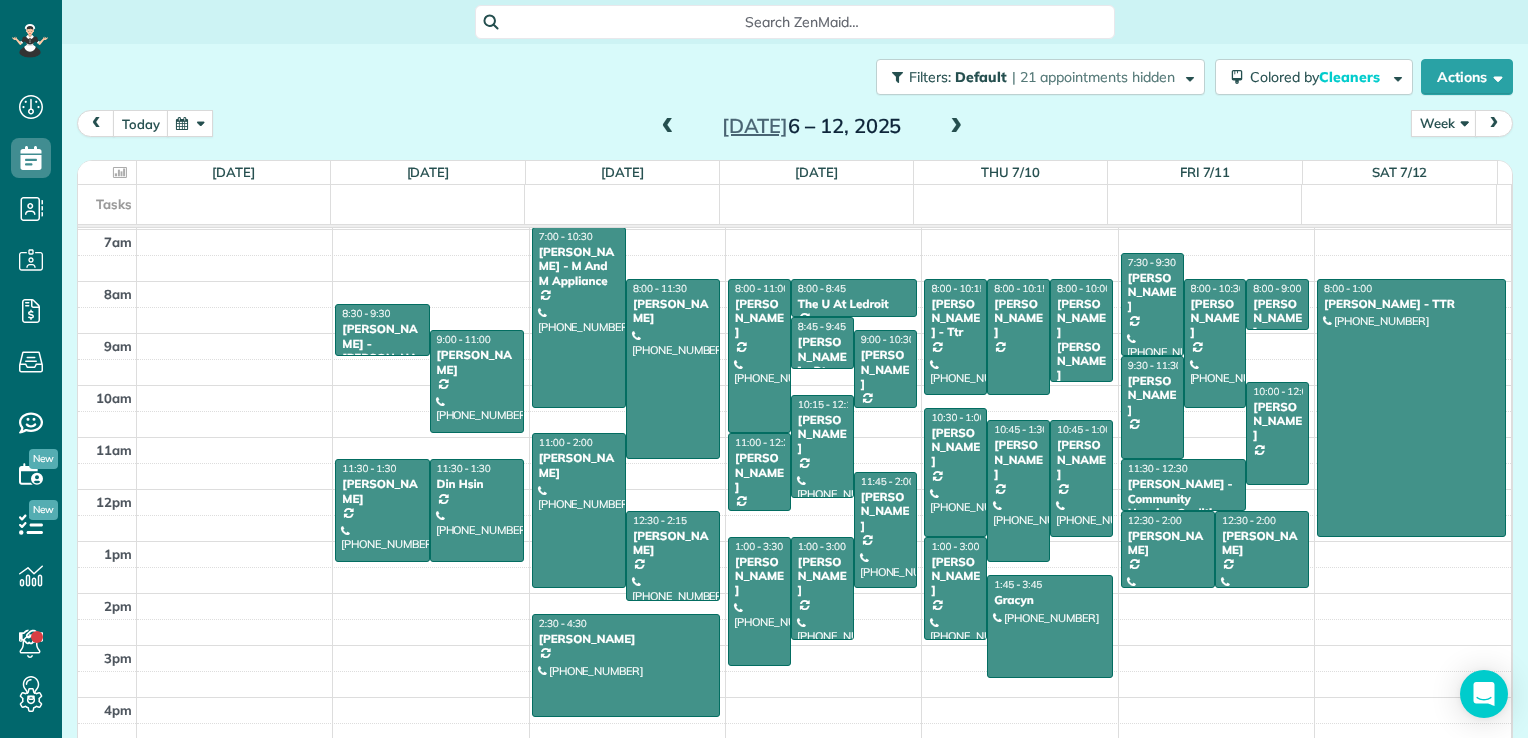 click at bounding box center [956, 127] 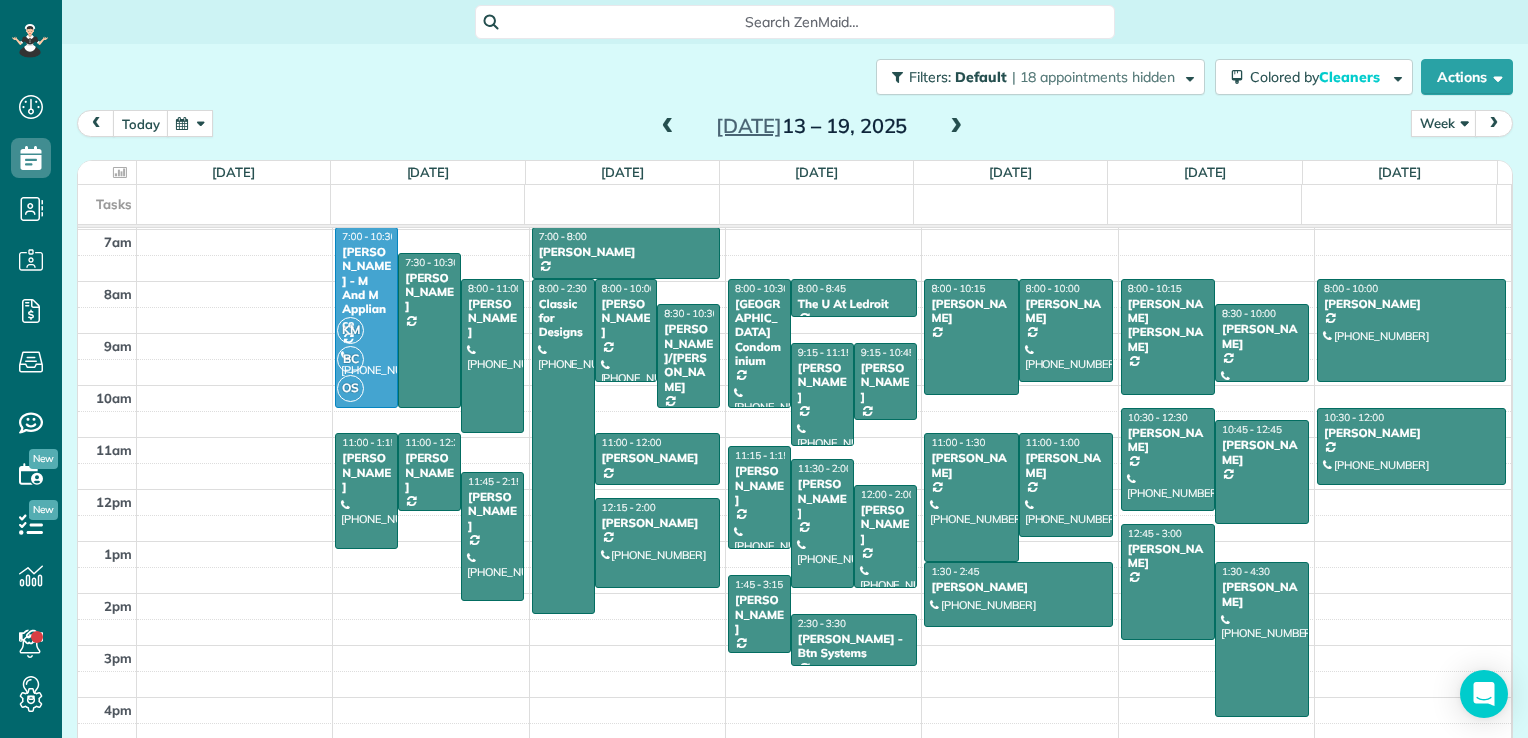 click at bounding box center [956, 127] 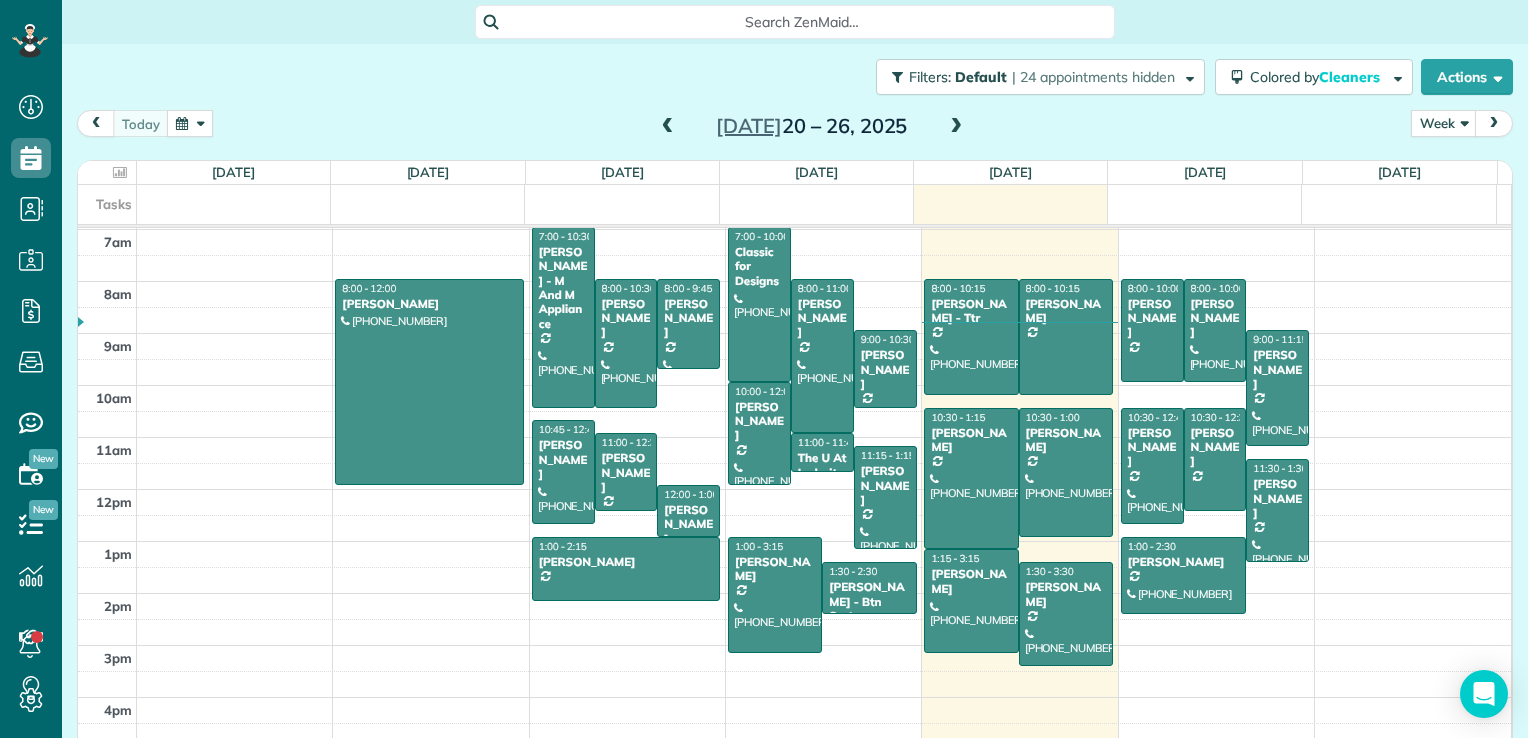click at bounding box center [668, 127] 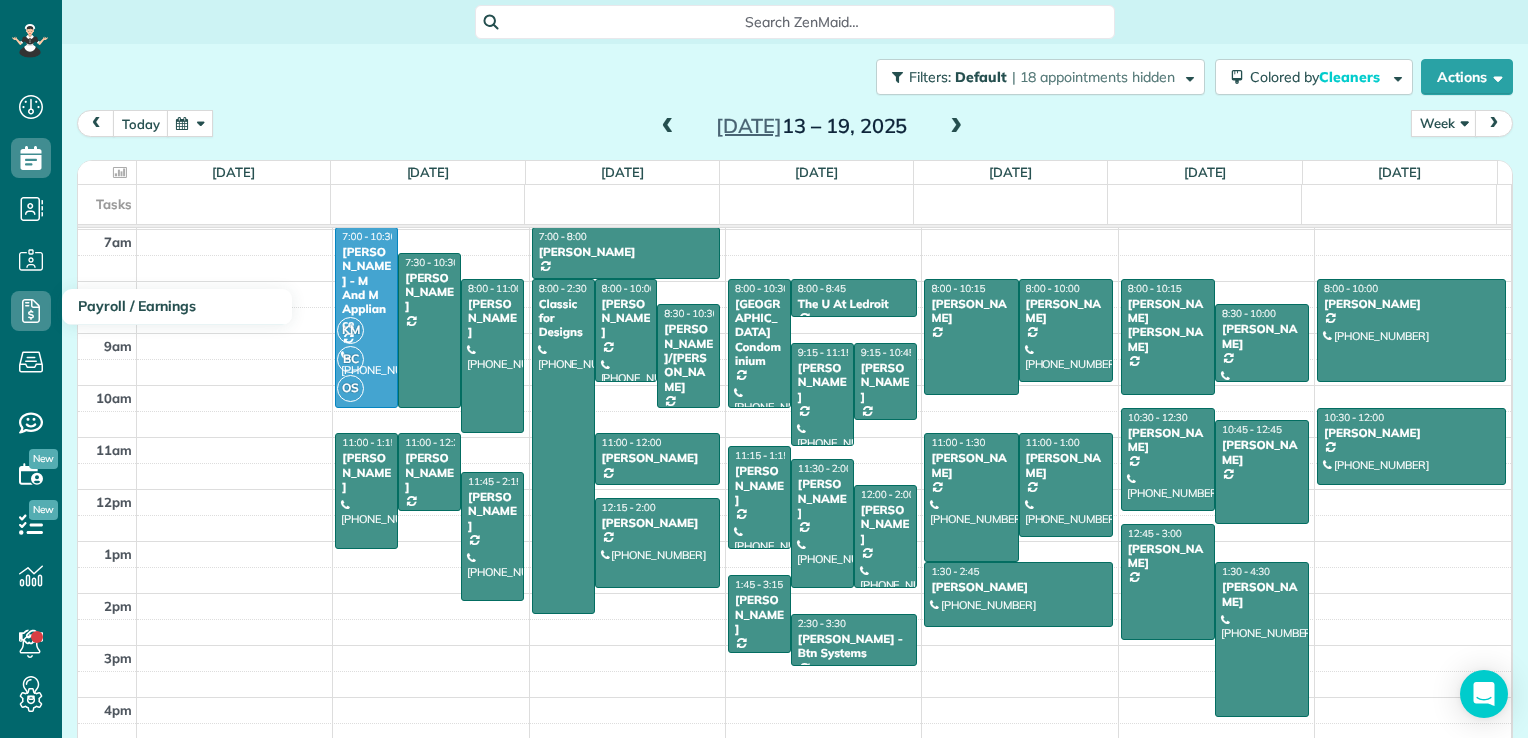 click on "12am 1am 2am 3am 4am 5am 6am 7am 8am 9am 10am 11am 12pm 1pm 2pm 3pm 4pm 5pm KM BC OS 7:00 - 10:30 [PERSON_NAME] - M And M Appliance [PHONE_NUMBER] [STREET_ADDRESS][PERSON_NAME][US_STATE] 7:30 - 10:[GEOGRAPHIC_DATA][PERSON_NAME][STREET_ADDRESS][US_STATE][US_STATE] 8:00 - 11:00 [PERSON_NAME] (202) 468-[GEOGRAPHIC_DATA][STREET_ADDRESS][PERSON_NAME][US_STATE] 11:00 - 1:[GEOGRAPHIC_DATA][PERSON_NAME] [PHONE_NUMBER] [STREET_ADDRESS] 11:00 - 12:30 [PERSON_NAME] (202) 999-[GEOGRAPHIC_DATA][STREET_ADDRESS][US_STATE][US_STATE] 11:45 - 2:15 [PERSON_NAME] [PHONE_NUMBER] [STREET_ADDRESS][US_STATE] 7:00 - 8:00 [PERSON_NAME] [PHONE_NUMBER] [STREET_ADDRESS] 8:00 - 2:30 Classic for Designs [PHONE_NUMBER] [STREET_ADDRESS][US_STATE] 8:00 - 10:00 [PERSON_NAME] [PHONE_NUMBER] [STREET_ADDRESS] 8:30 - 10:30 [PERSON_NAME]/[PERSON_NAME] [PHONE_NUMBER] [STREET_ADDRESS] 11:00 - 12:00 [PERSON_NAME] [PHONE_NUMBER] [STREET_ADDRESS][GEOGRAPHIC_DATA][PERSON_NAME][PERSON_NAME]" at bounding box center (794, 333) 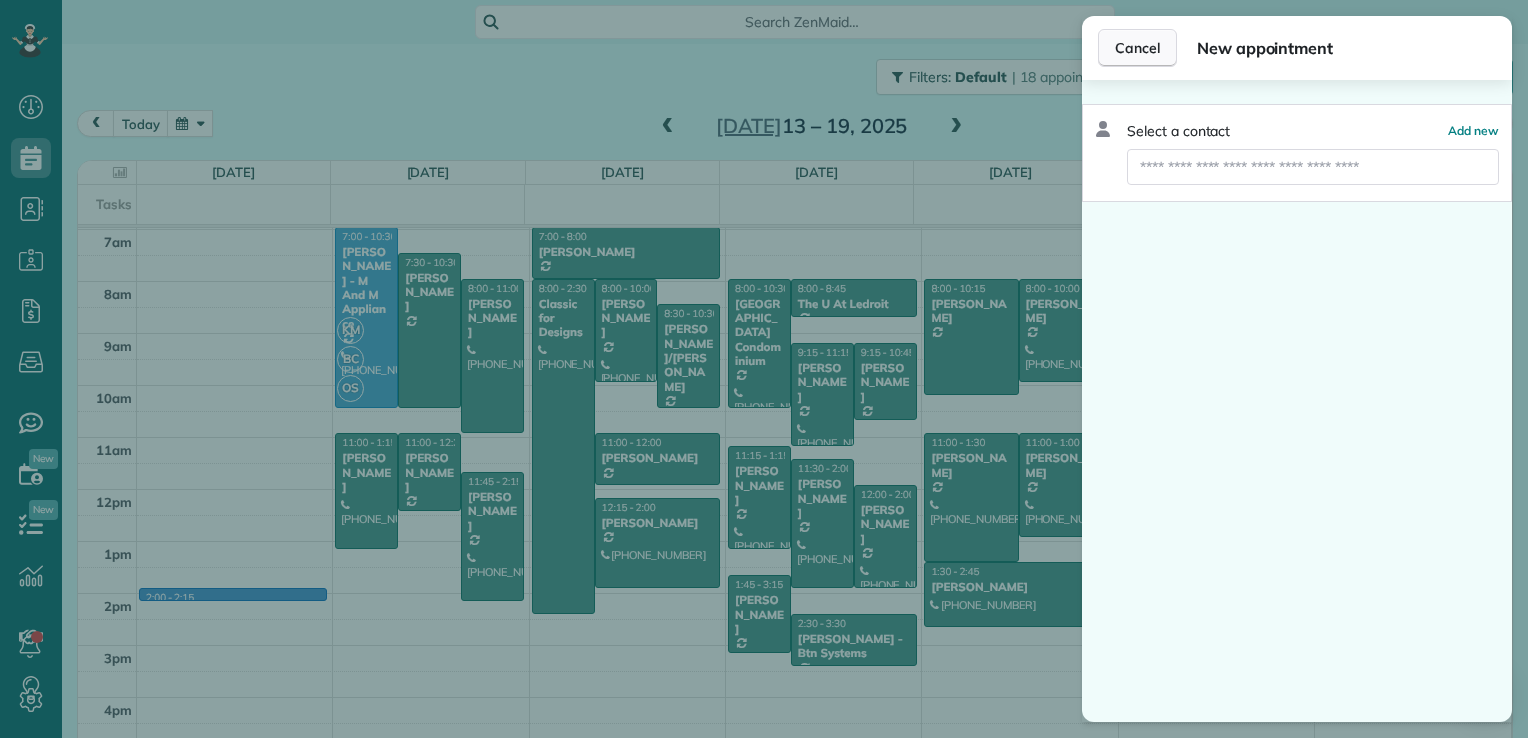 click on "Cancel" at bounding box center (1137, 48) 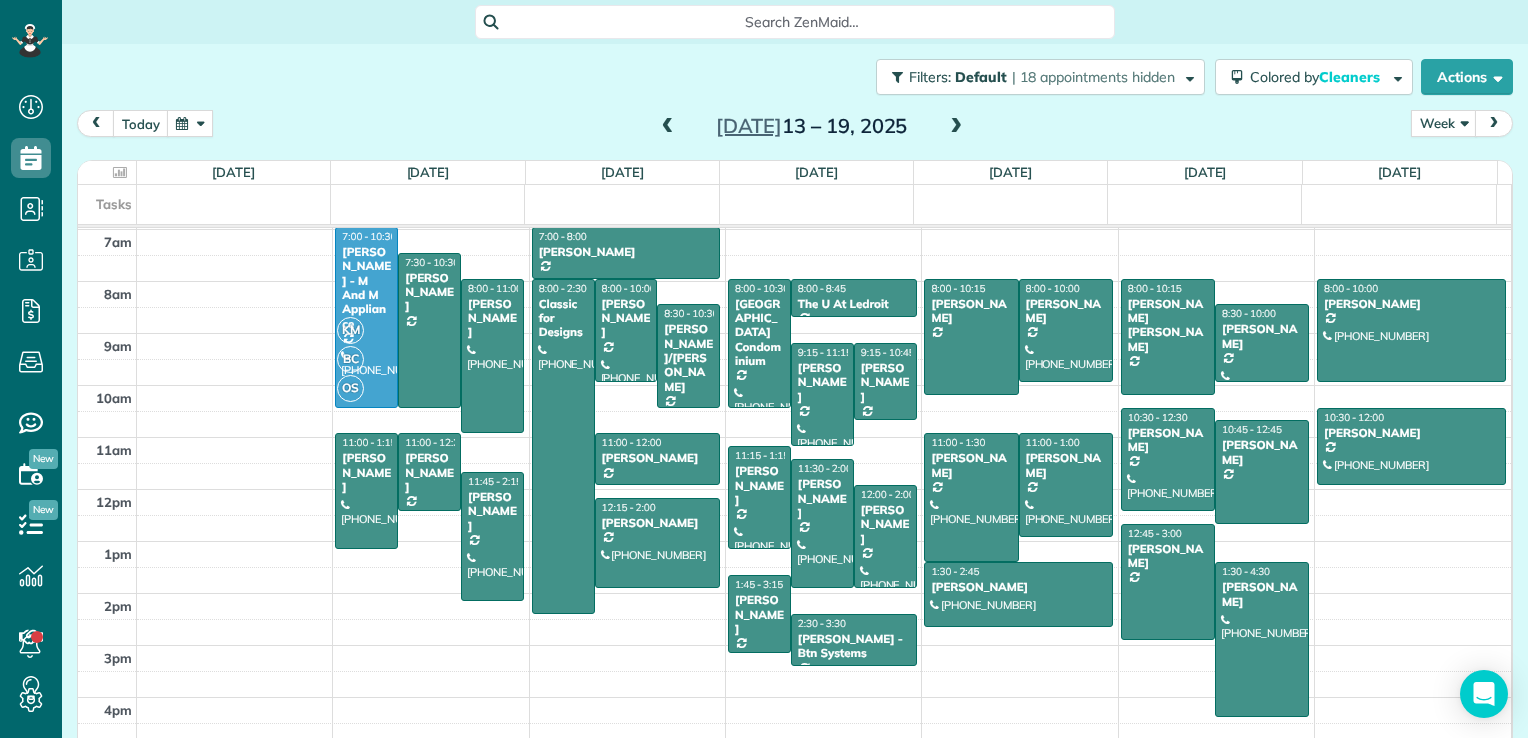 click at bounding box center (668, 127) 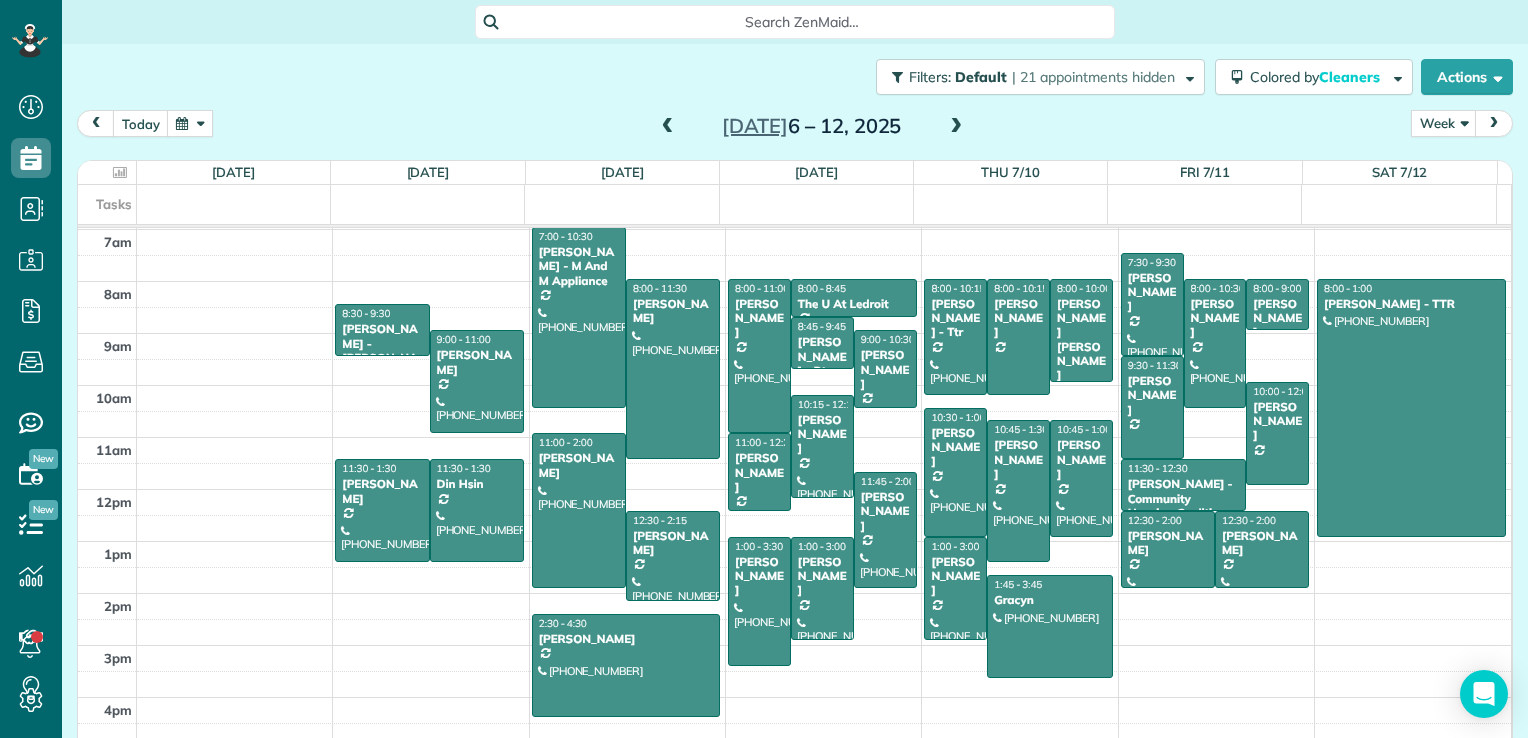 click at bounding box center (956, 127) 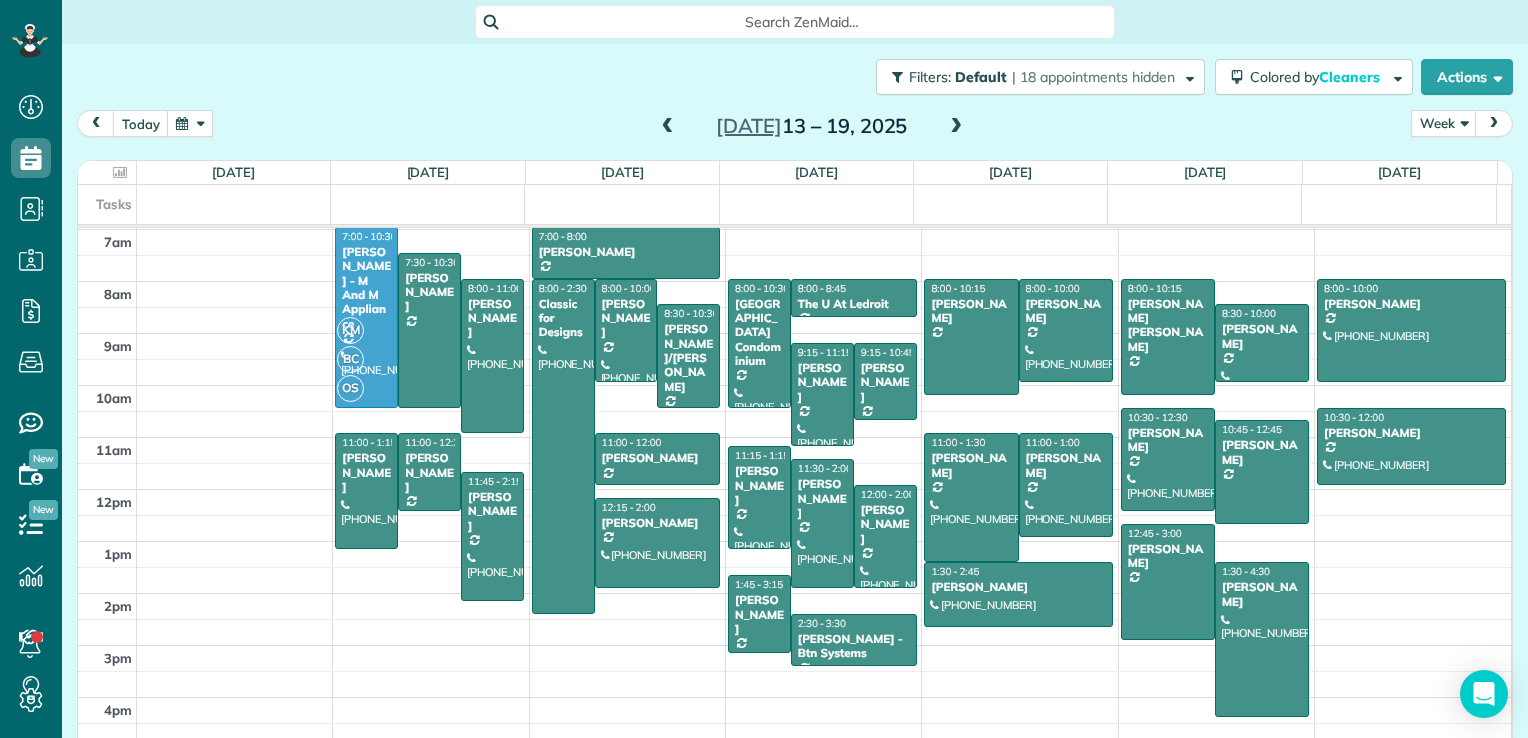 click at bounding box center [956, 127] 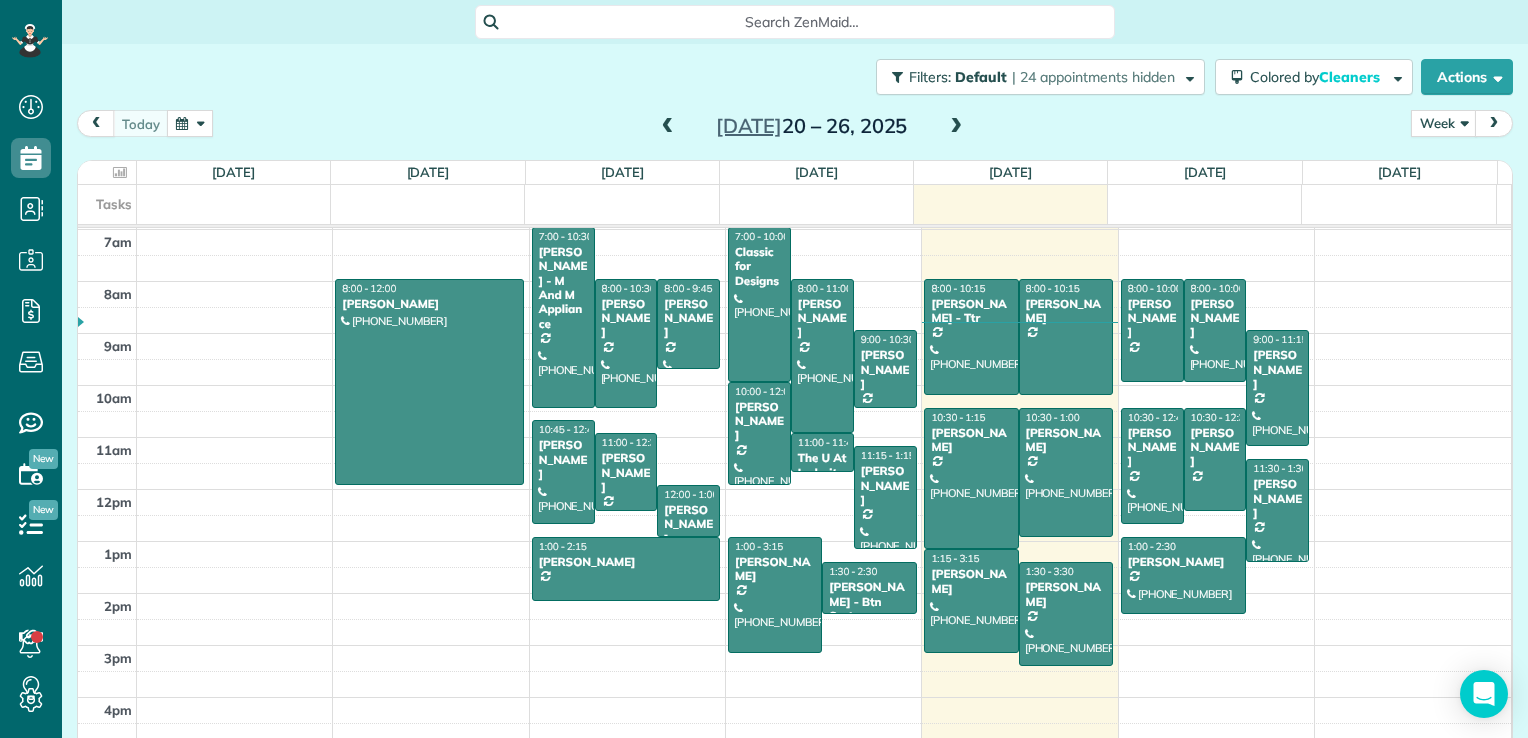 click at bounding box center (956, 127) 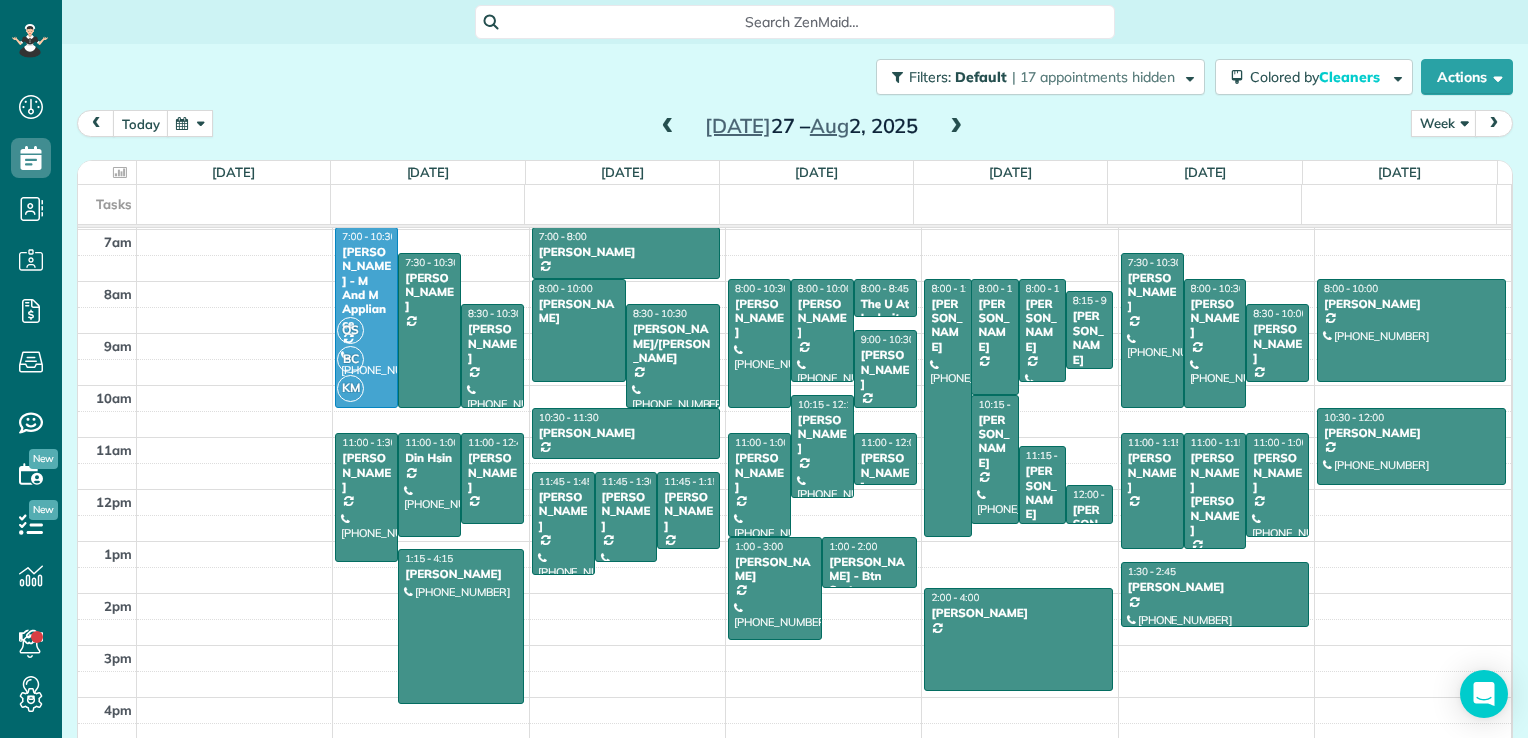 click at bounding box center [668, 127] 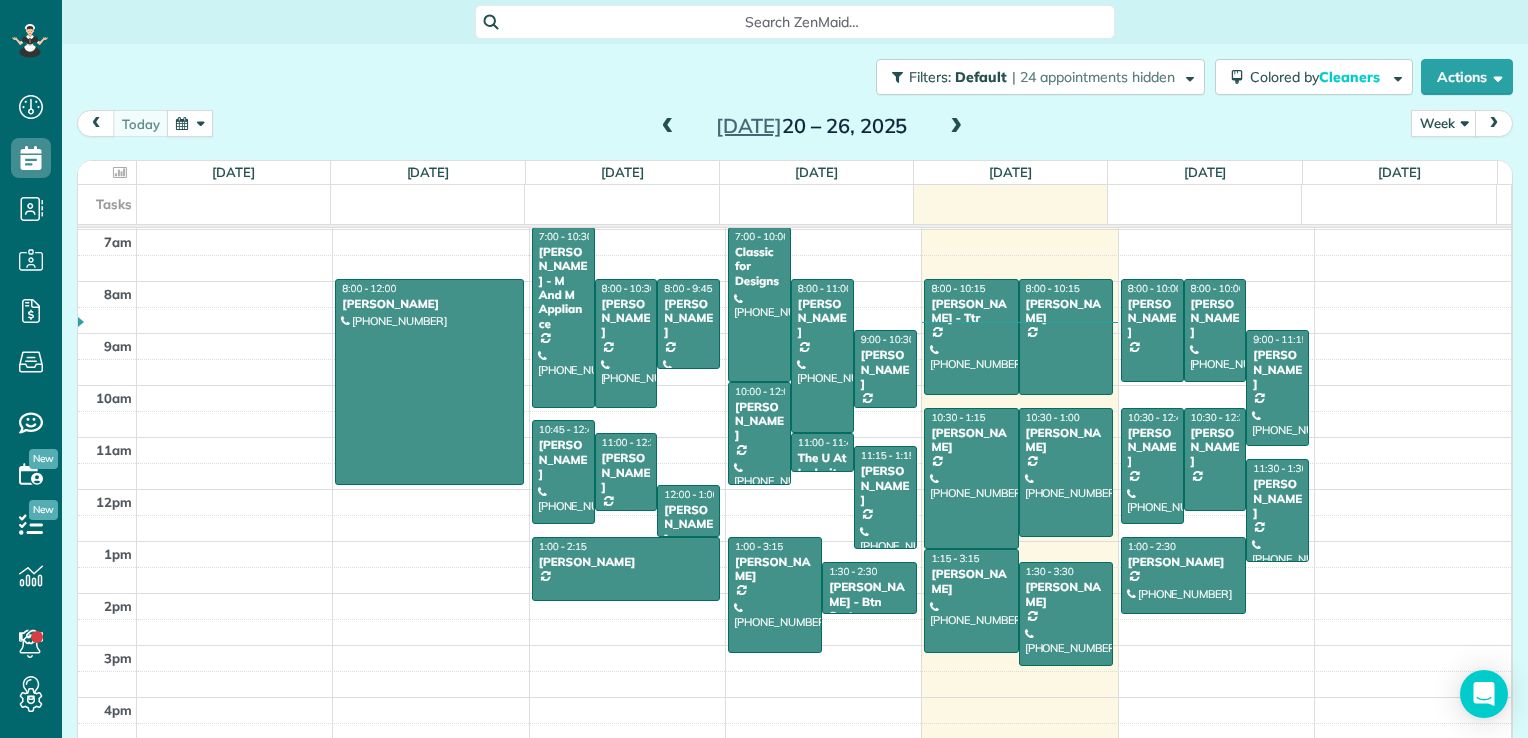click at bounding box center [668, 127] 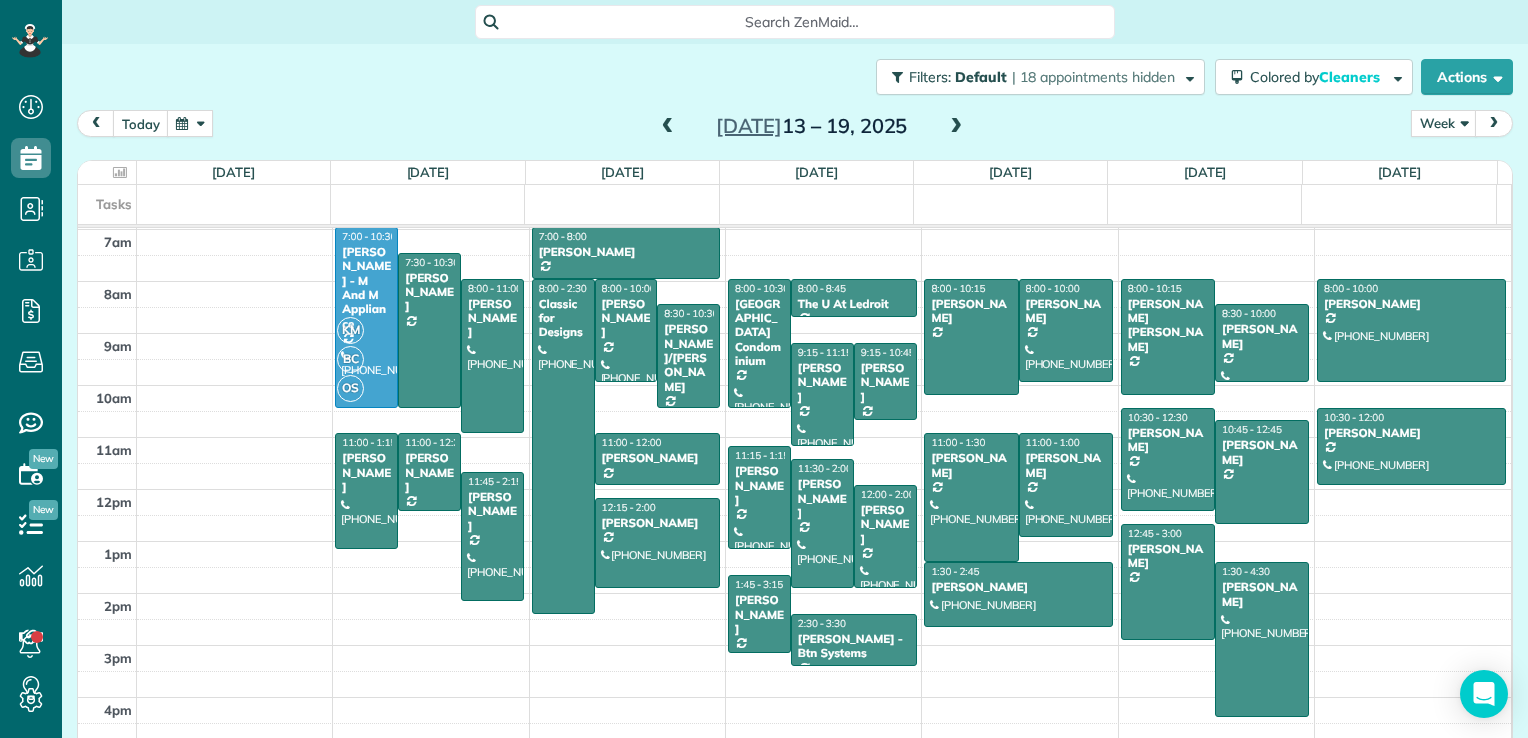 click at bounding box center (956, 127) 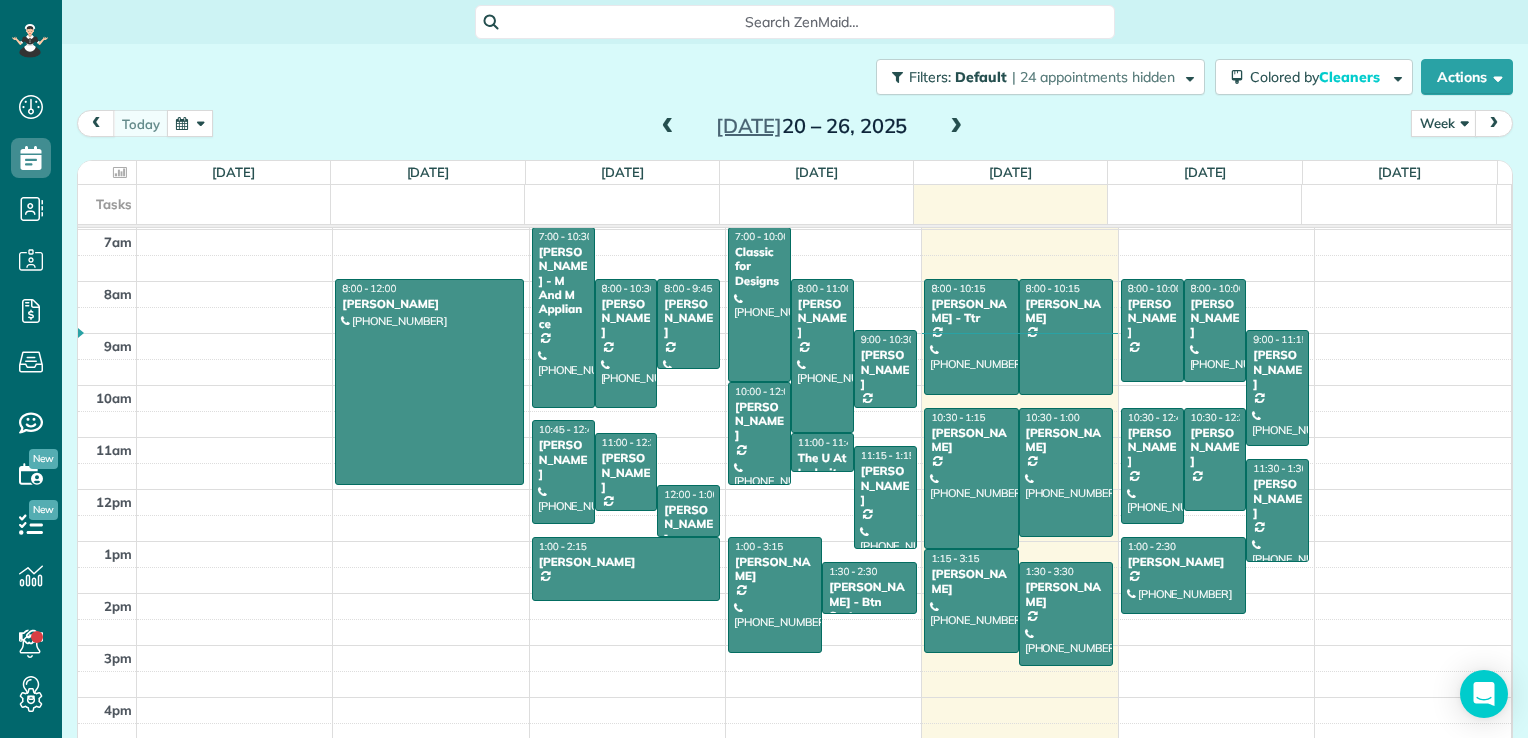 click at bounding box center (956, 127) 